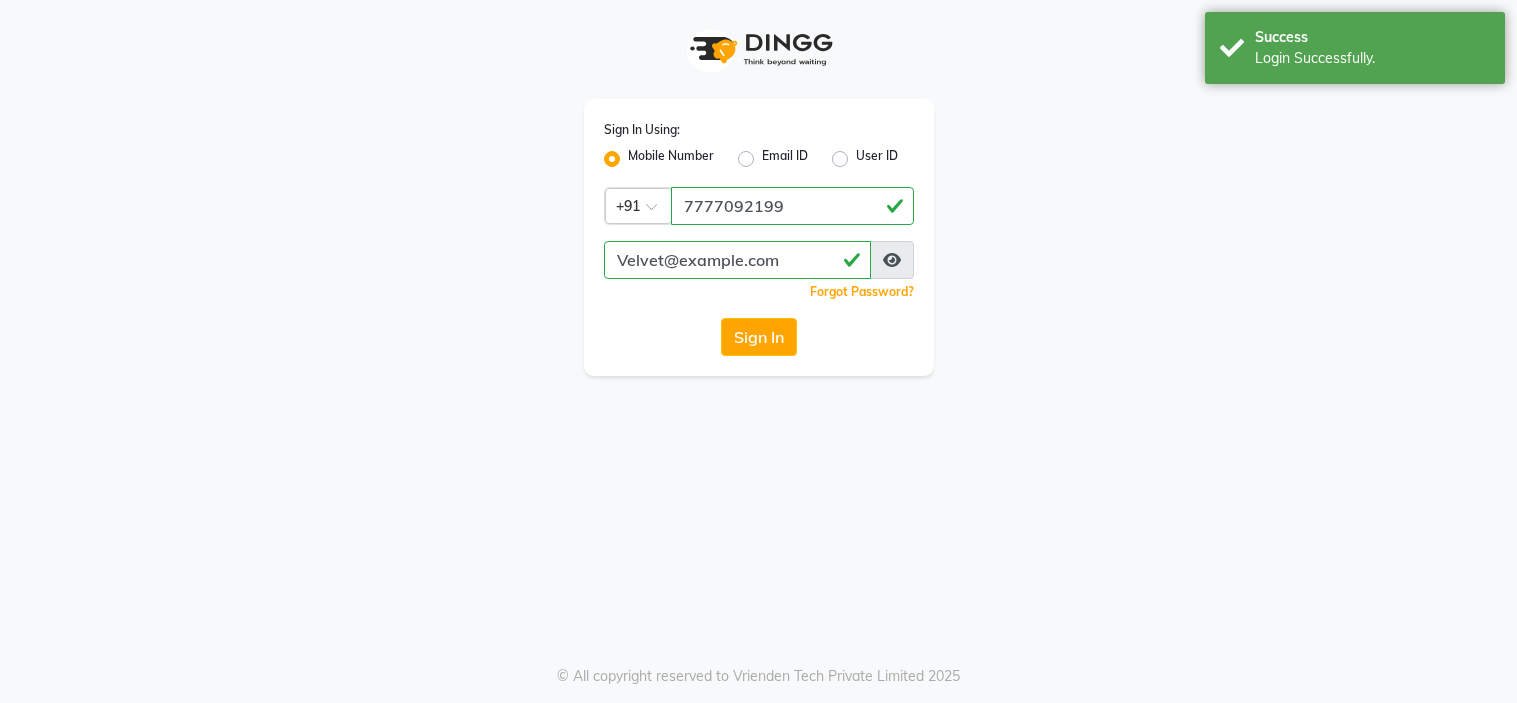 scroll, scrollTop: 0, scrollLeft: 0, axis: both 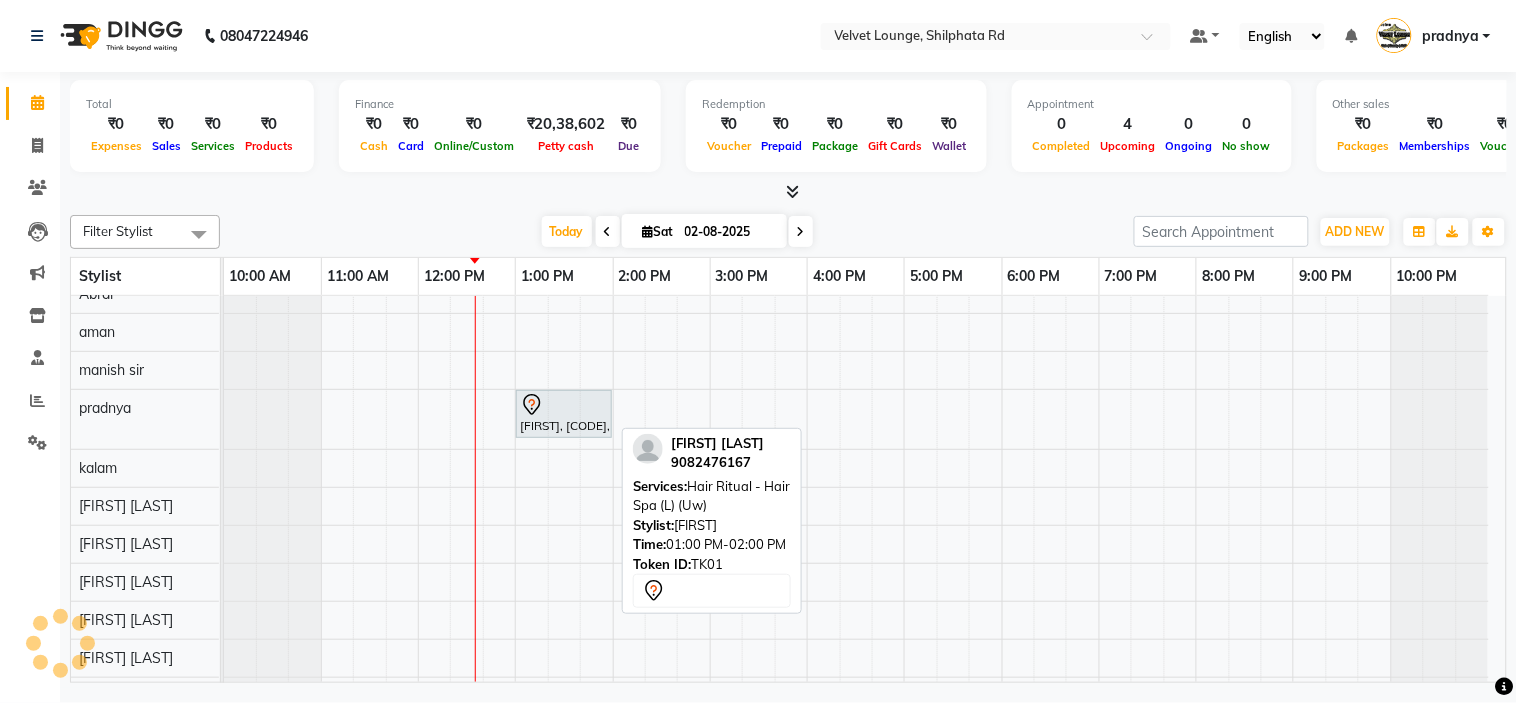 click on "[FIRST], [CODE], [TIME] - [TIME], [SERVICE]" at bounding box center (564, 414) 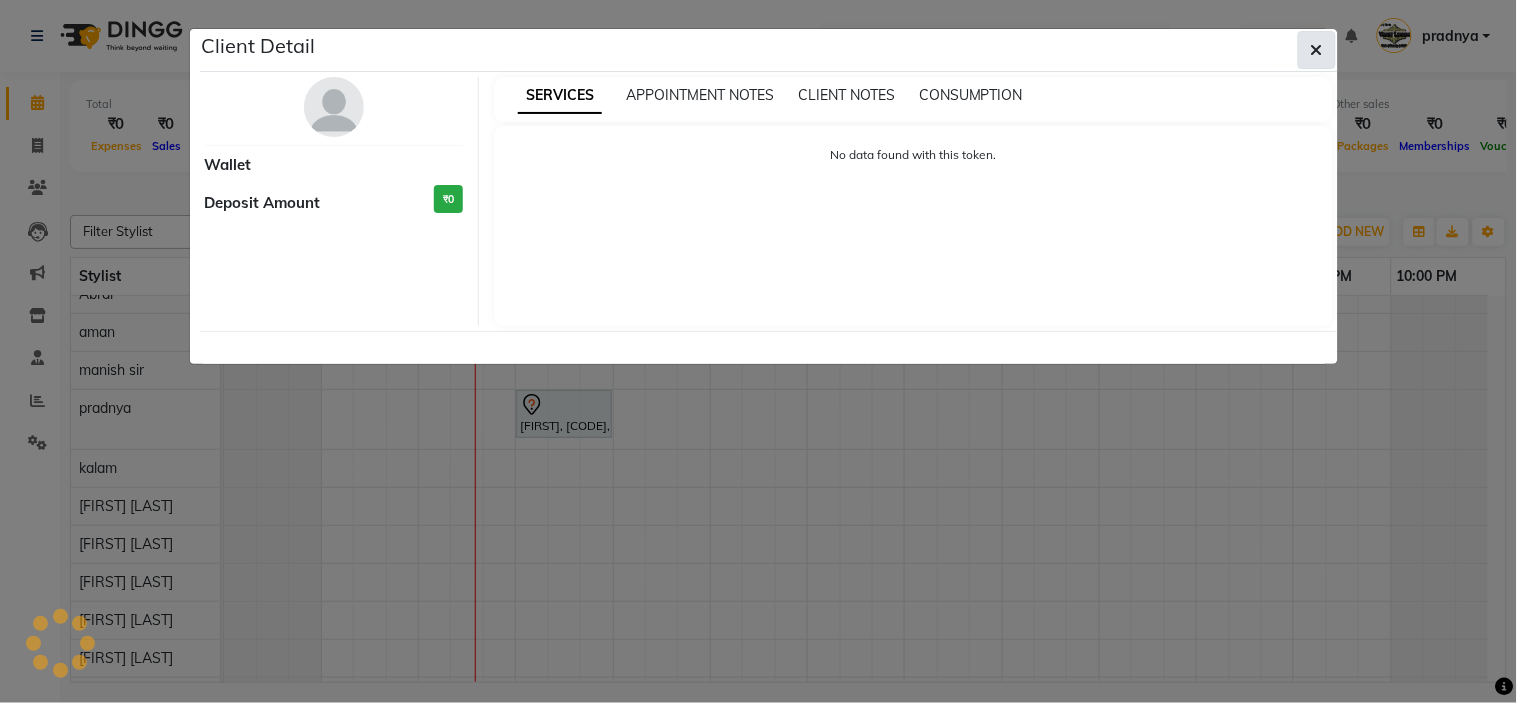 click 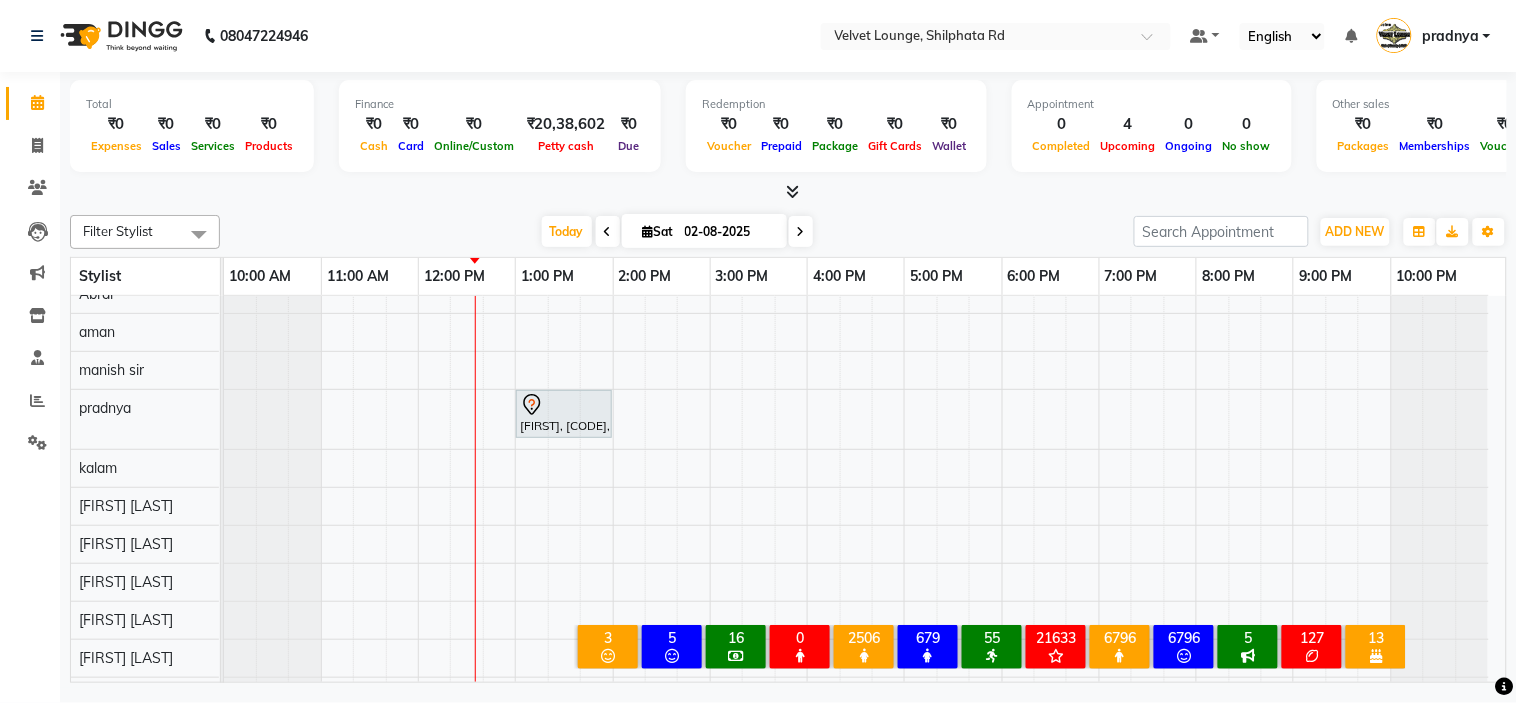 scroll, scrollTop: 301, scrollLeft: 0, axis: vertical 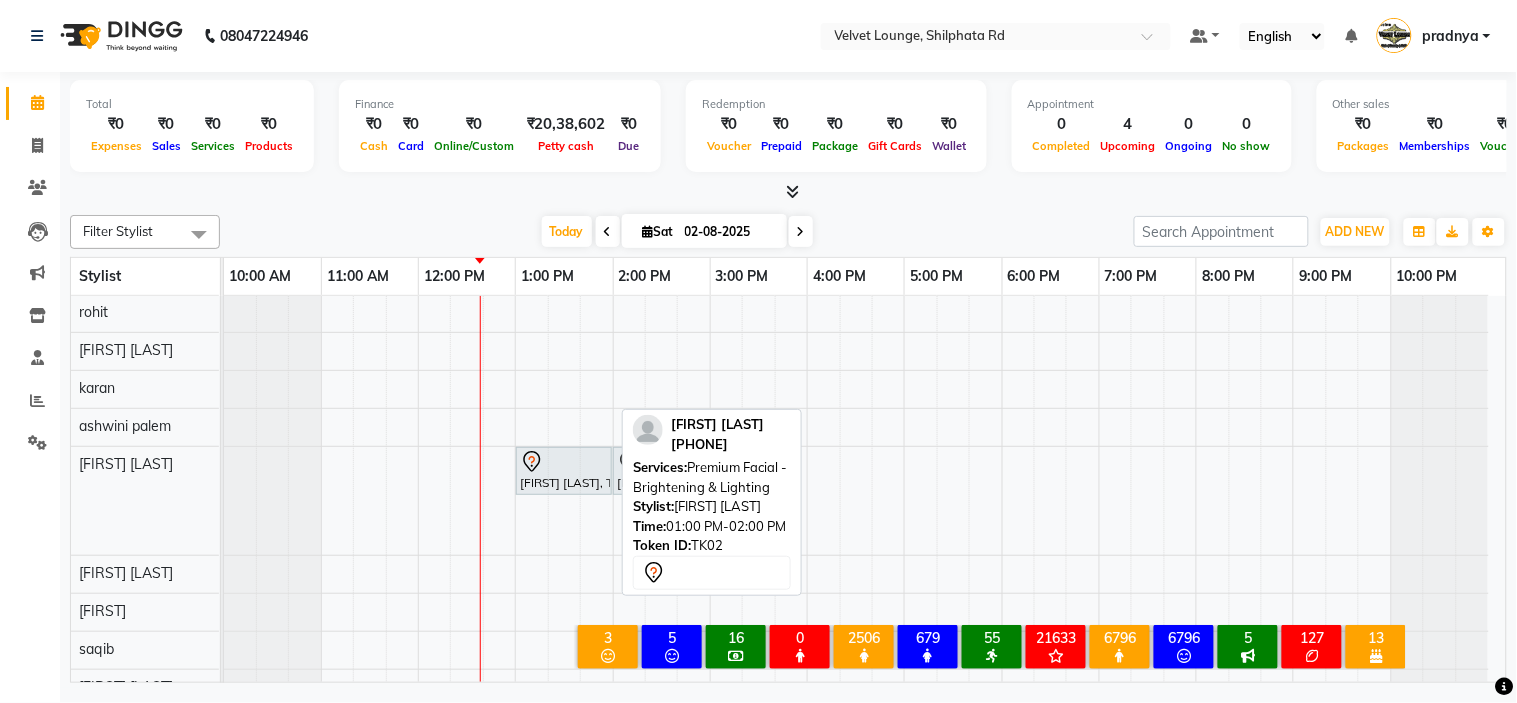 click at bounding box center [564, 462] 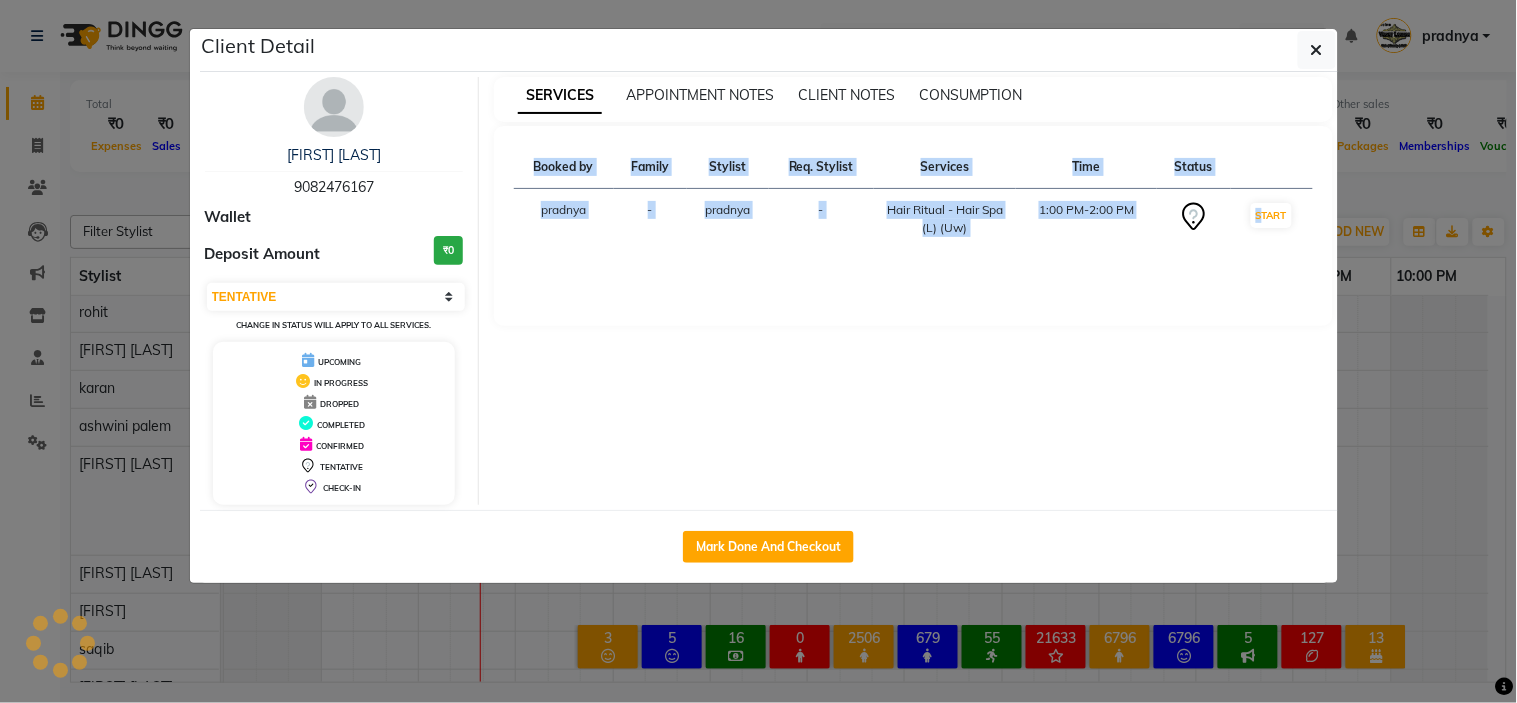 click on "Client Detail  [FIRST] [LAST]   [PHONE] Wallet Deposit Amount  [CURRENCY][NUMBER]  Select IN SERVICE CONFIRMED TENTATIVE CHECK IN MARK DONE DROPPED UPCOMING Change in status will apply to all services. UPCOMING IN PROGRESS DROPPED COMPLETED CONFIRMED TENTATIVE CHECK-IN SERVICES APPOINTMENT NOTES CLIENT NOTES CONSUMPTION Booked by Family Stylist Req. Stylist Services Time Status  [FIRST]  - [FIRST] -  Hair Ritual - Hair Spa (L) (Uw)   1:00 PM-2:00 PM   START   Mark Done And Checkout" 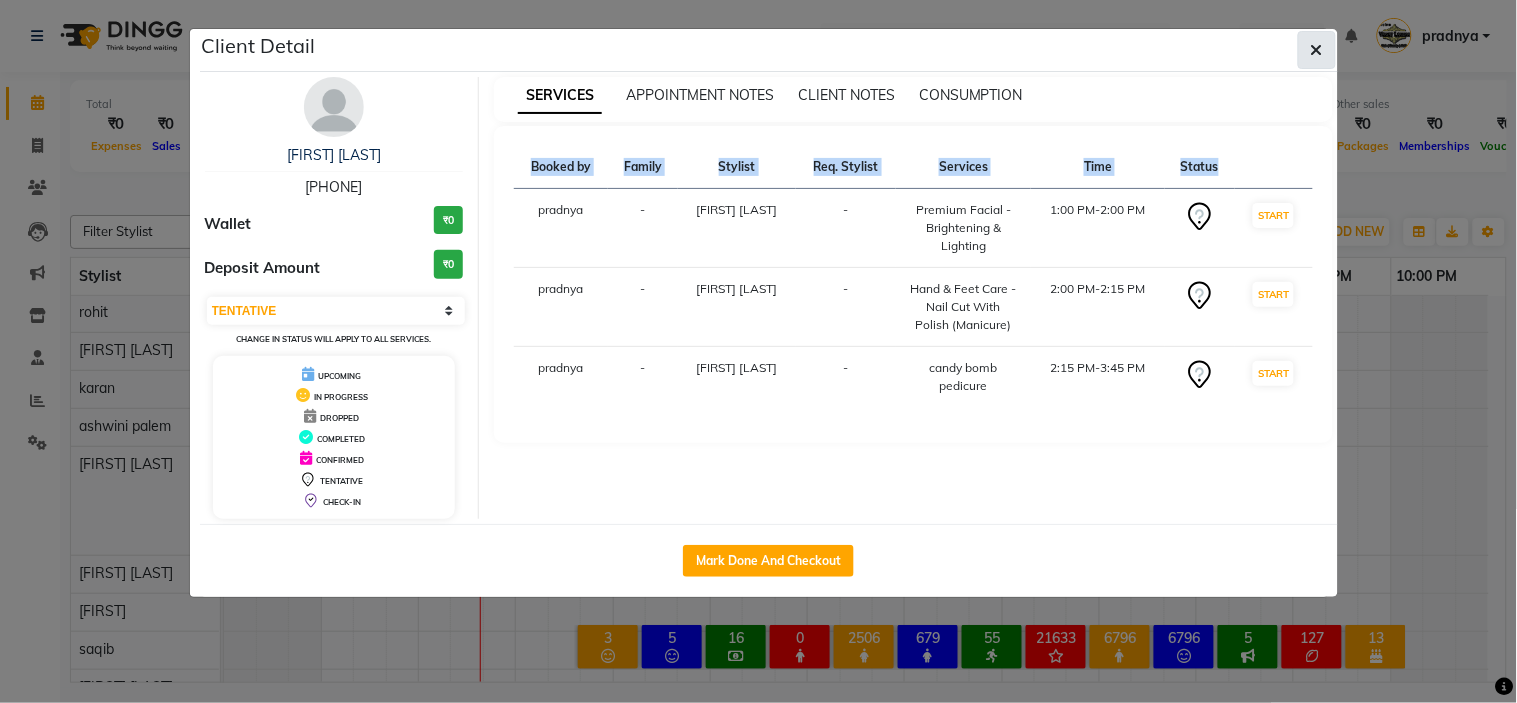 click 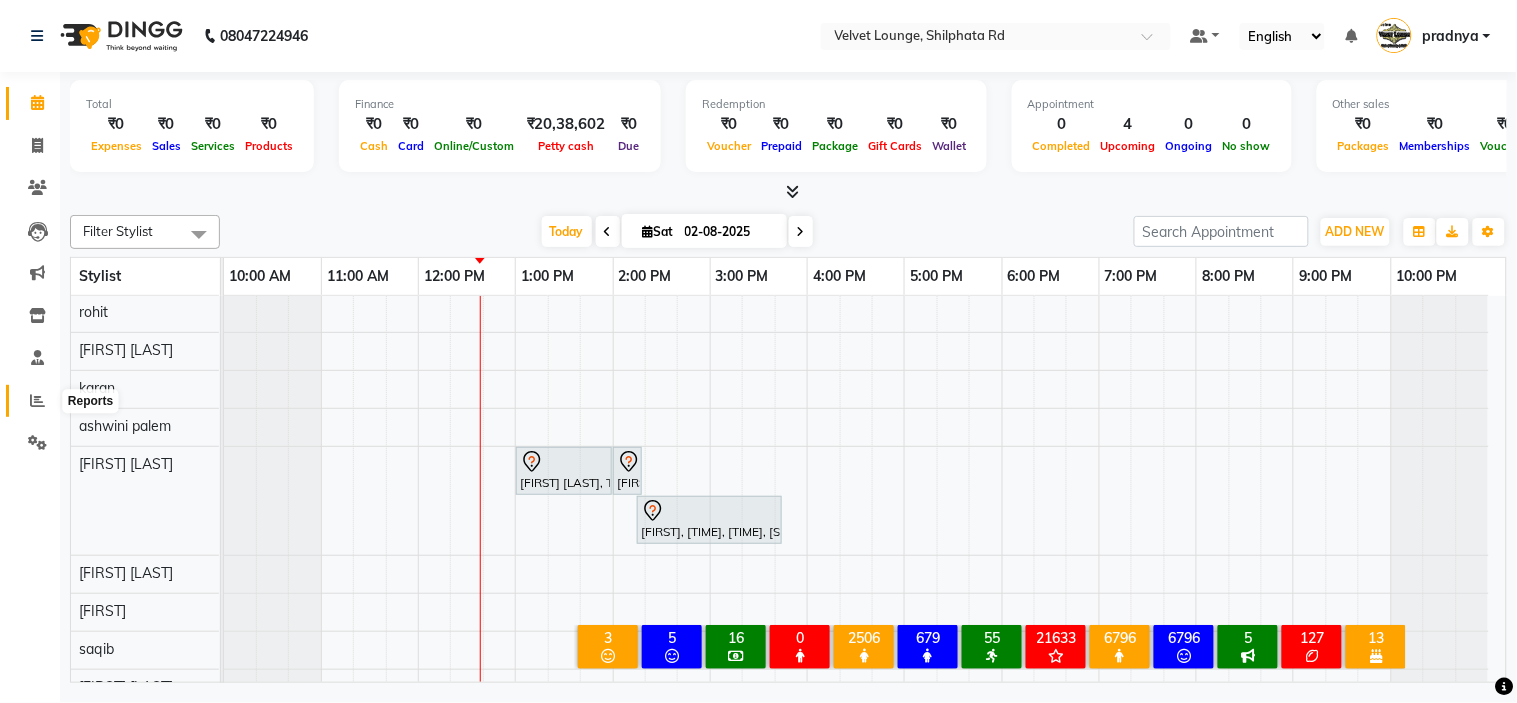 click 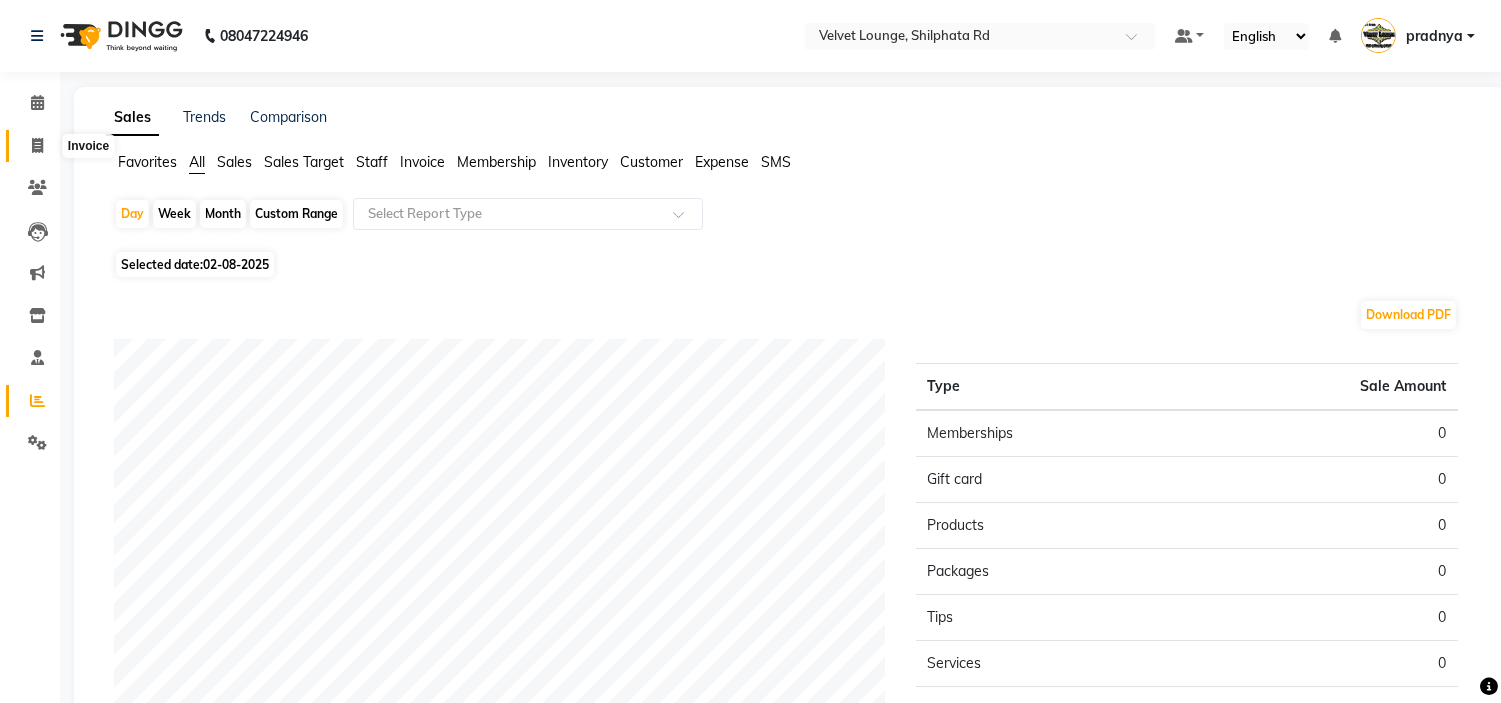 click 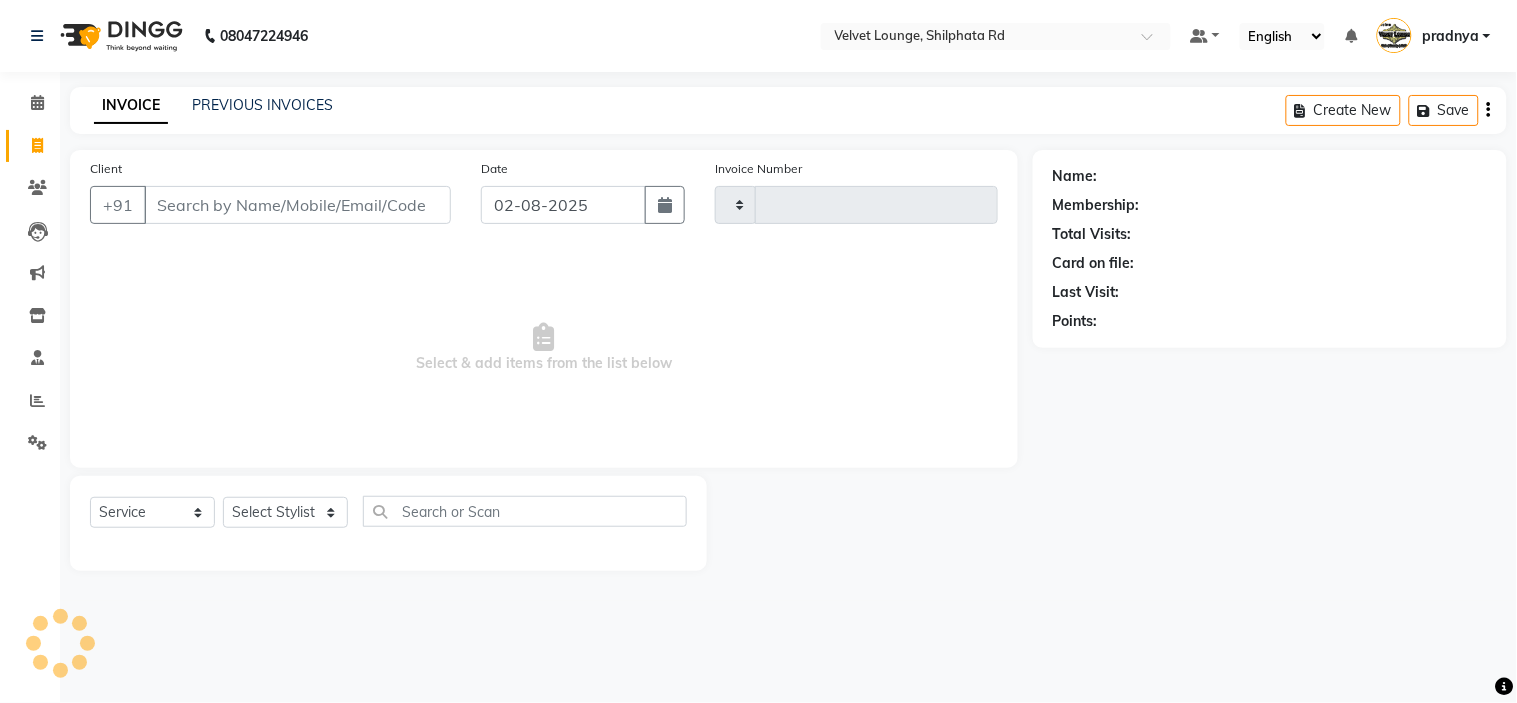 type on "1585" 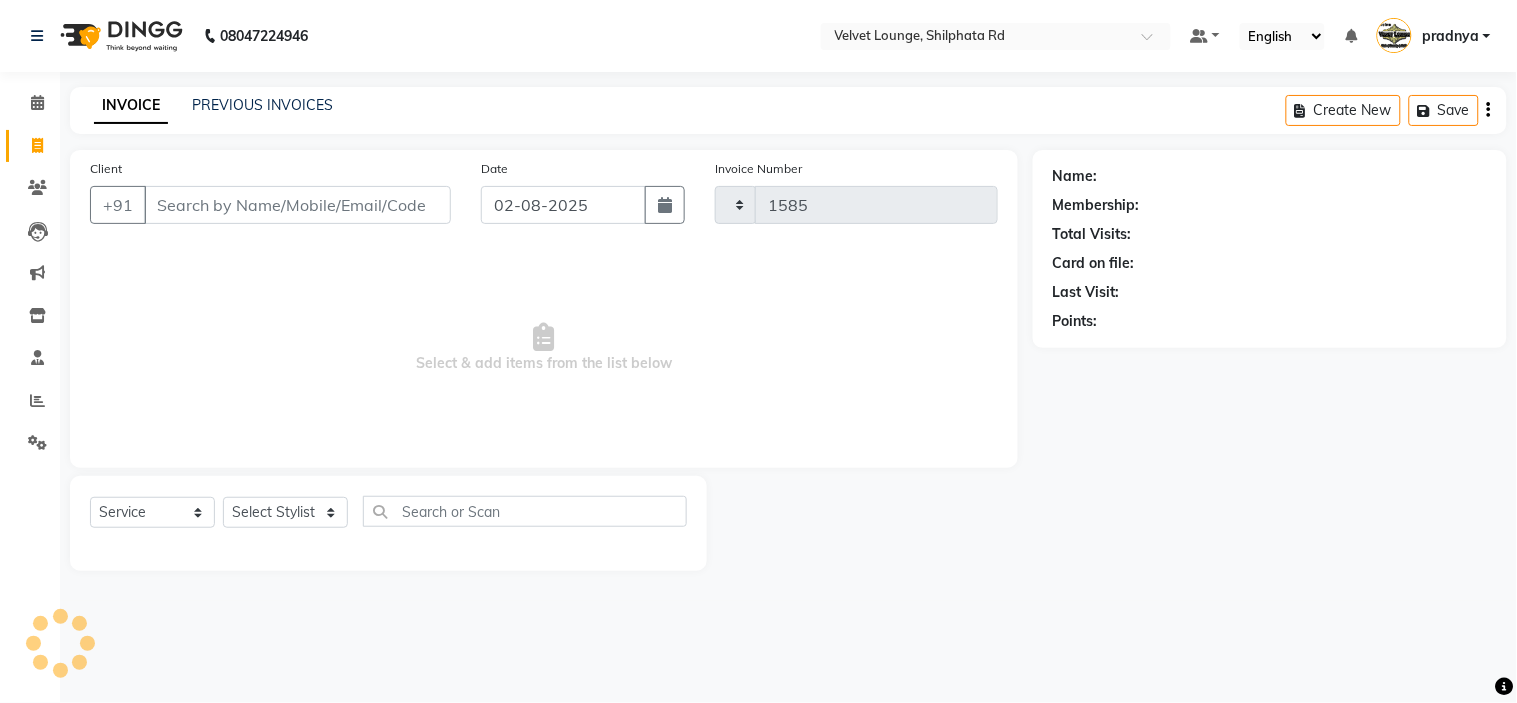 select on "122" 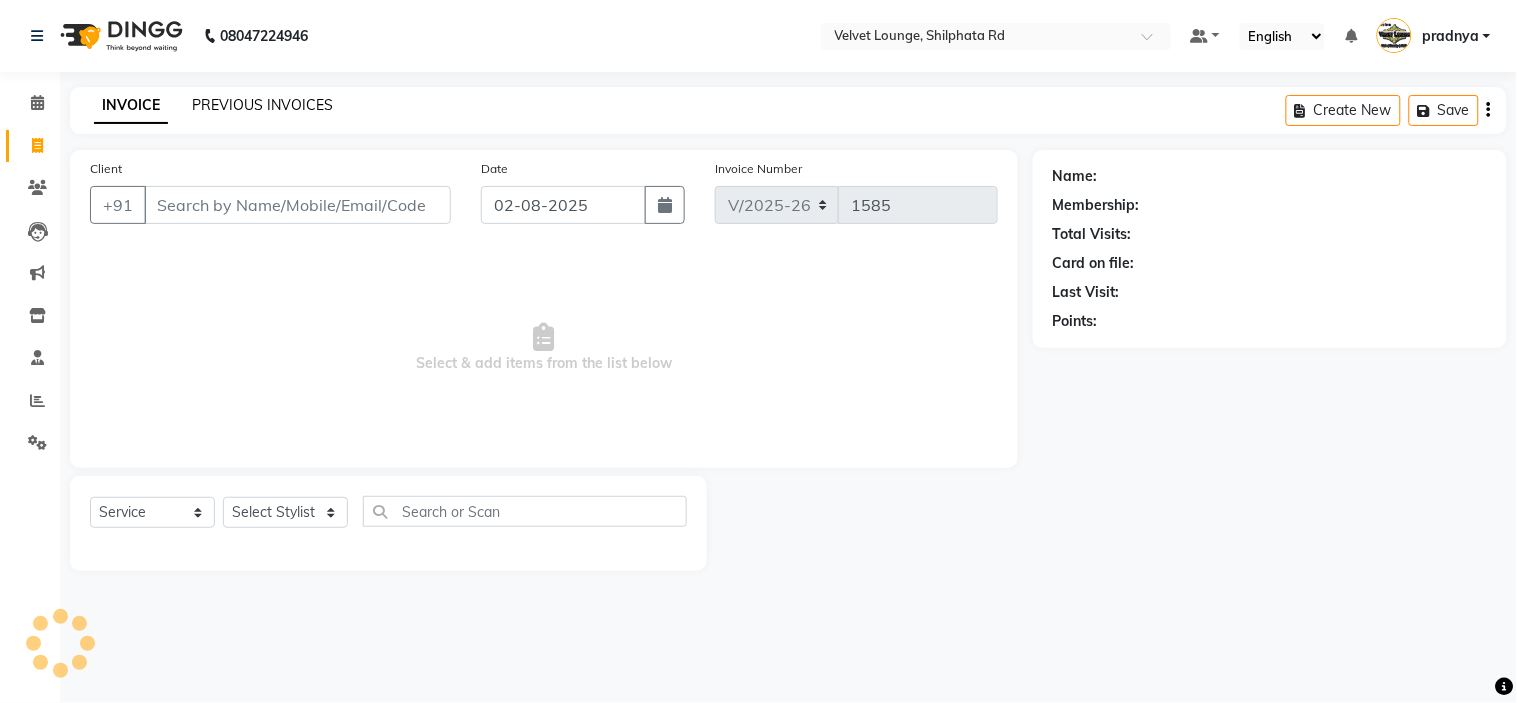 click on "PREVIOUS INVOICES" 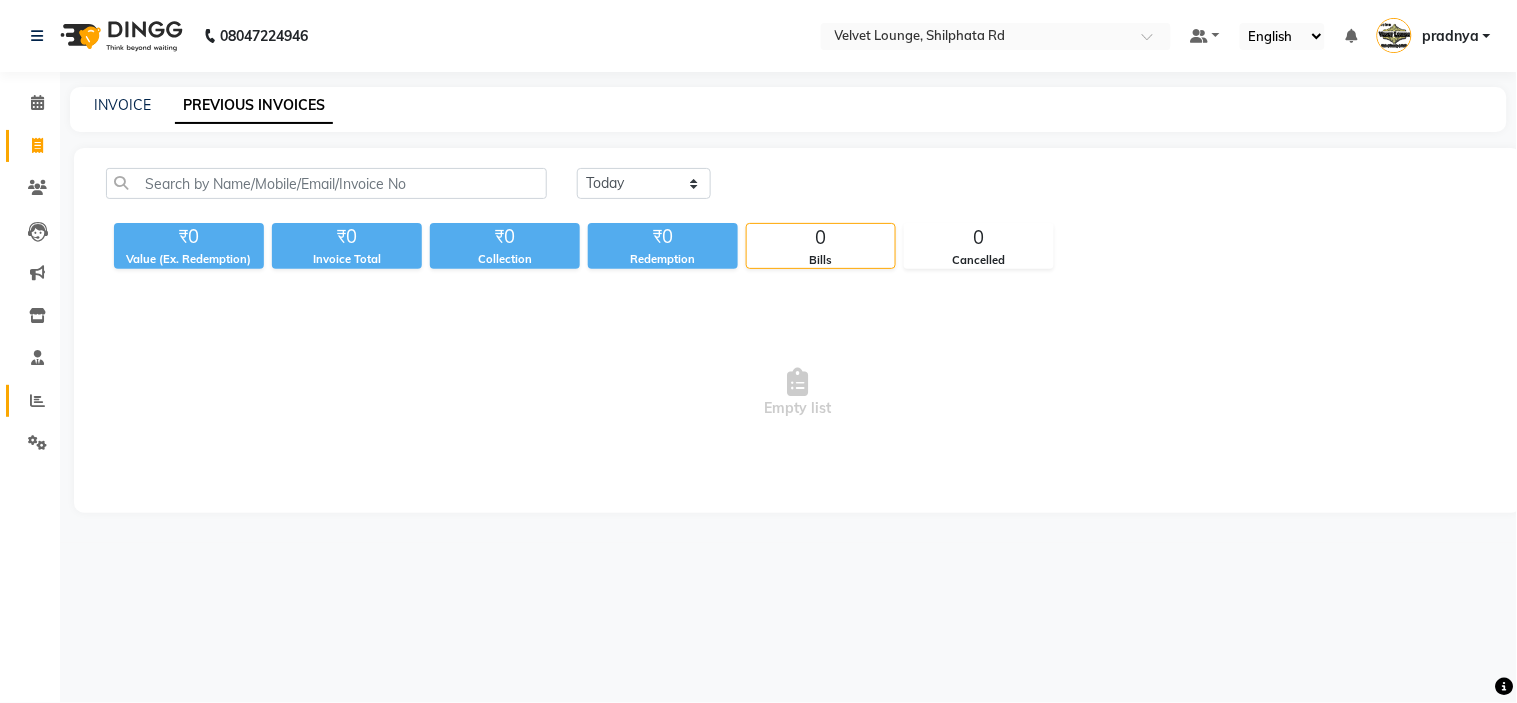 click on "Reports" 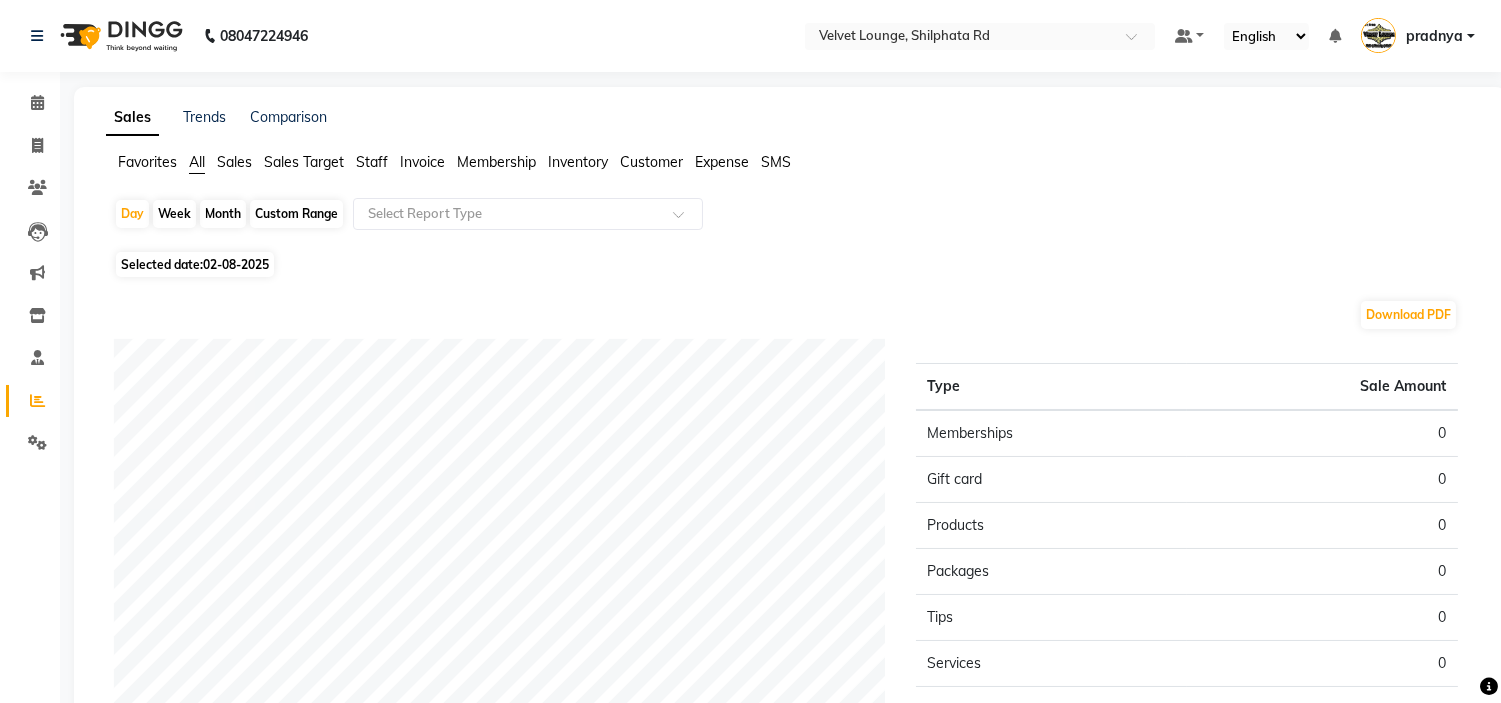 click on "Month" 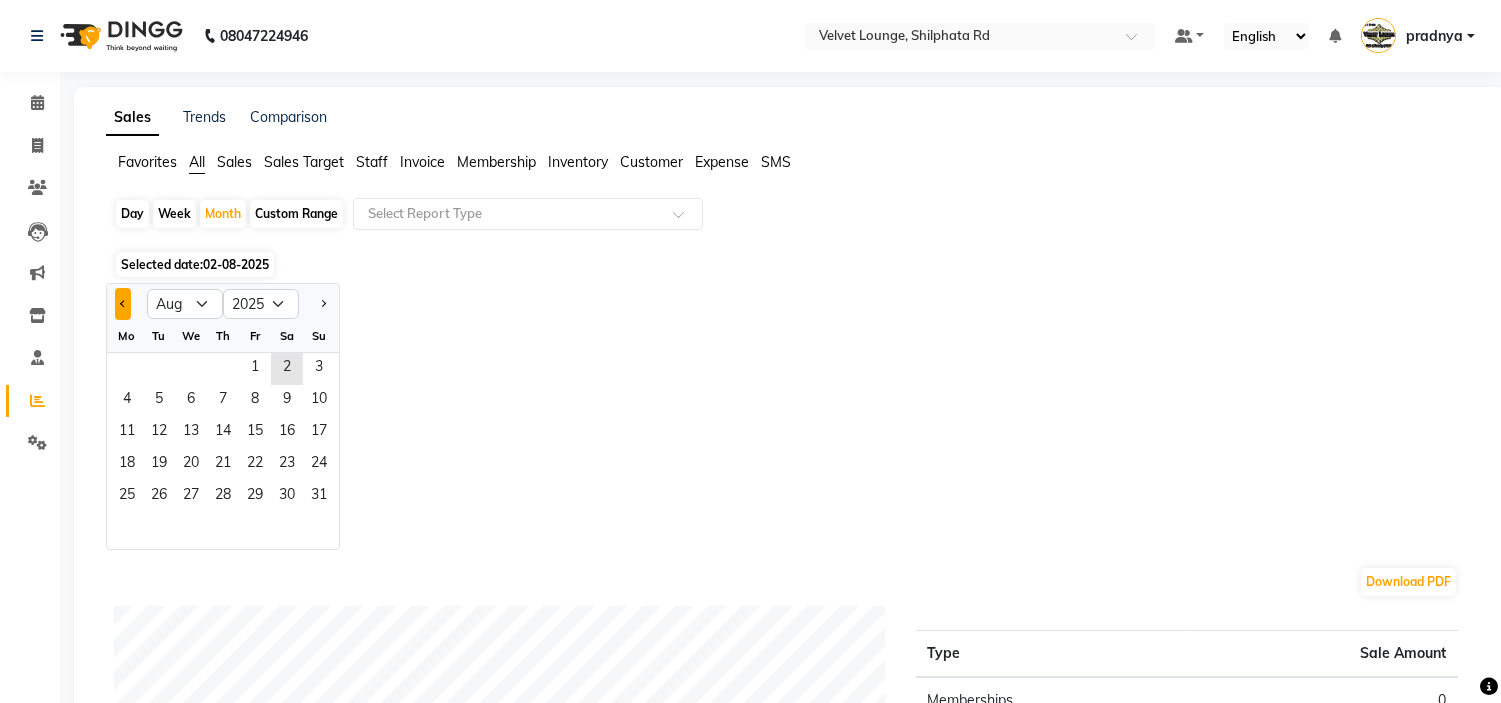 click 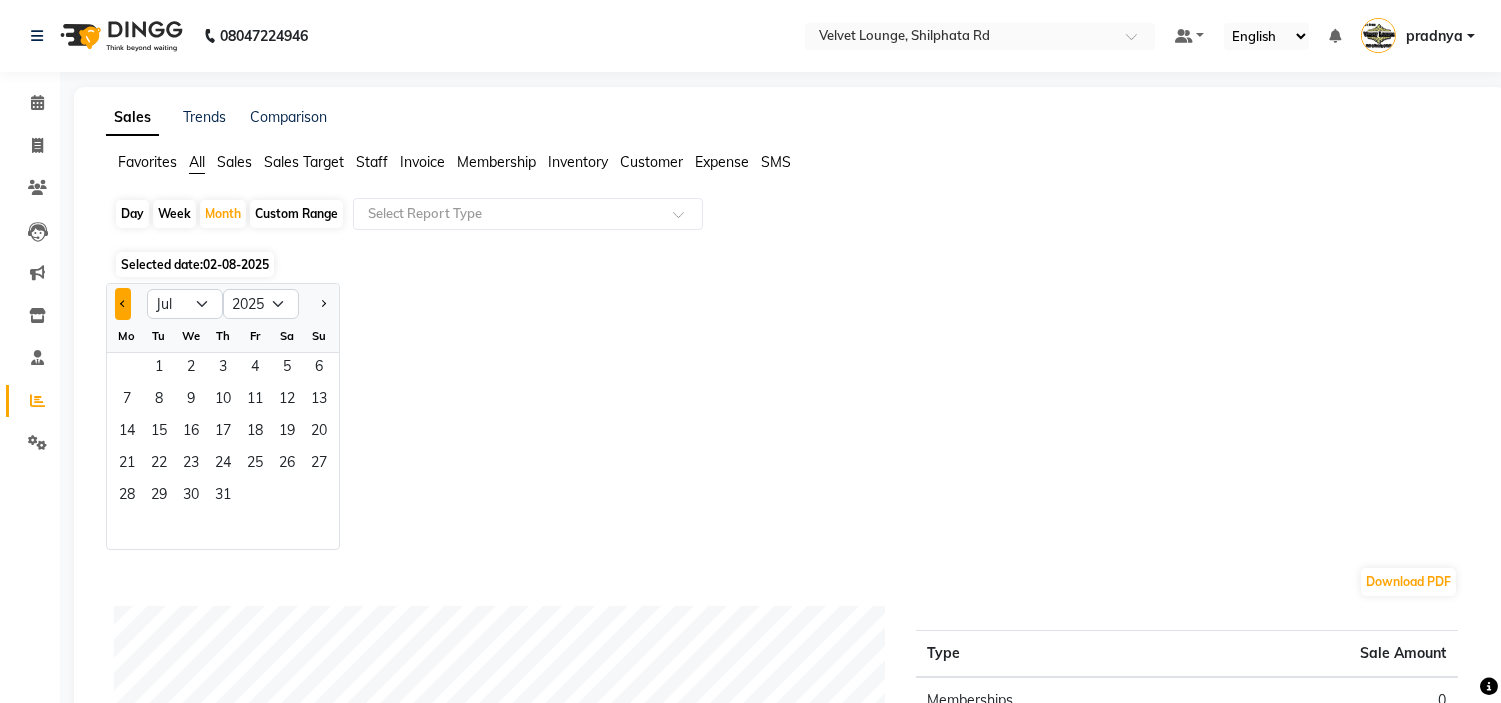 click 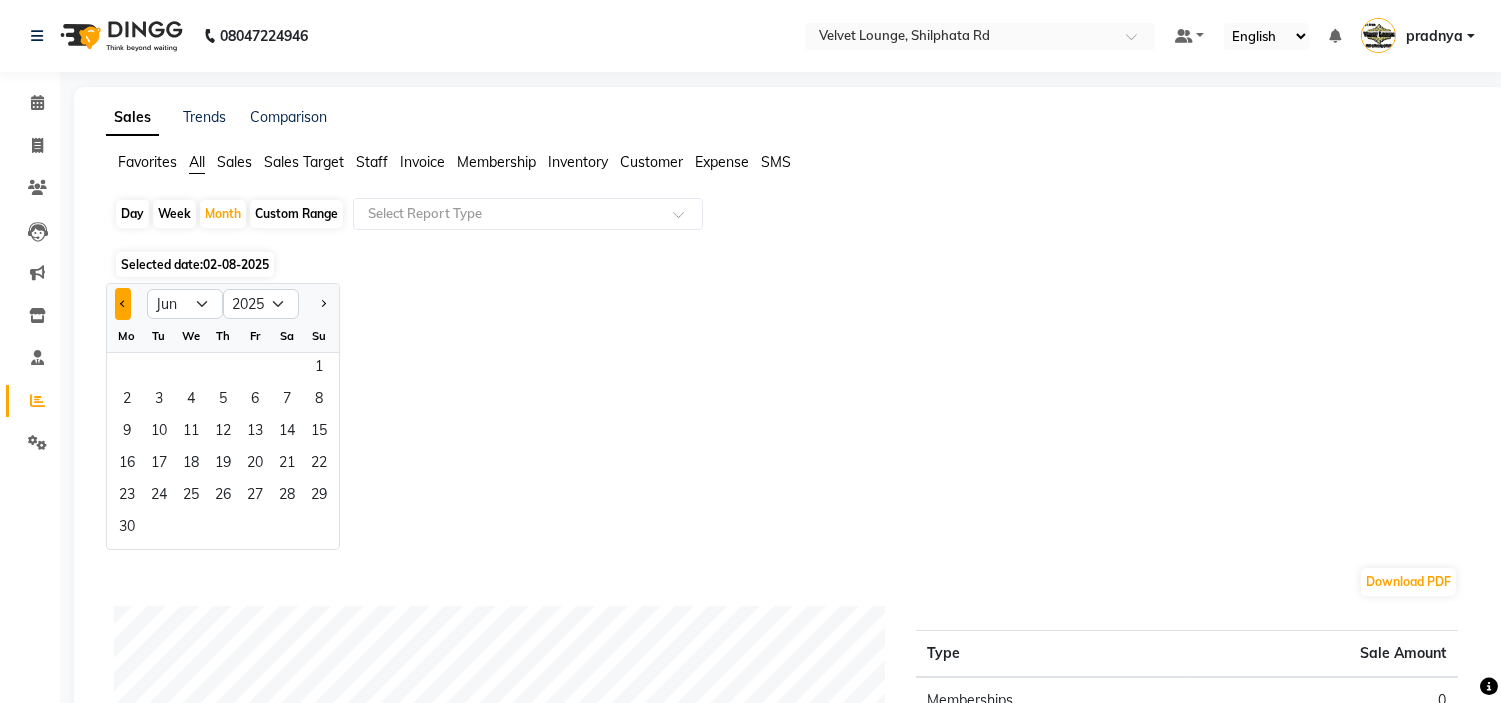 click 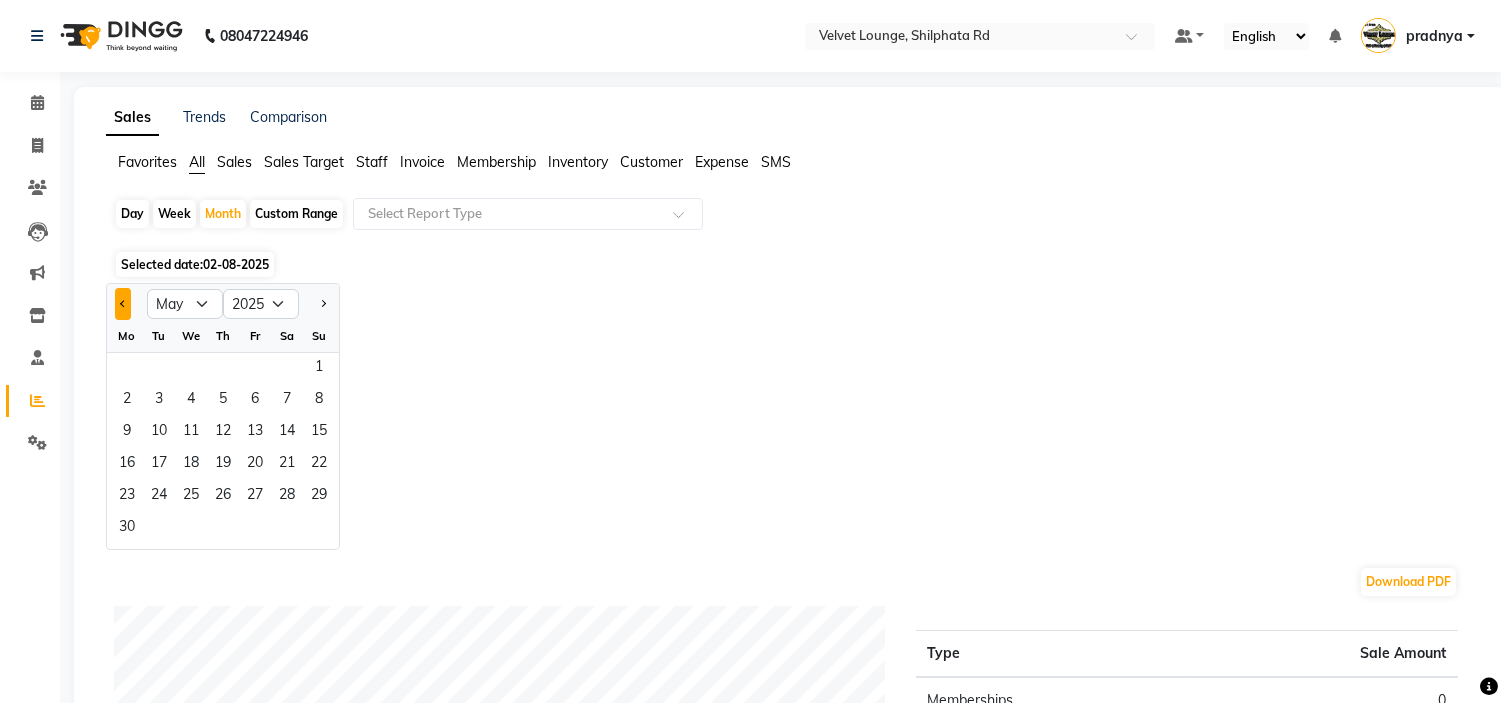 click 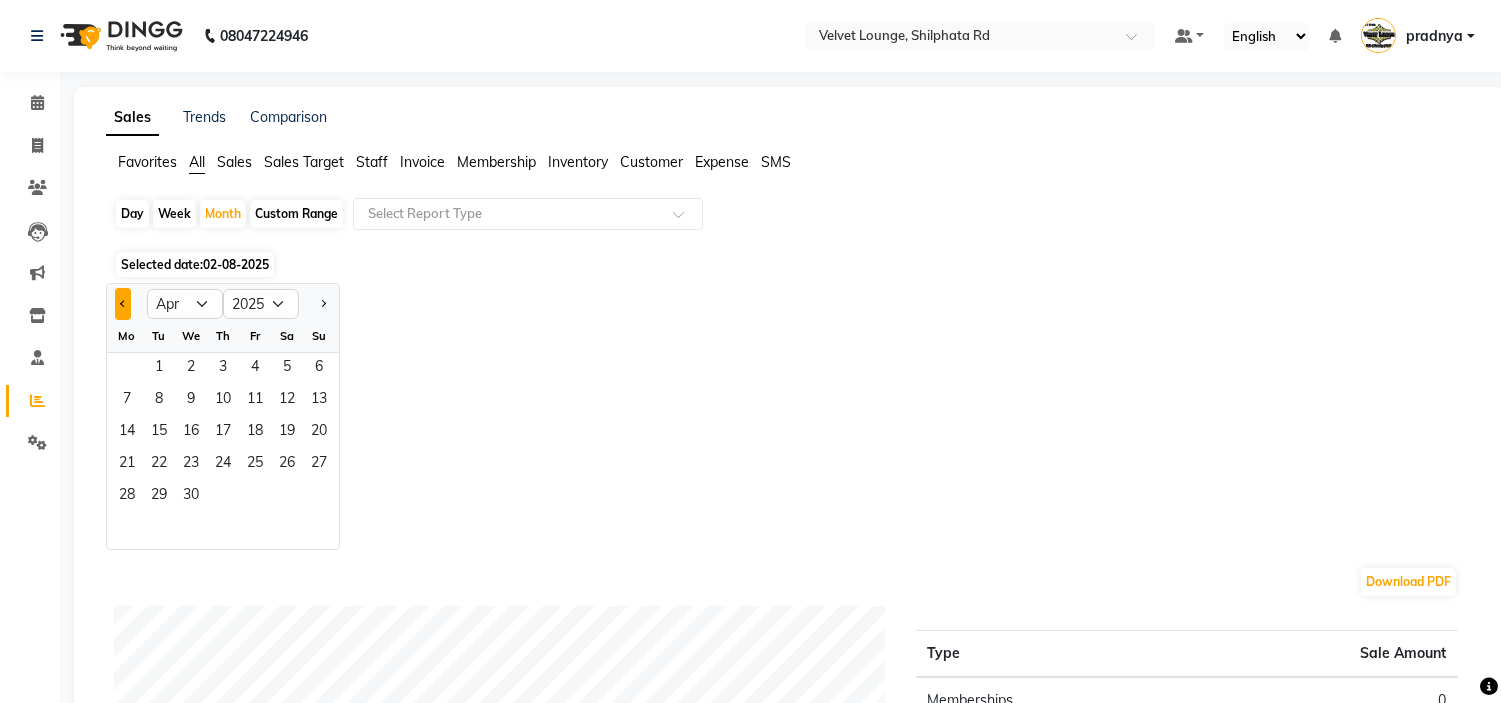 click 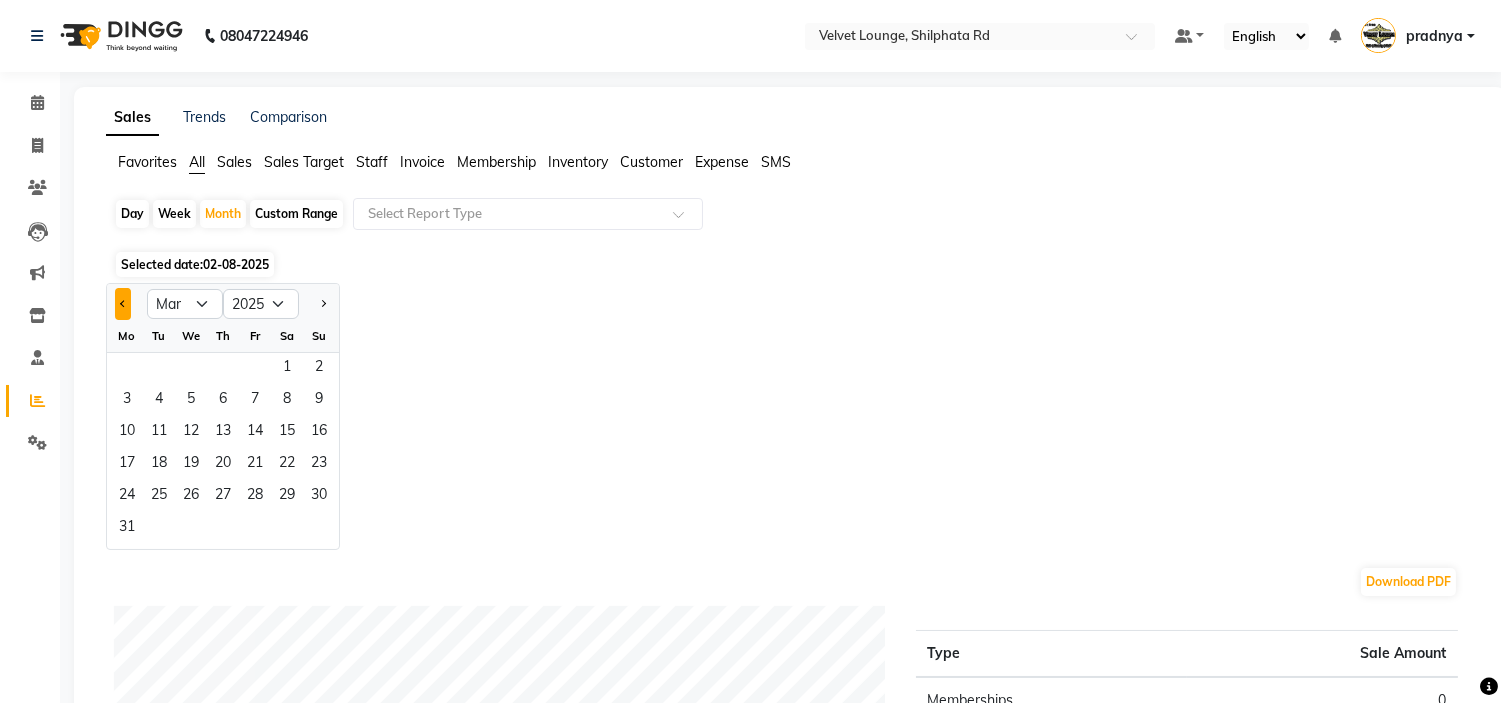 click 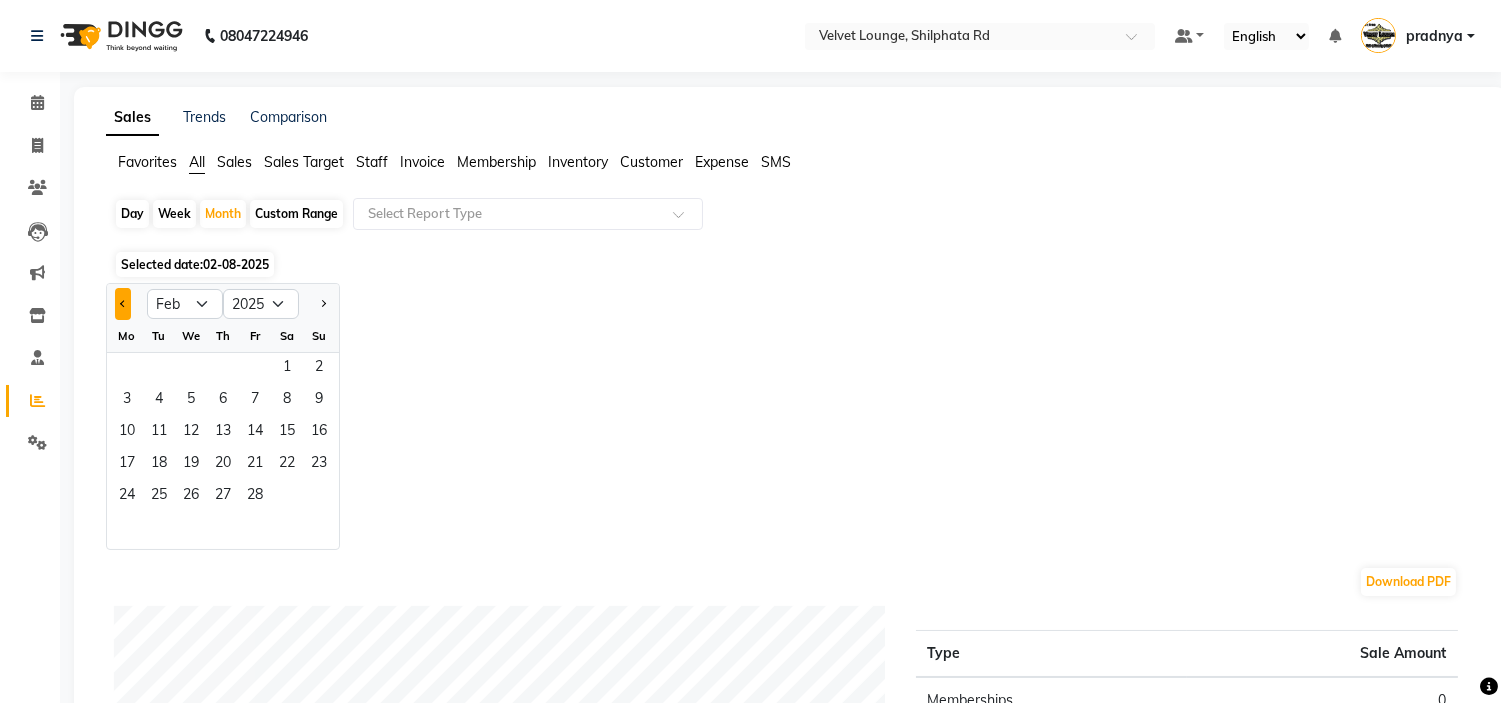 click 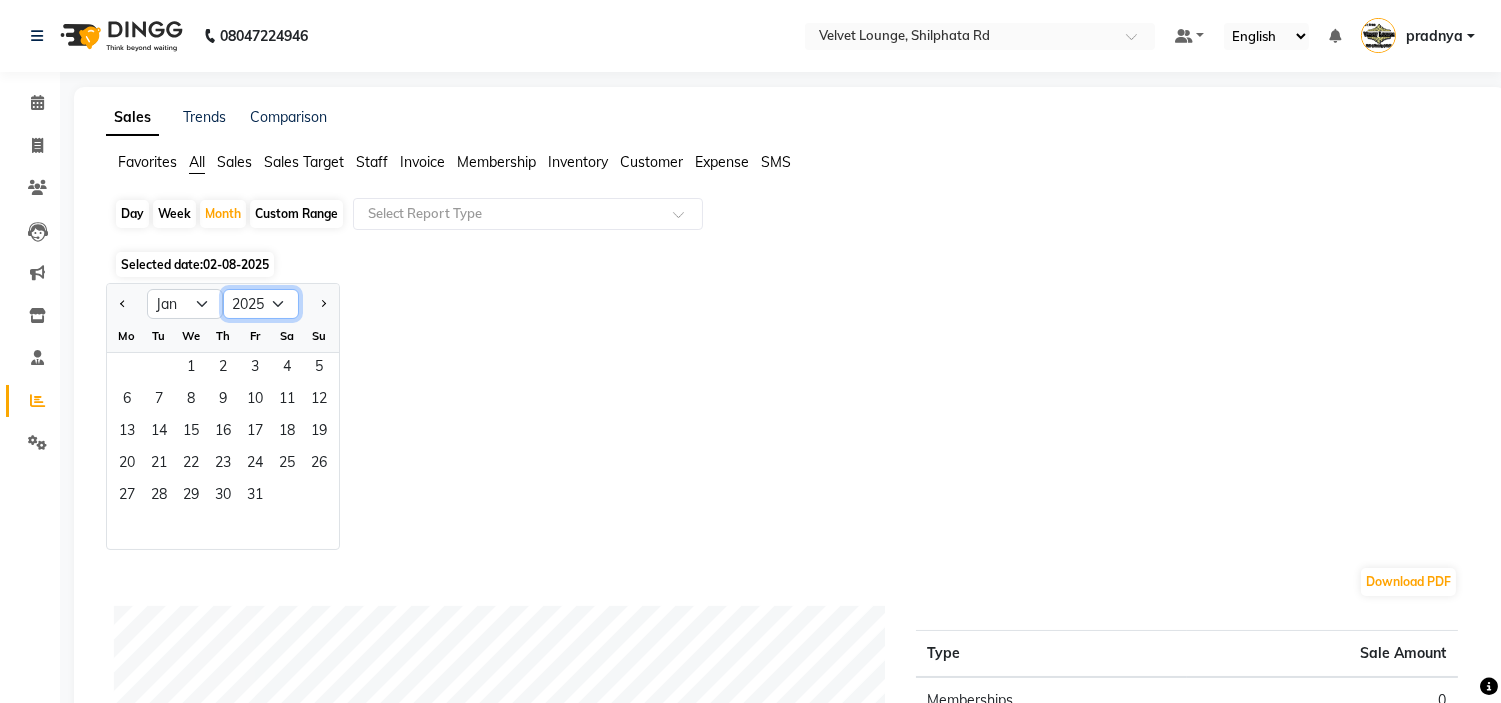click on "2015 2016 2017 2018 2019 2020 2021 2022 2023 2024 2025 2026 2027 2028 2029 2030 2031 2032 2033 2034 2035" 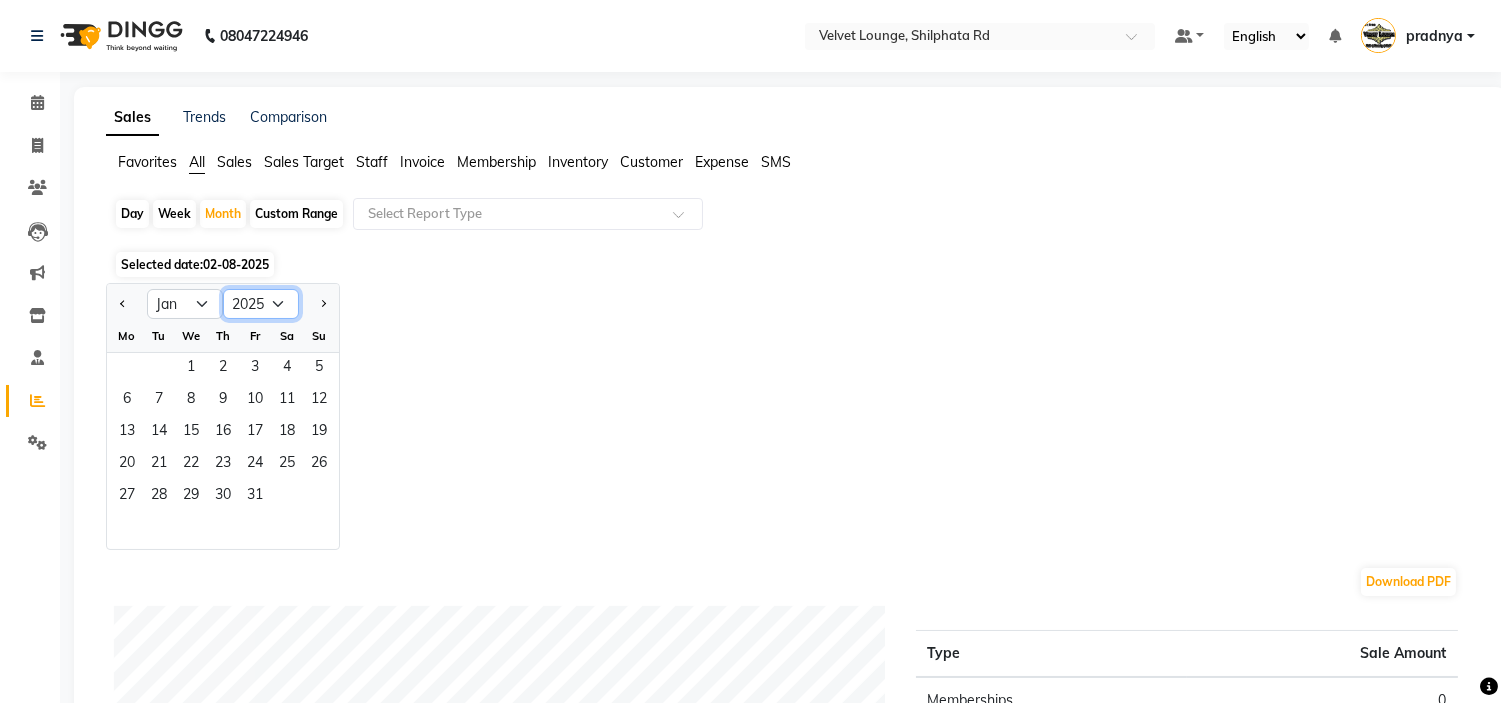 select on "2020" 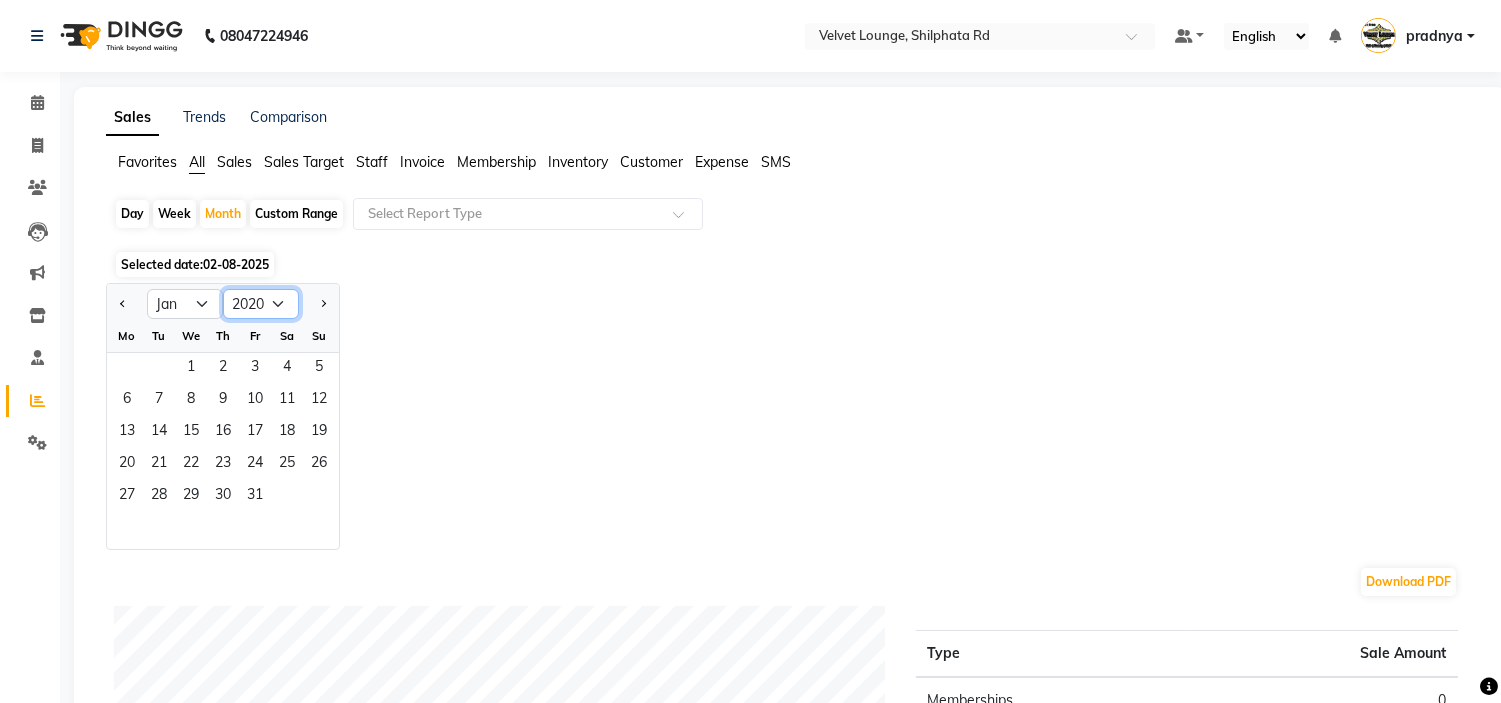 click on "2015 2016 2017 2018 2019 2020 2021 2022 2023 2024 2025 2026 2027 2028 2029 2030 2031 2032 2033 2034 2035" 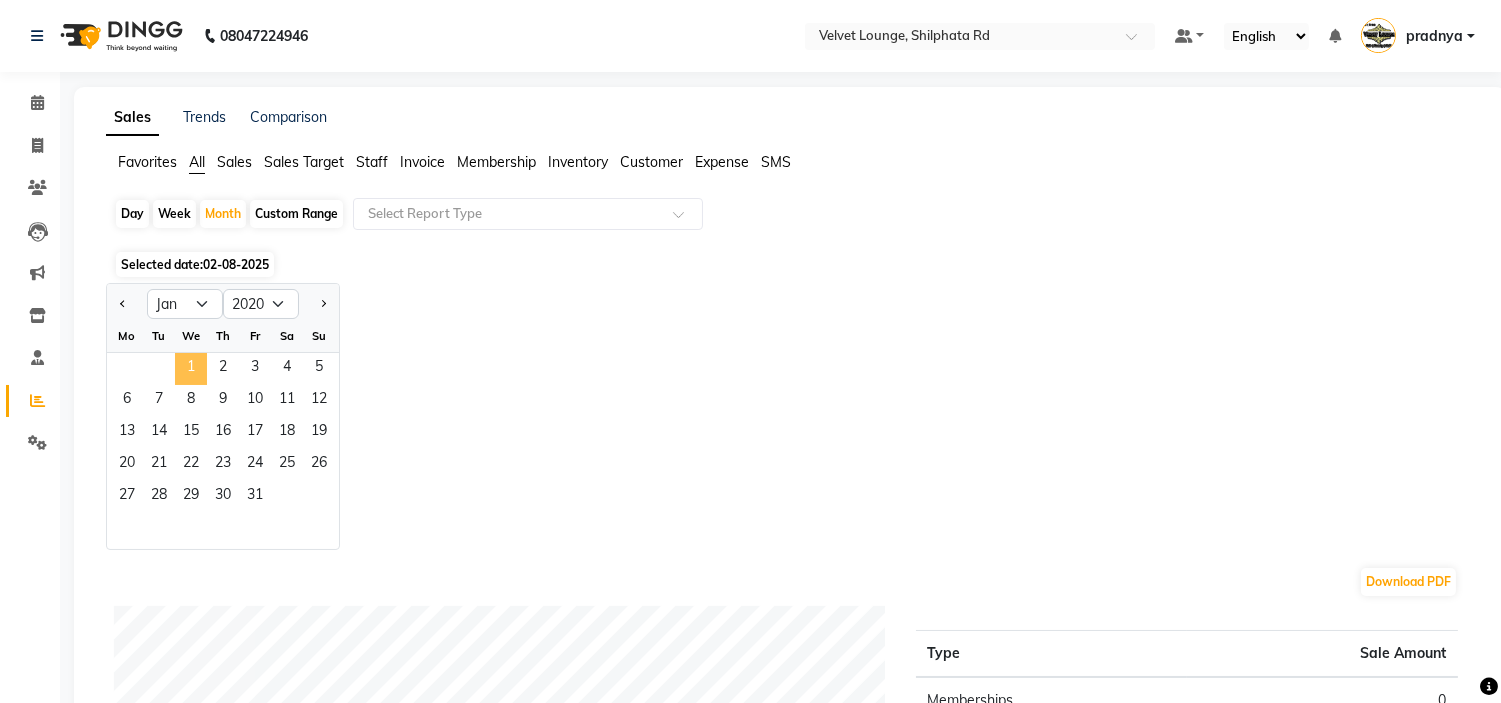 click on "1" 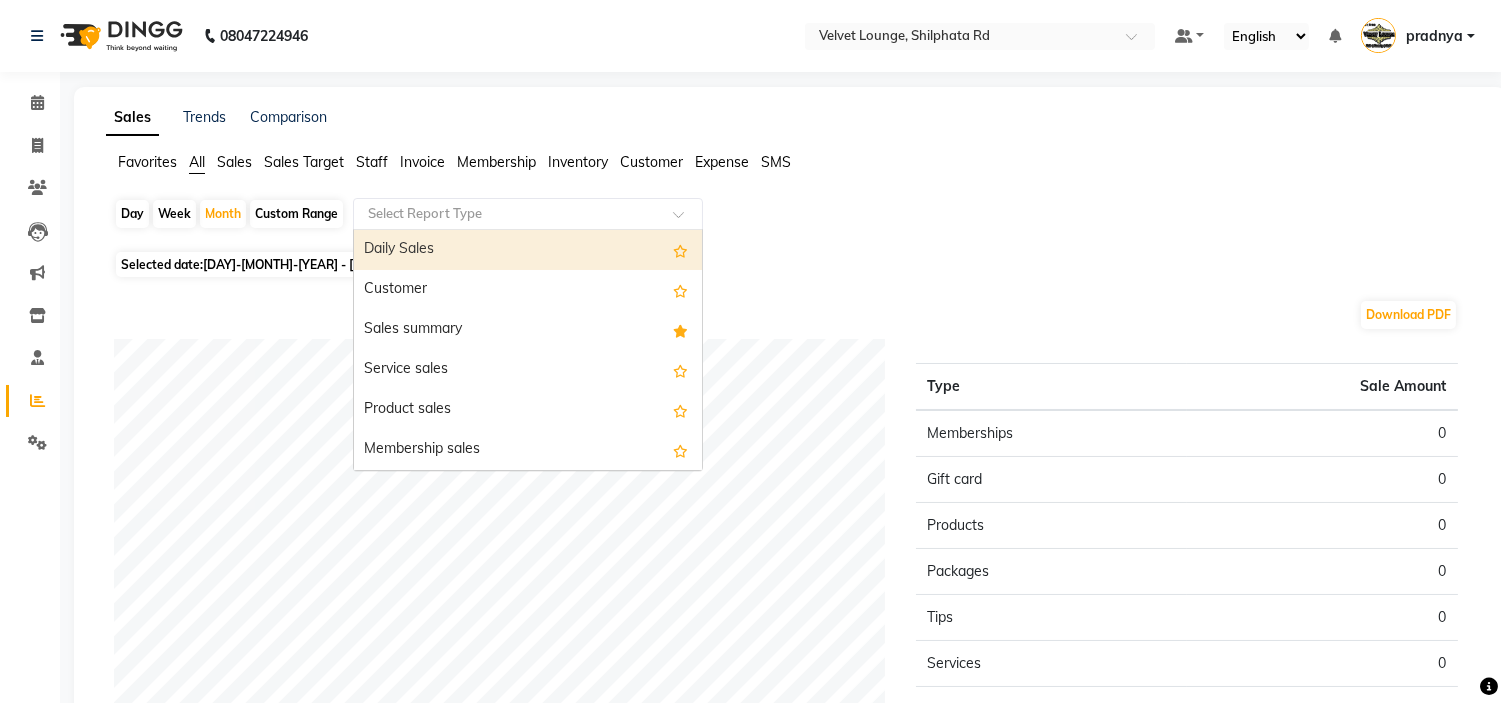 click 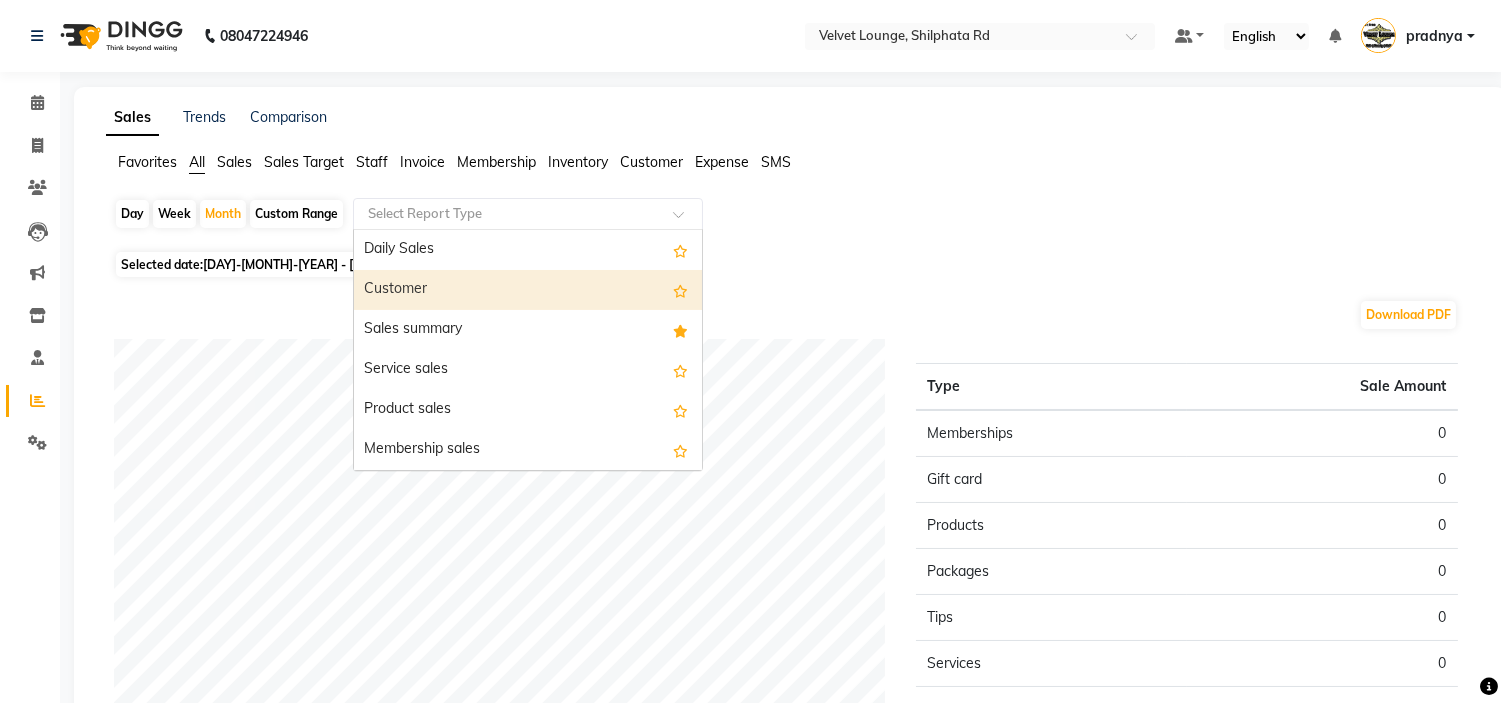 click on "Customer" at bounding box center (528, 290) 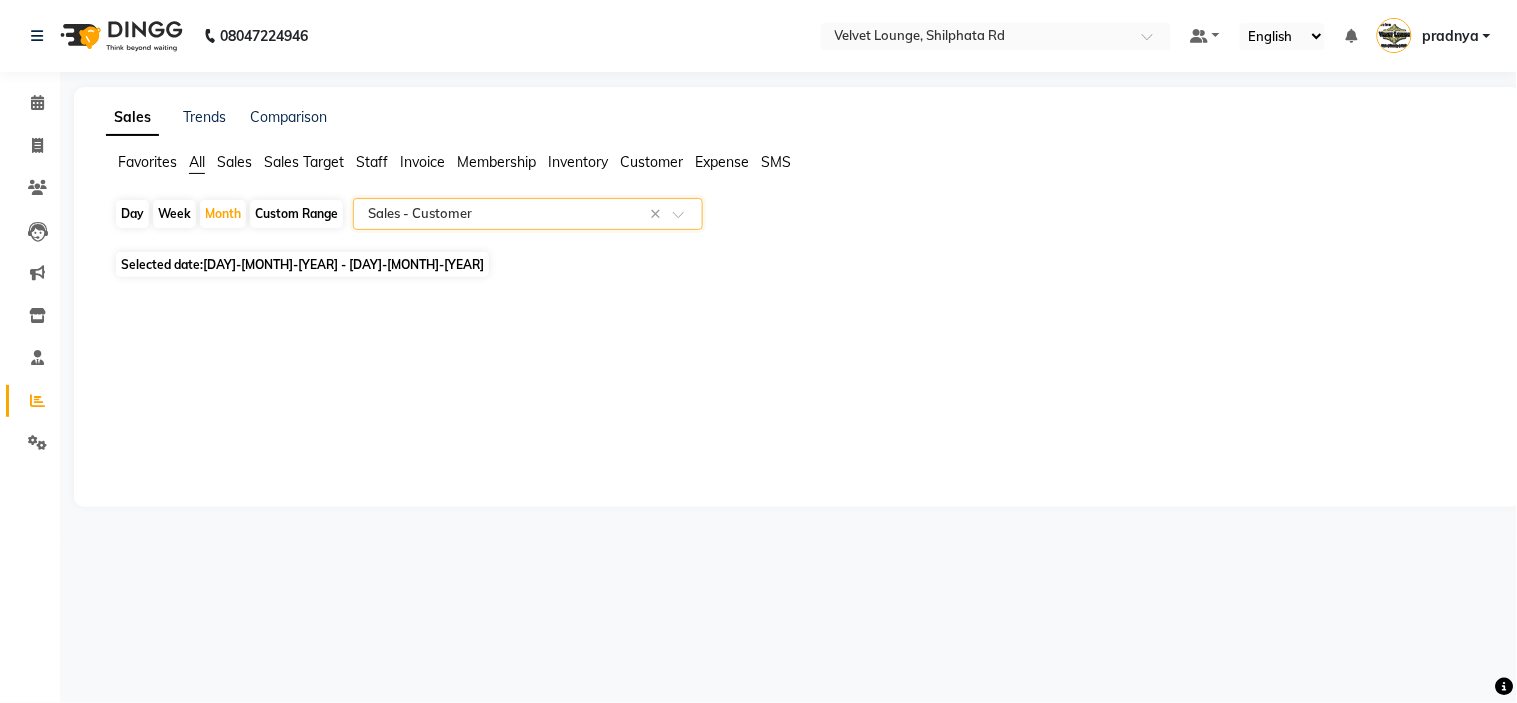 click on "[DAY]-[MONTH]-[YEAR] - [DAY]-[MONTH]-[YEAR]" 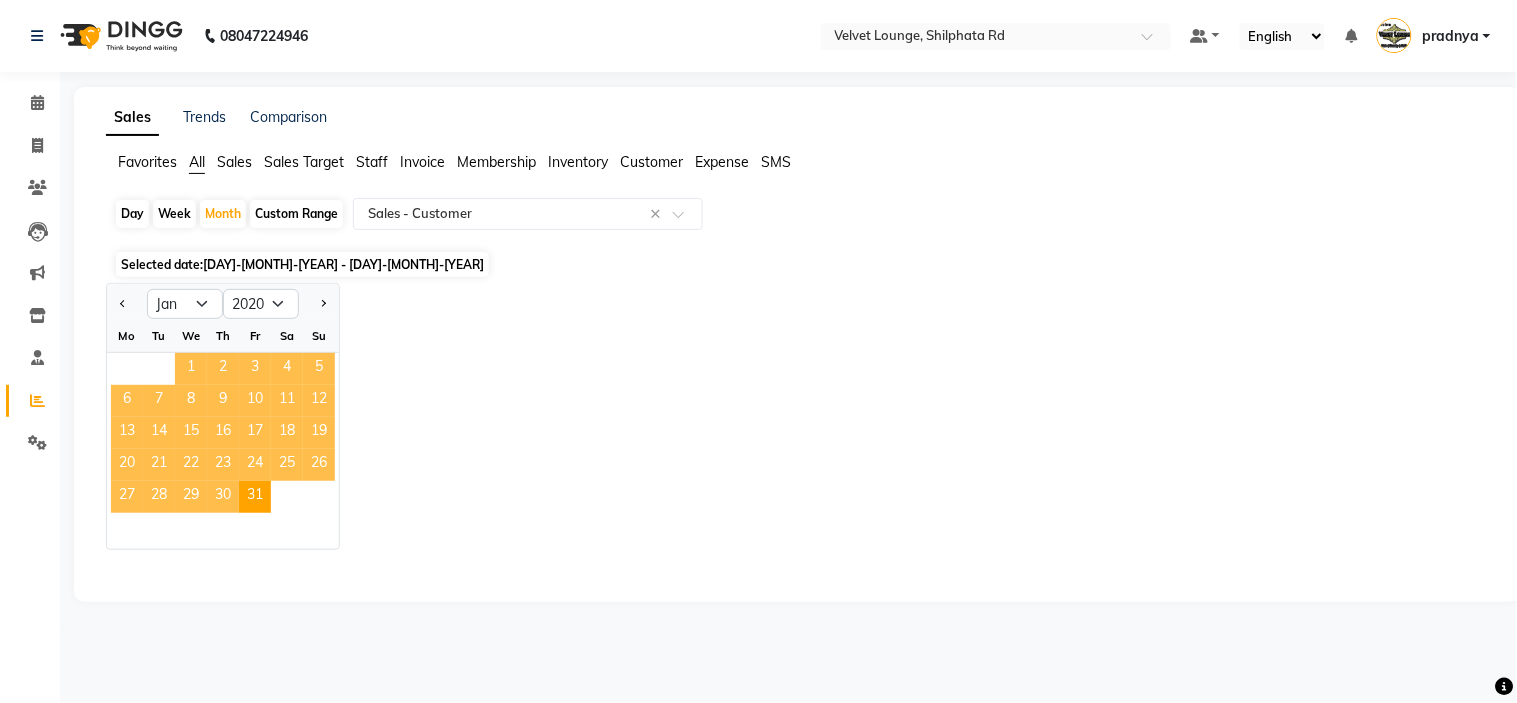 click on "1" 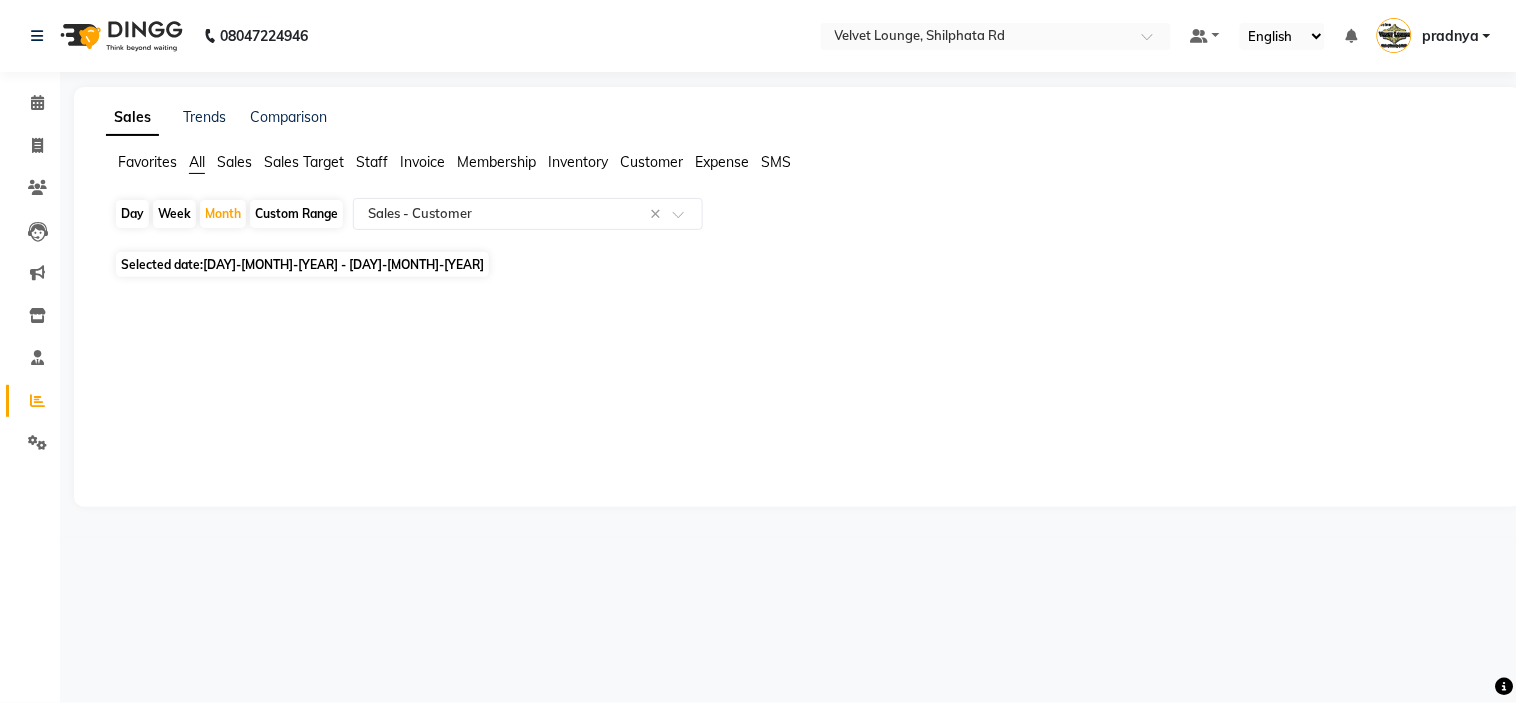 click on "Staff" 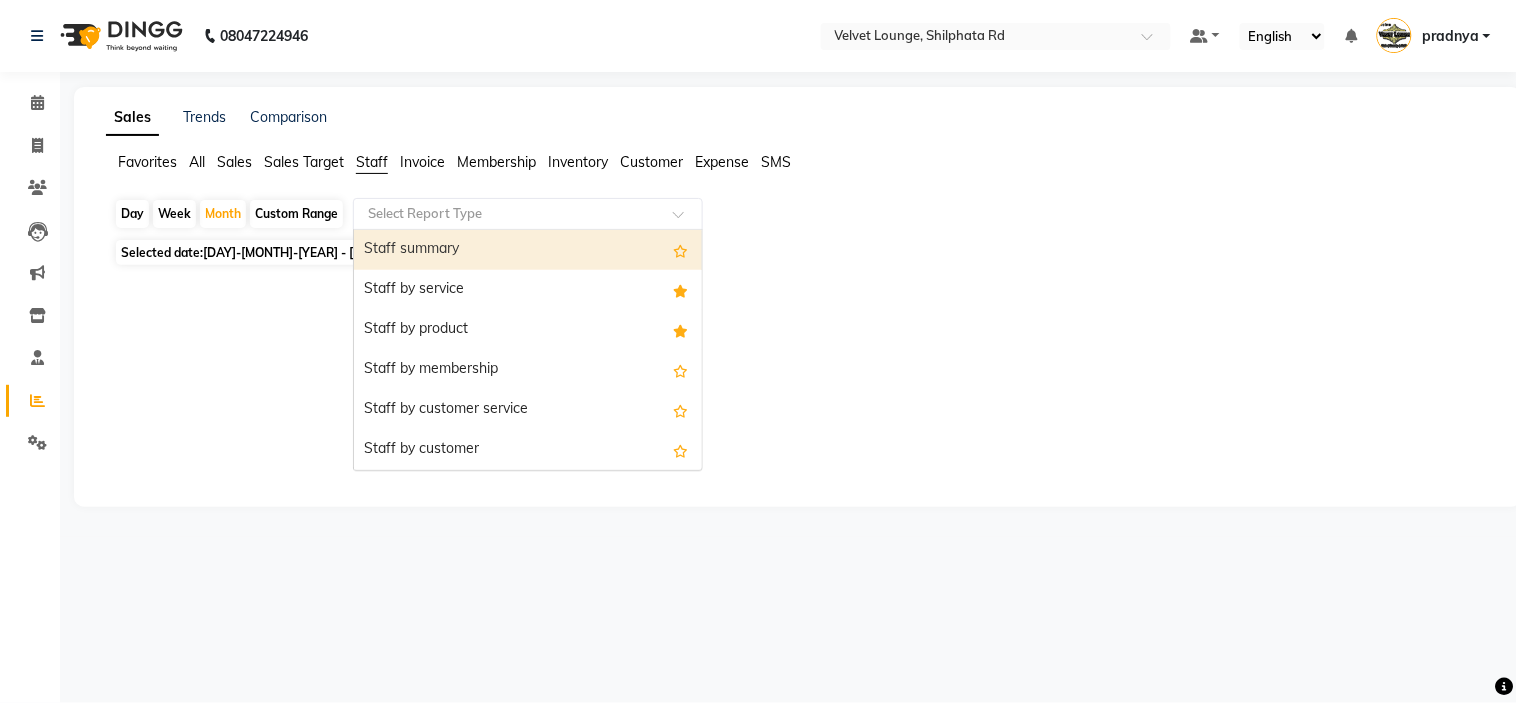 click 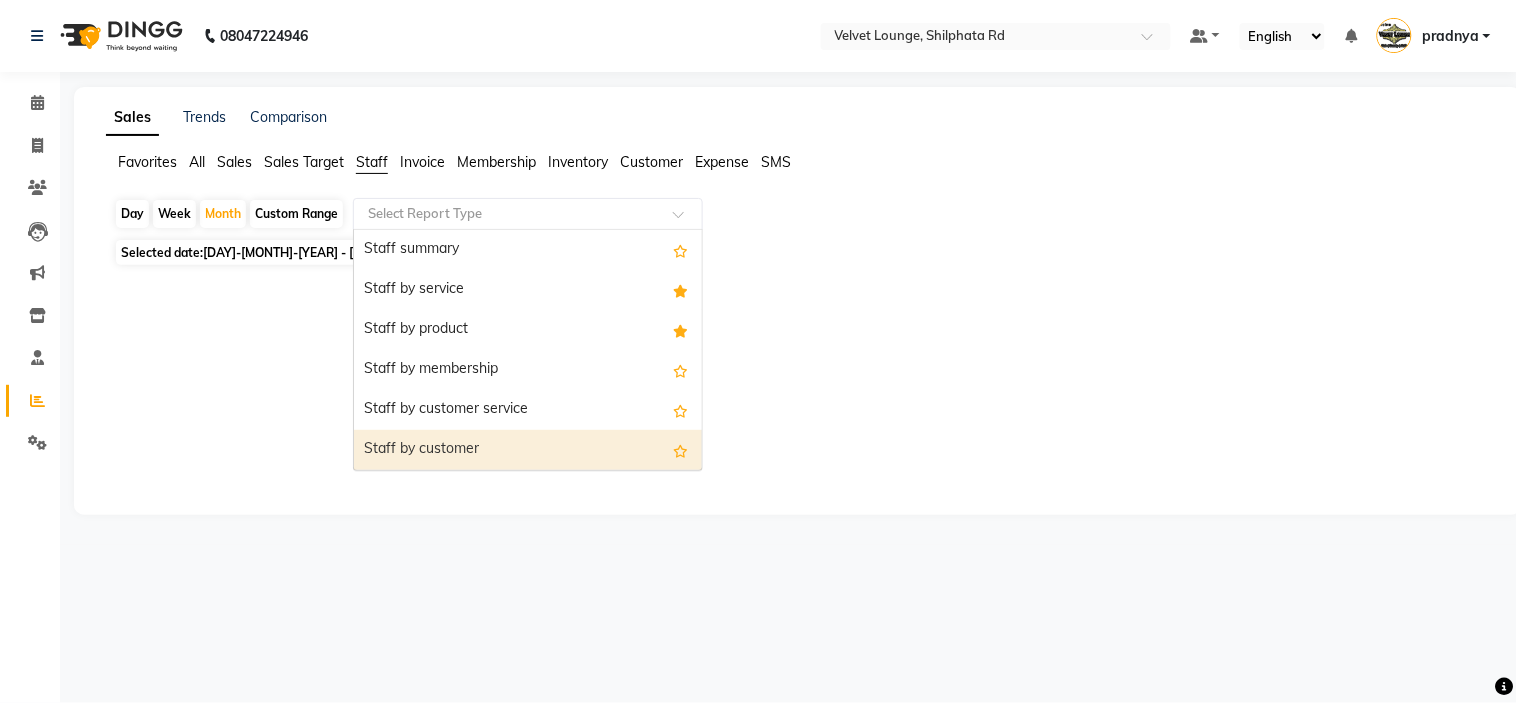 click on "Staff by customer" at bounding box center [528, 450] 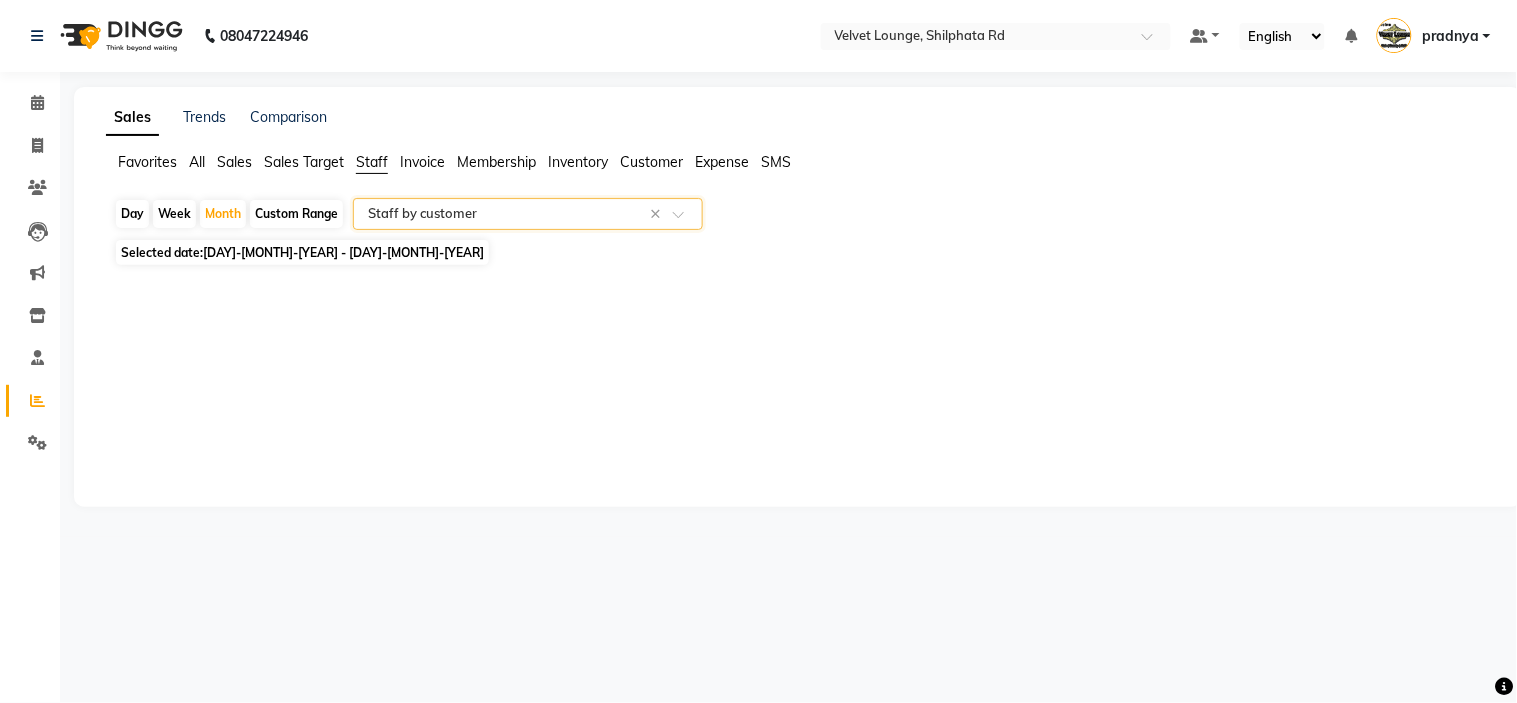 click on "[DAY]-[MONTH]-[YEAR] - [DAY]-[MONTH]-[YEAR]" 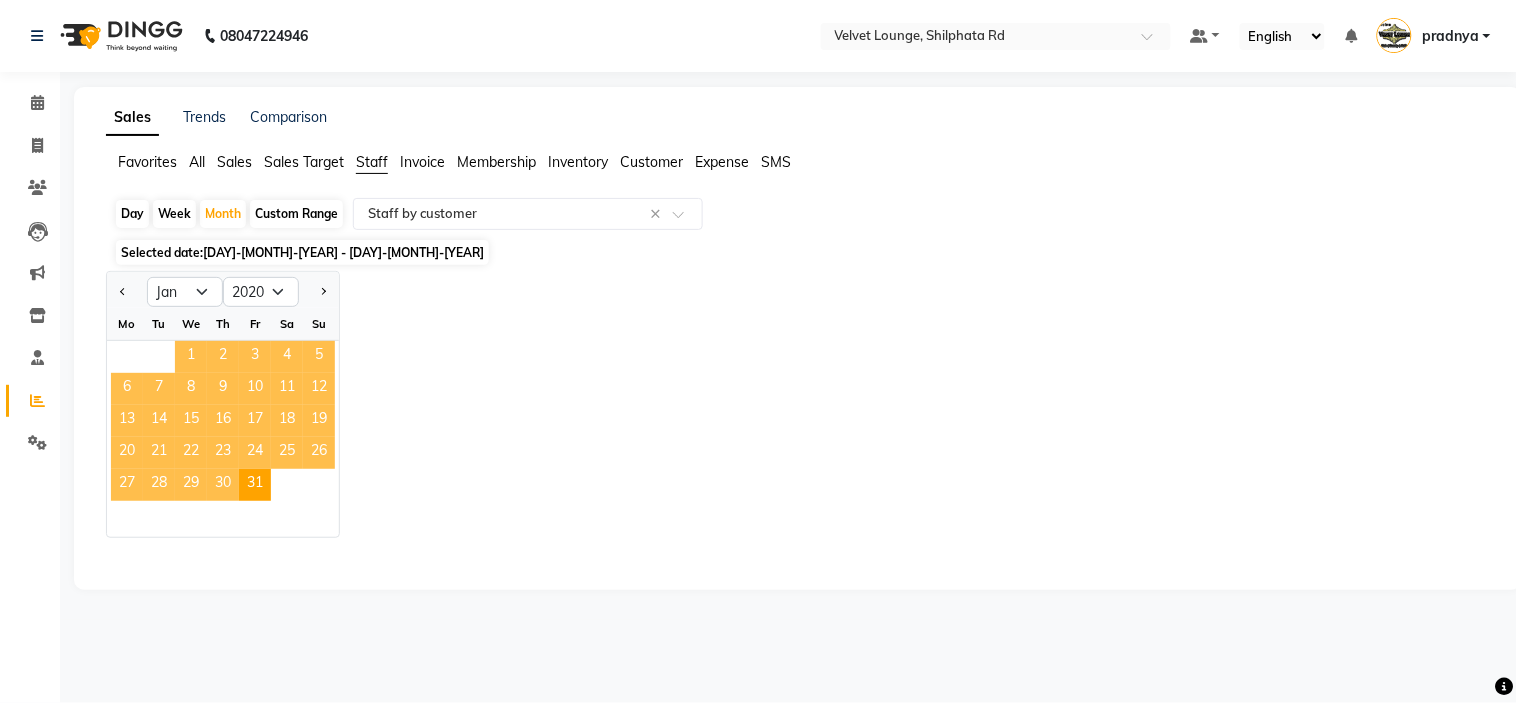 click on "1" 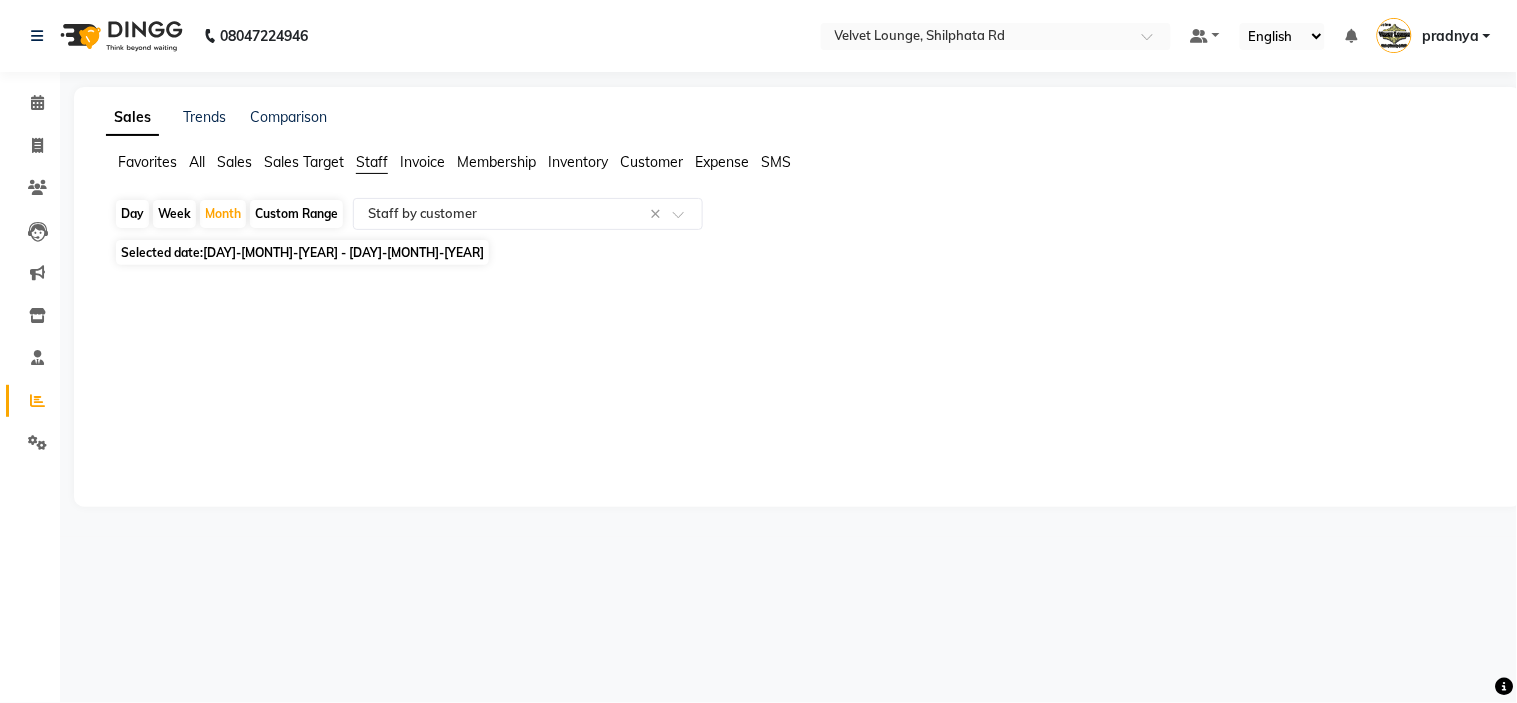 click on "[DAY]-[MONTH]-[YEAR] - [DAY]-[MONTH]-[YEAR]" 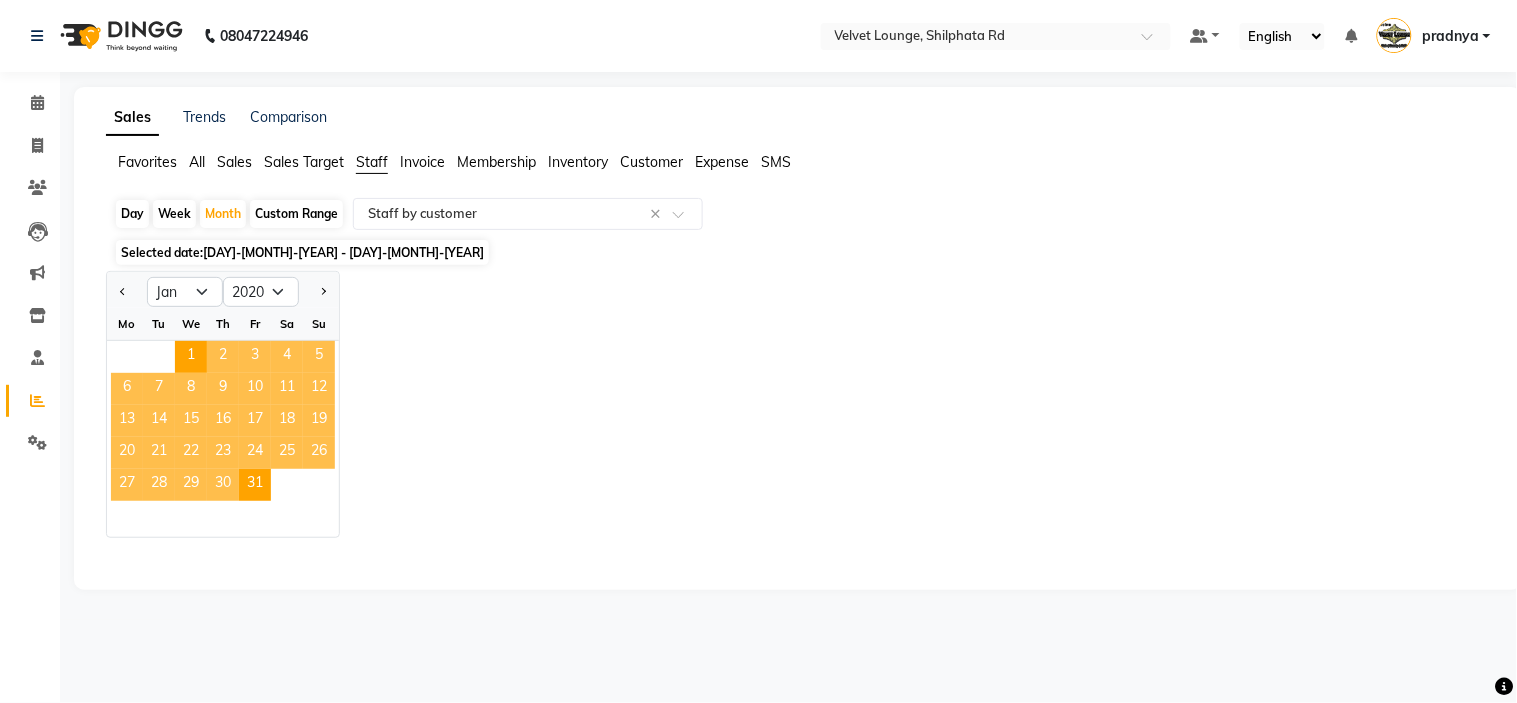 click on "Custom Range" 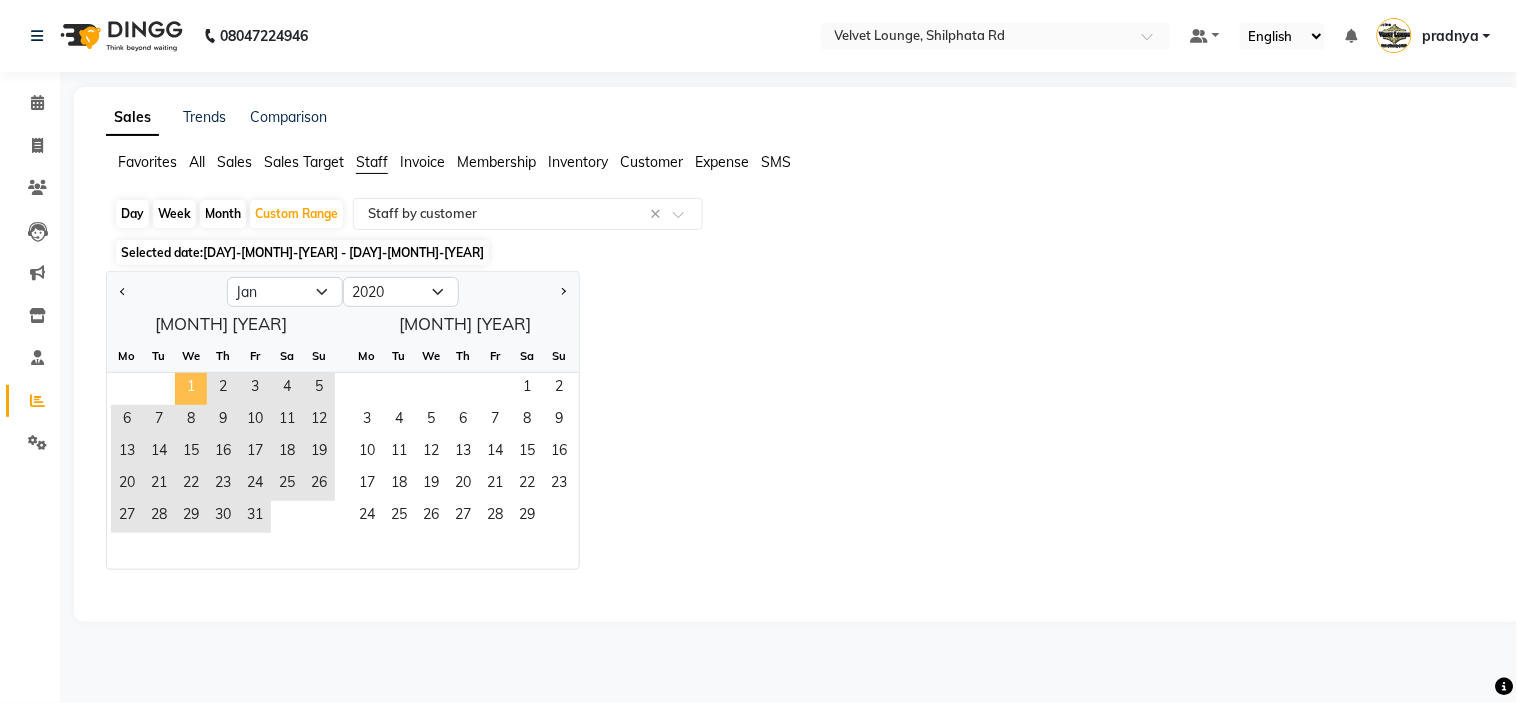 click on "1" 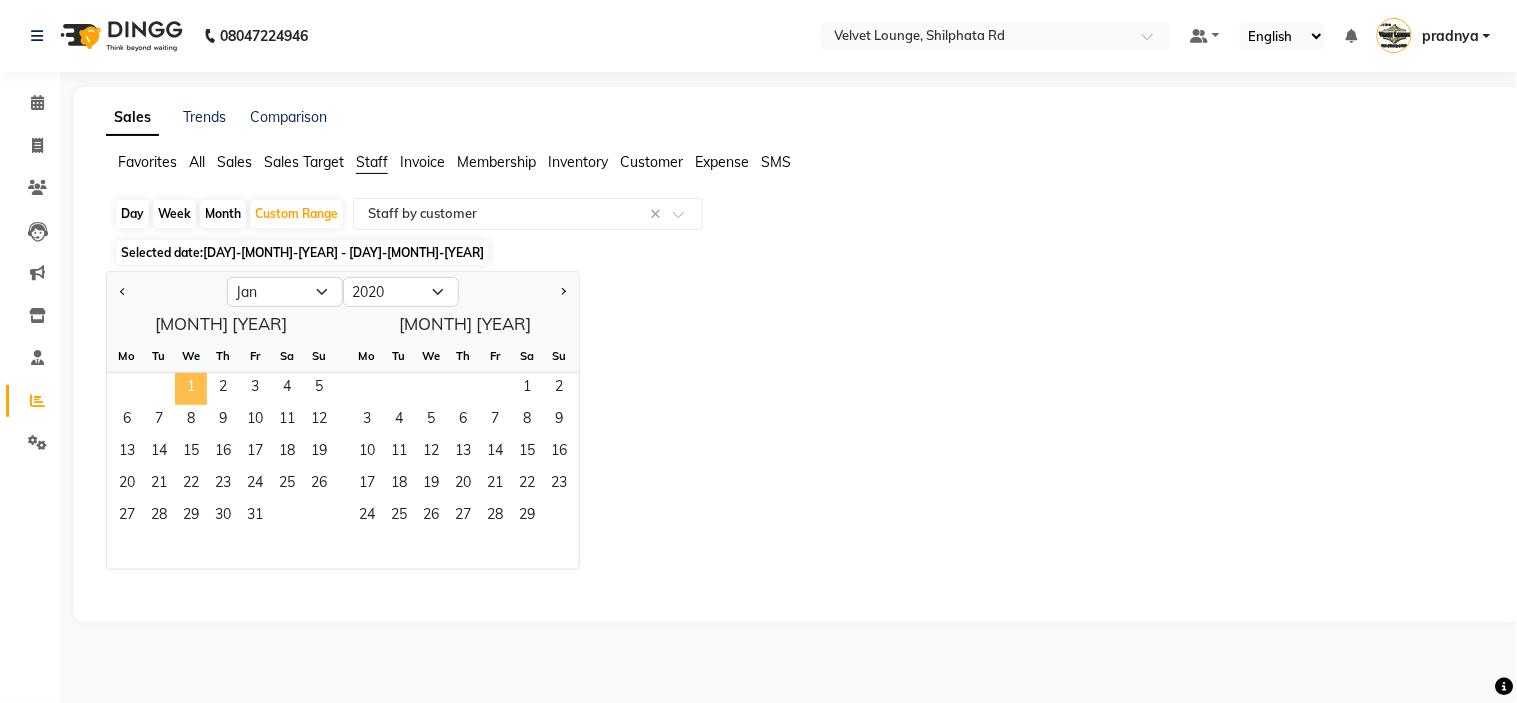 click on "1" 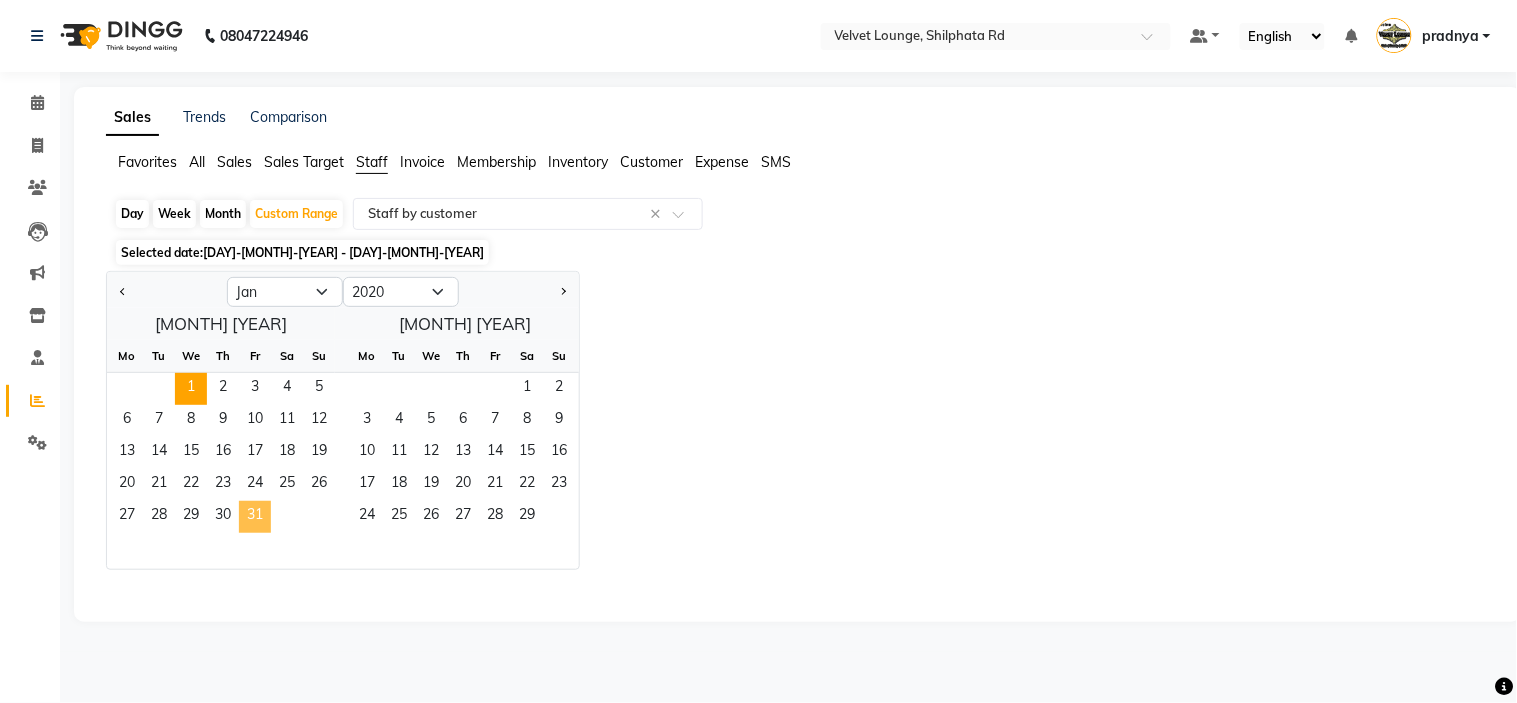 click on "31" 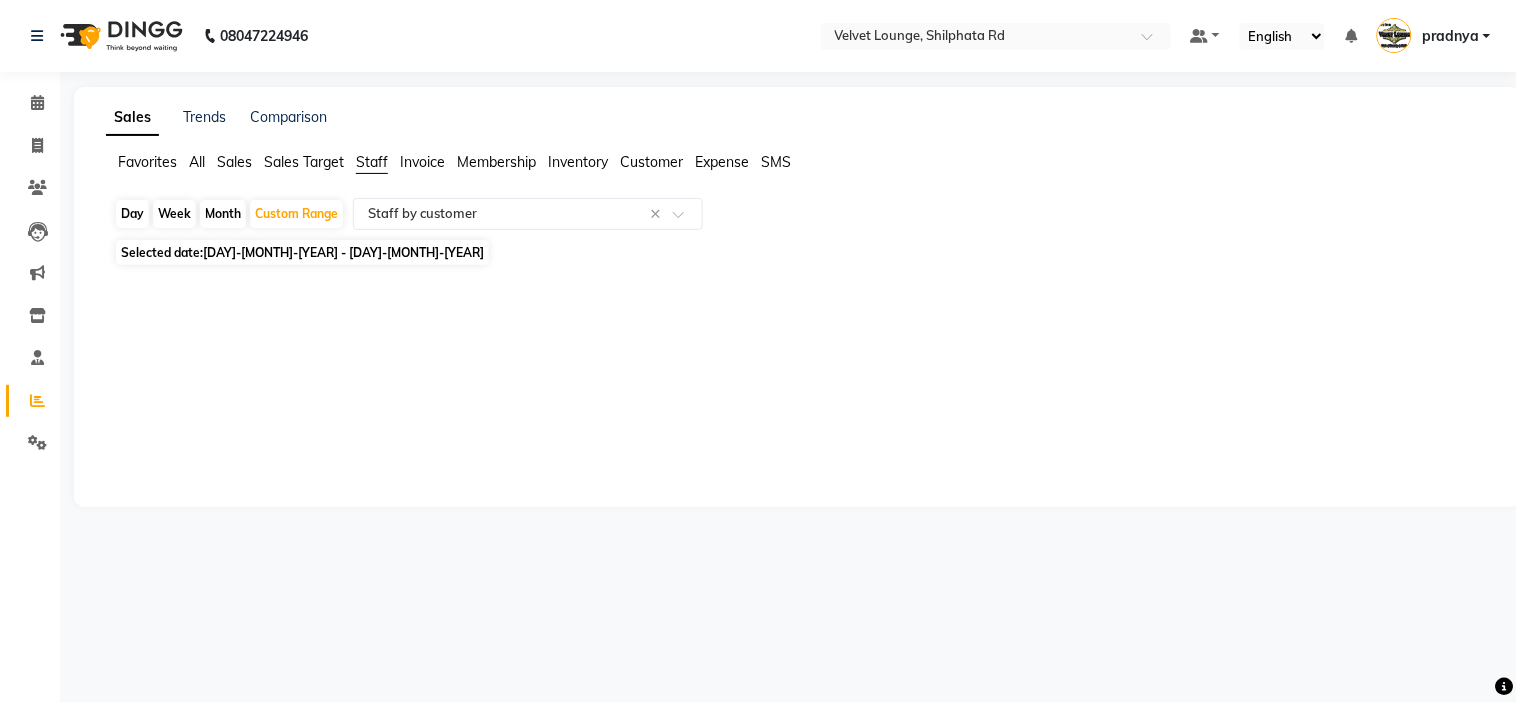 click on "[DAY]-[MONTH]-[YEAR] - [DAY]-[MONTH]-[YEAR]" 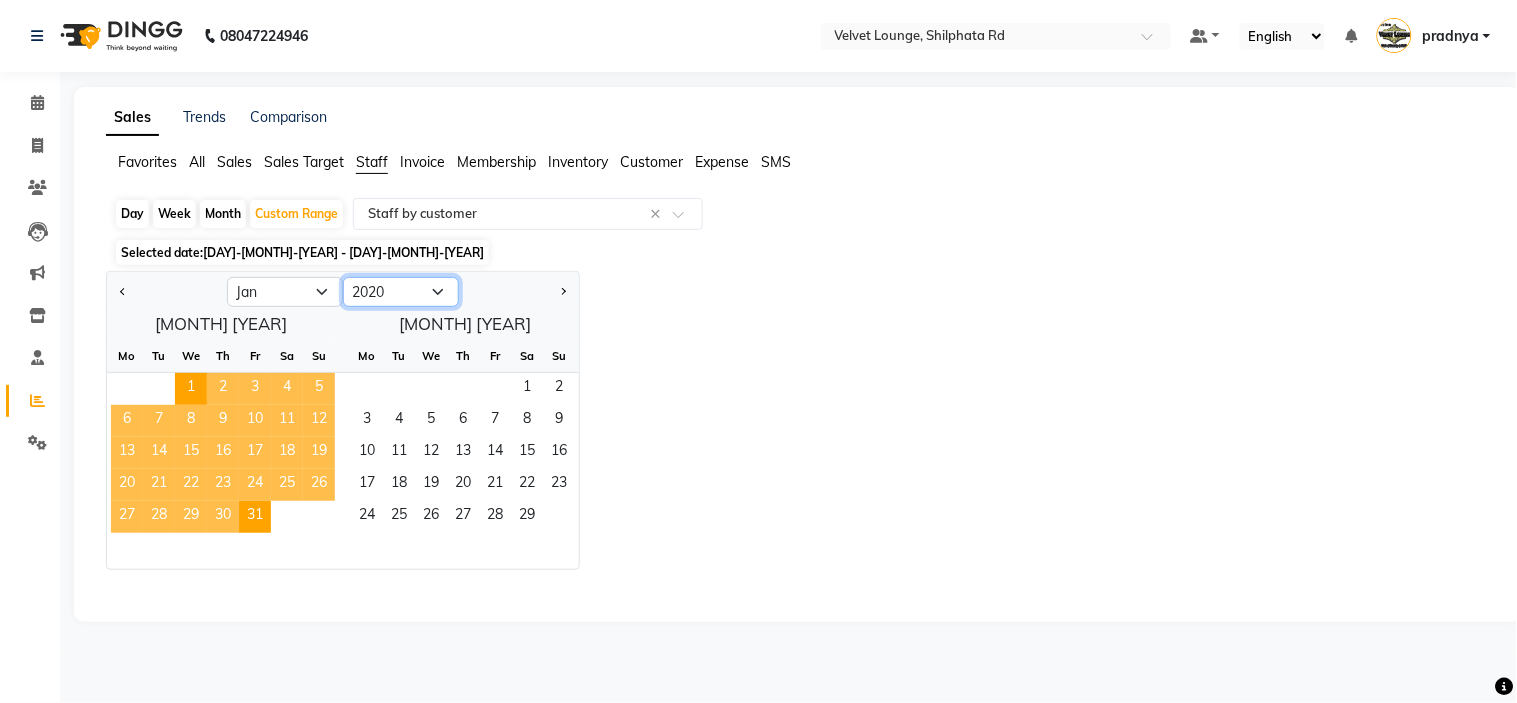 click on "2010 2011 2012 2013 2014 2015 2016 2017 2018 2019 2020 2021 2022 2023 2024 2025 2026 2027 2028 2029 2030" 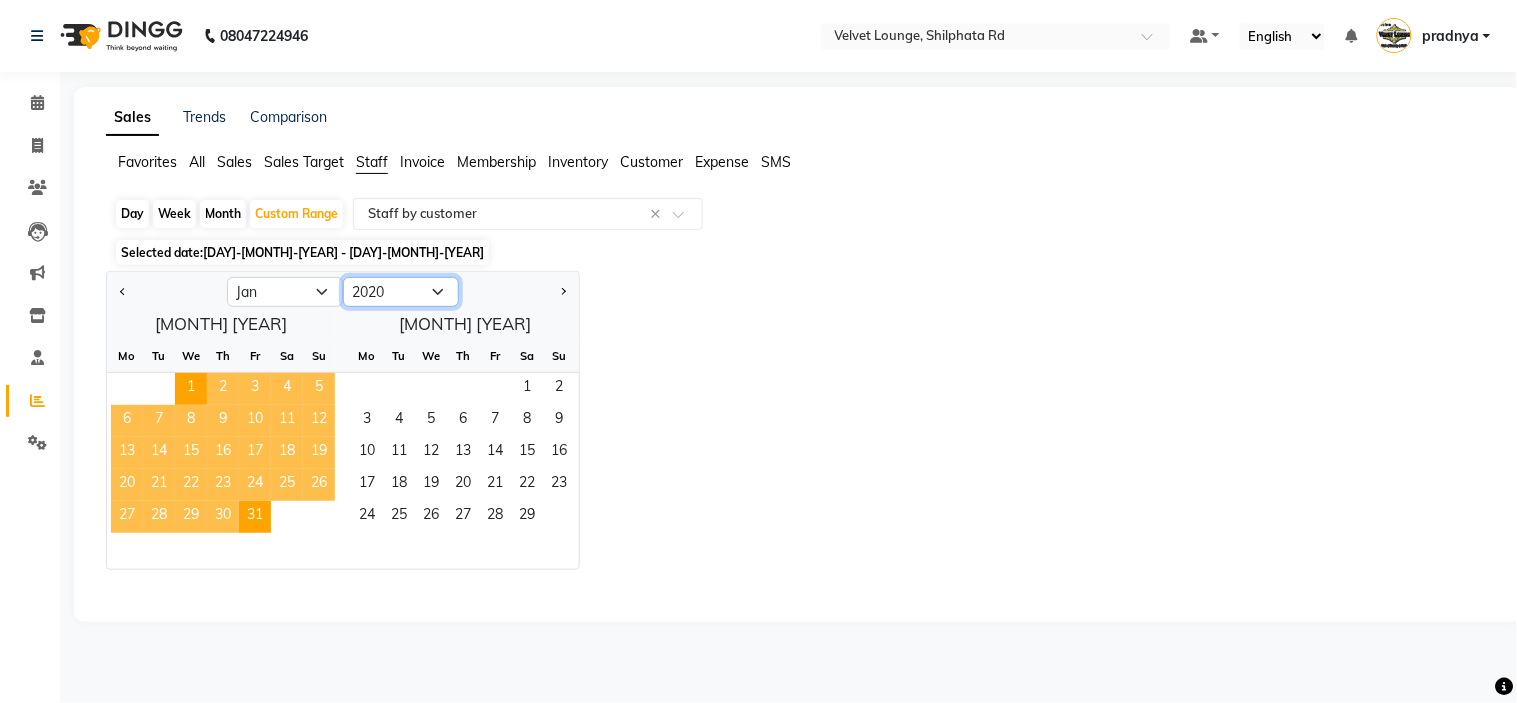 select on "2021" 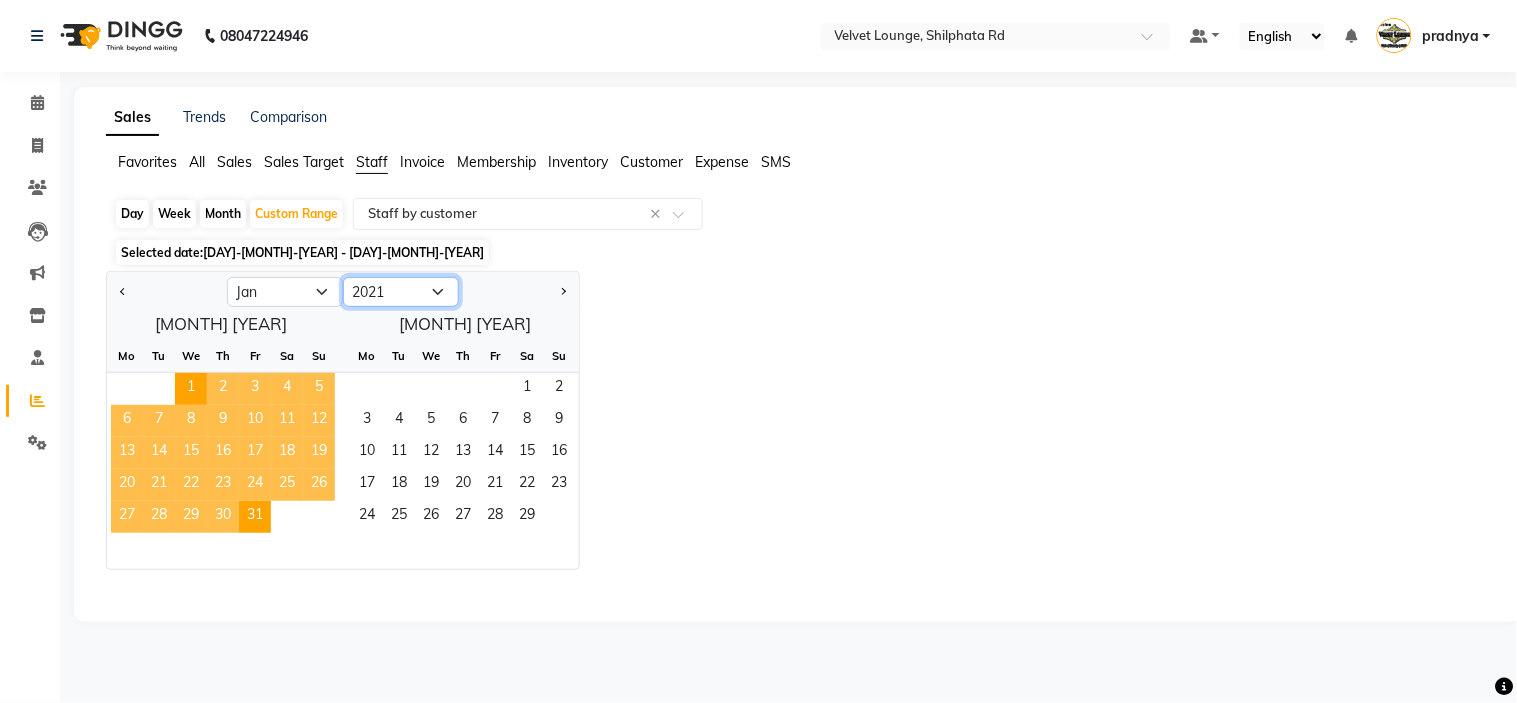 click on "2010 2011 2012 2013 2014 2015 2016 2017 2018 2019 2020 2021 2022 2023 2024 2025 2026 2027 2028 2029 2030" 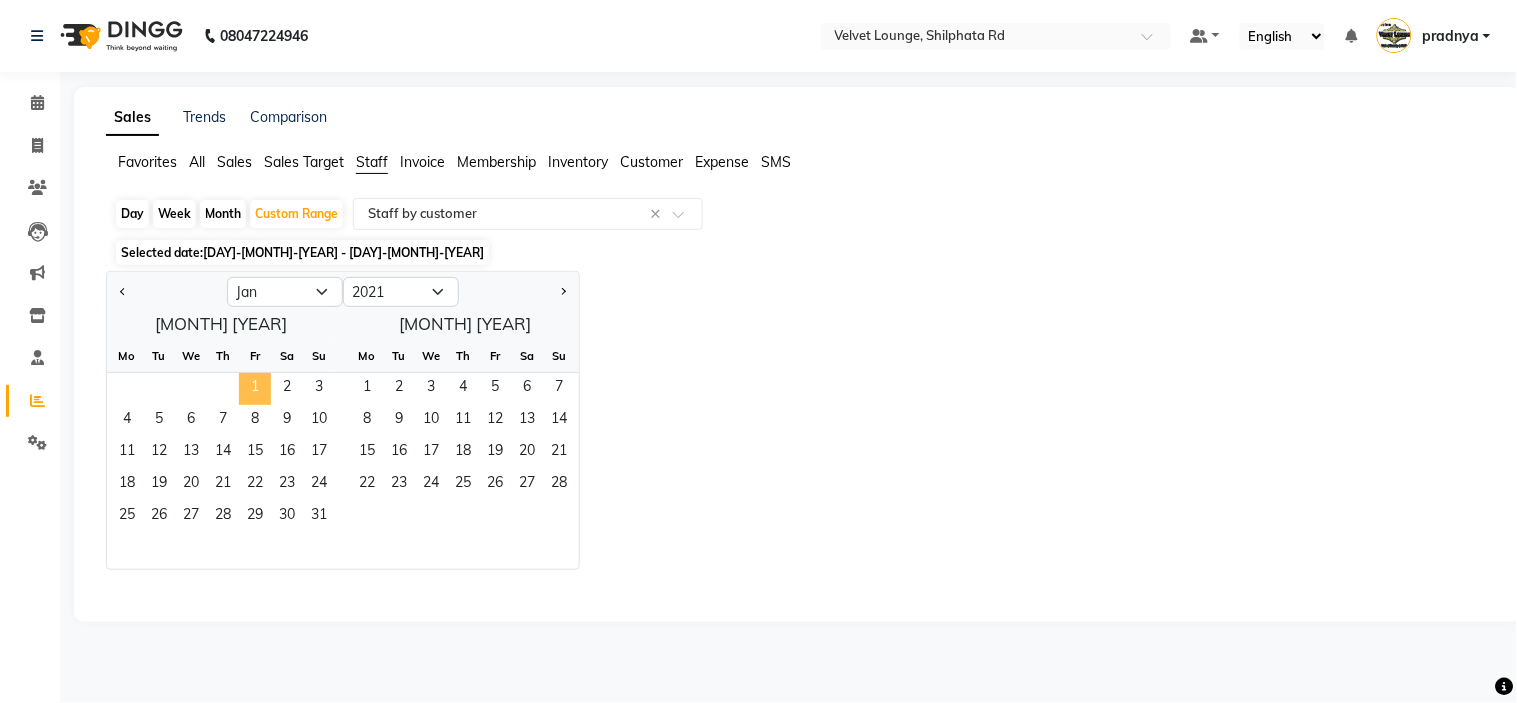 click on "1" 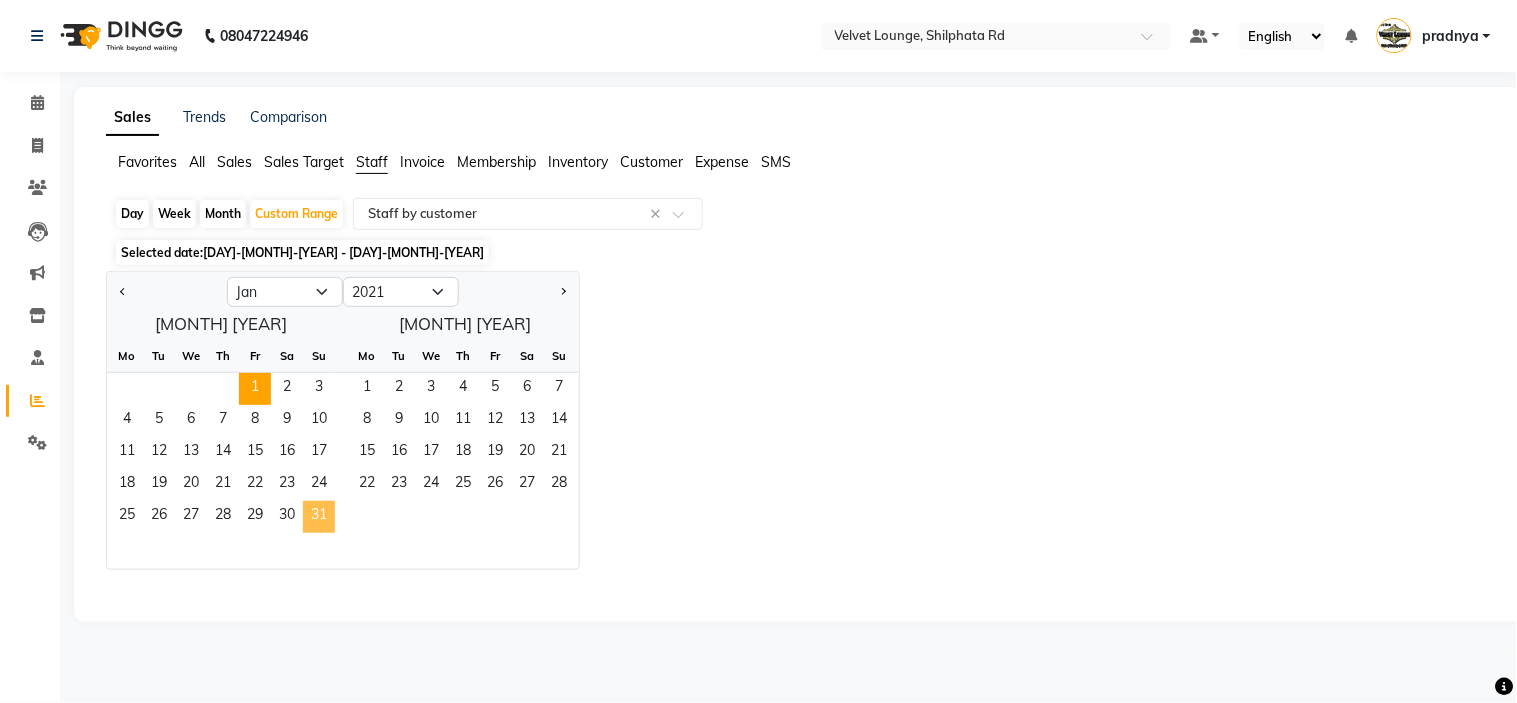 click on "31" 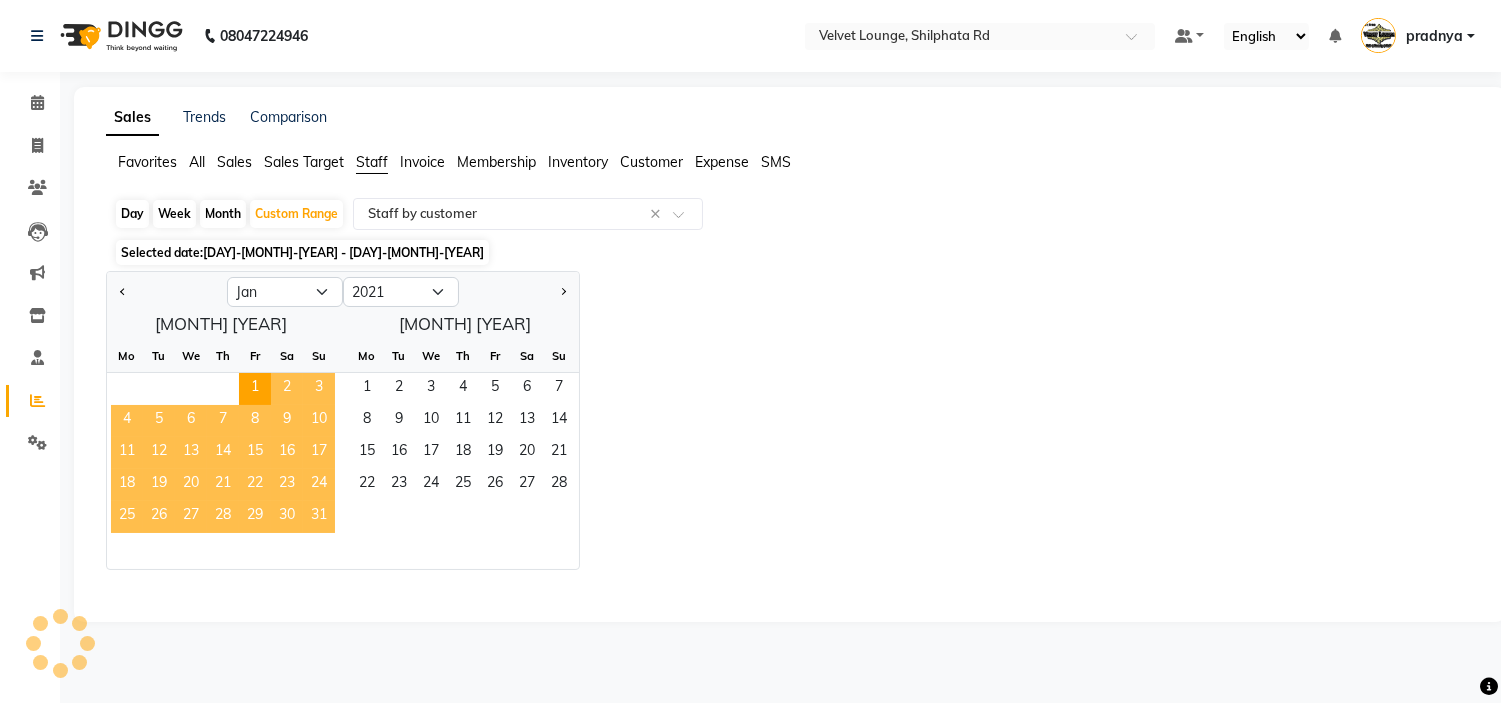 select on "full_report" 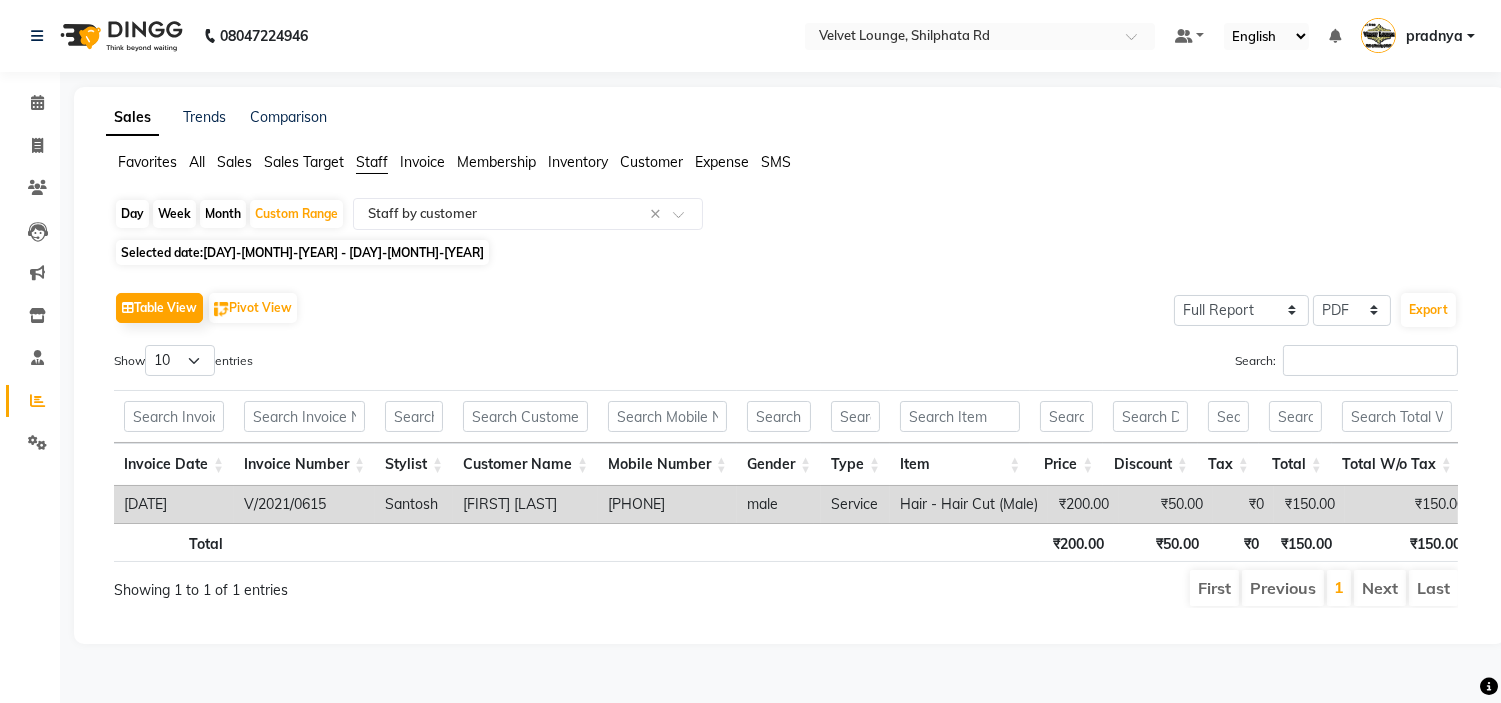 click on "[DAY]-[MONTH]-[YEAR] - [DAY]-[MONTH]-[YEAR]" 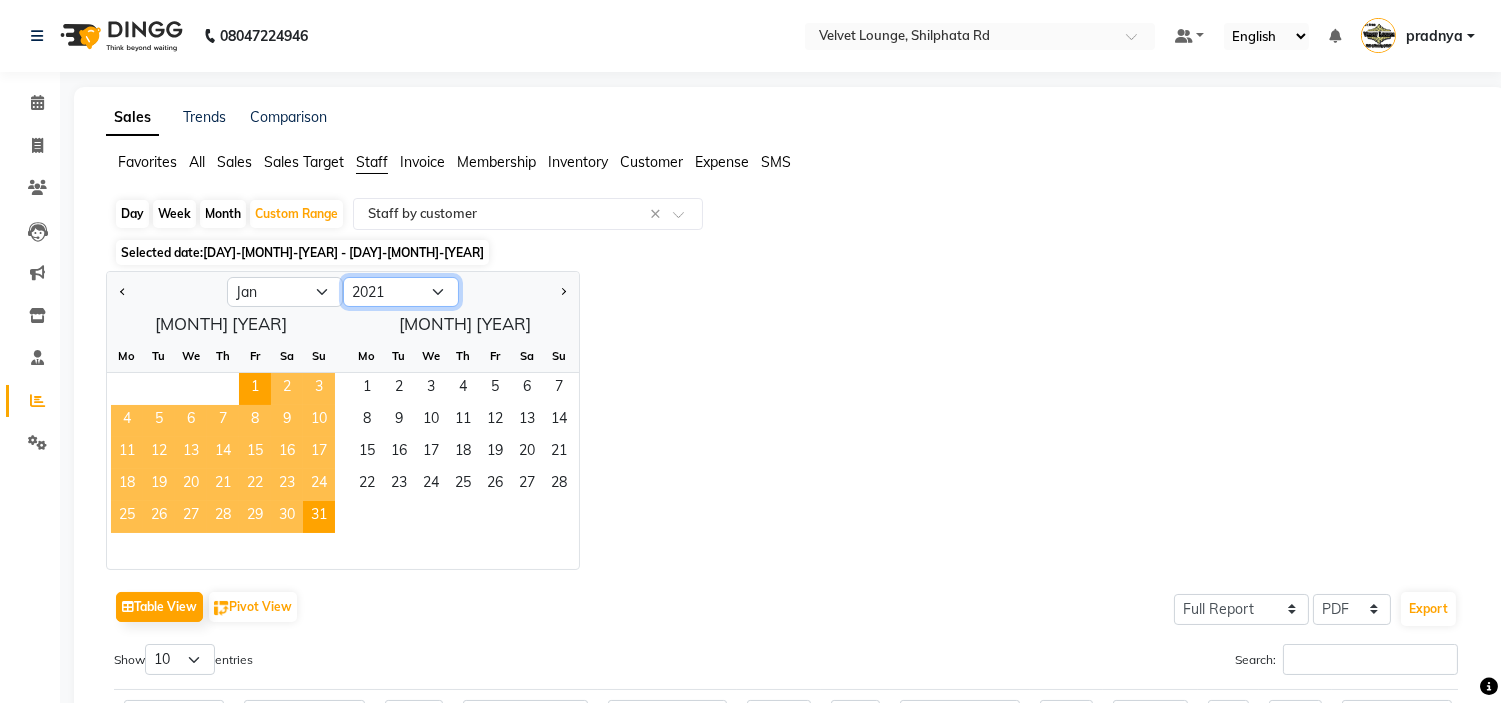 click on "2011 2012 2013 2014 2015 2016 2017 2018 2019 2020 2021 2022 2023 2024 2025 2026 2027 2028 2029 2030 2031" 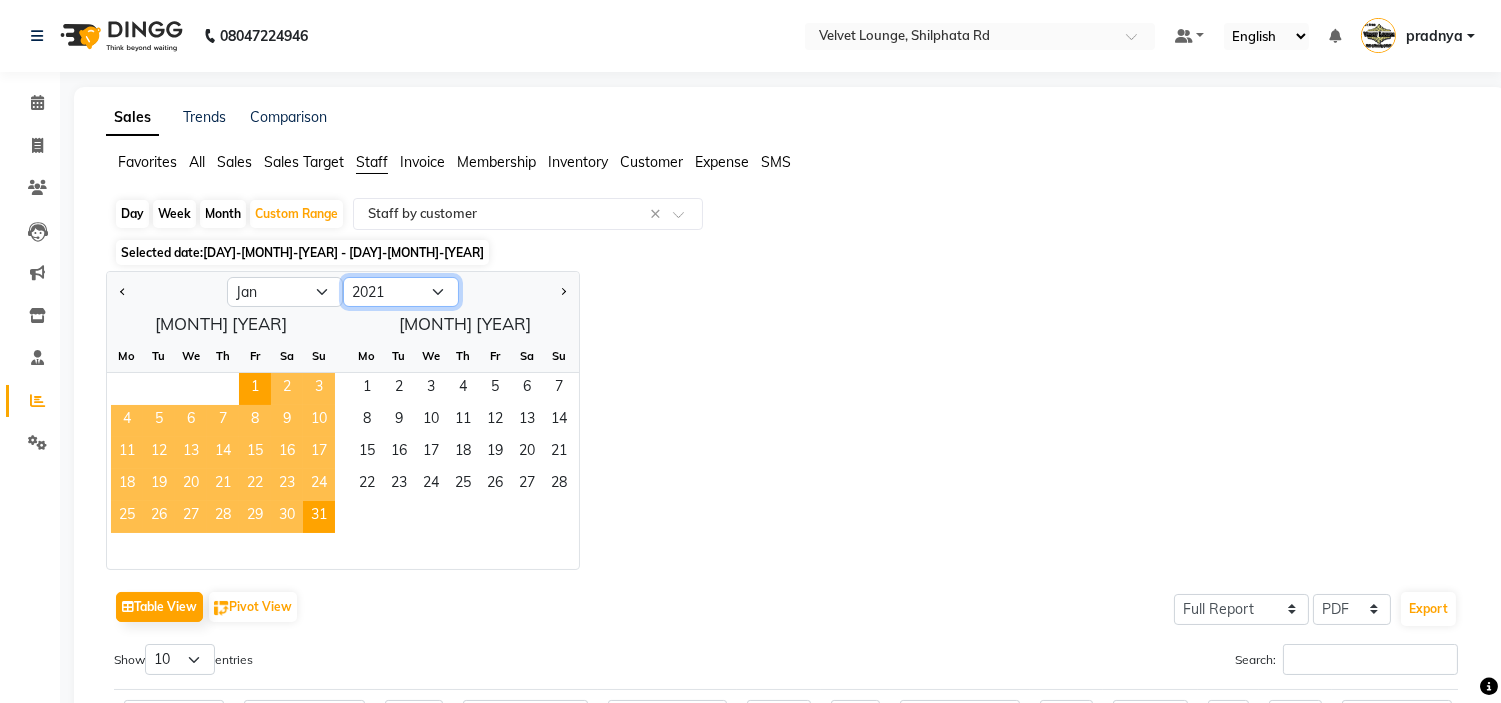 select on "2022" 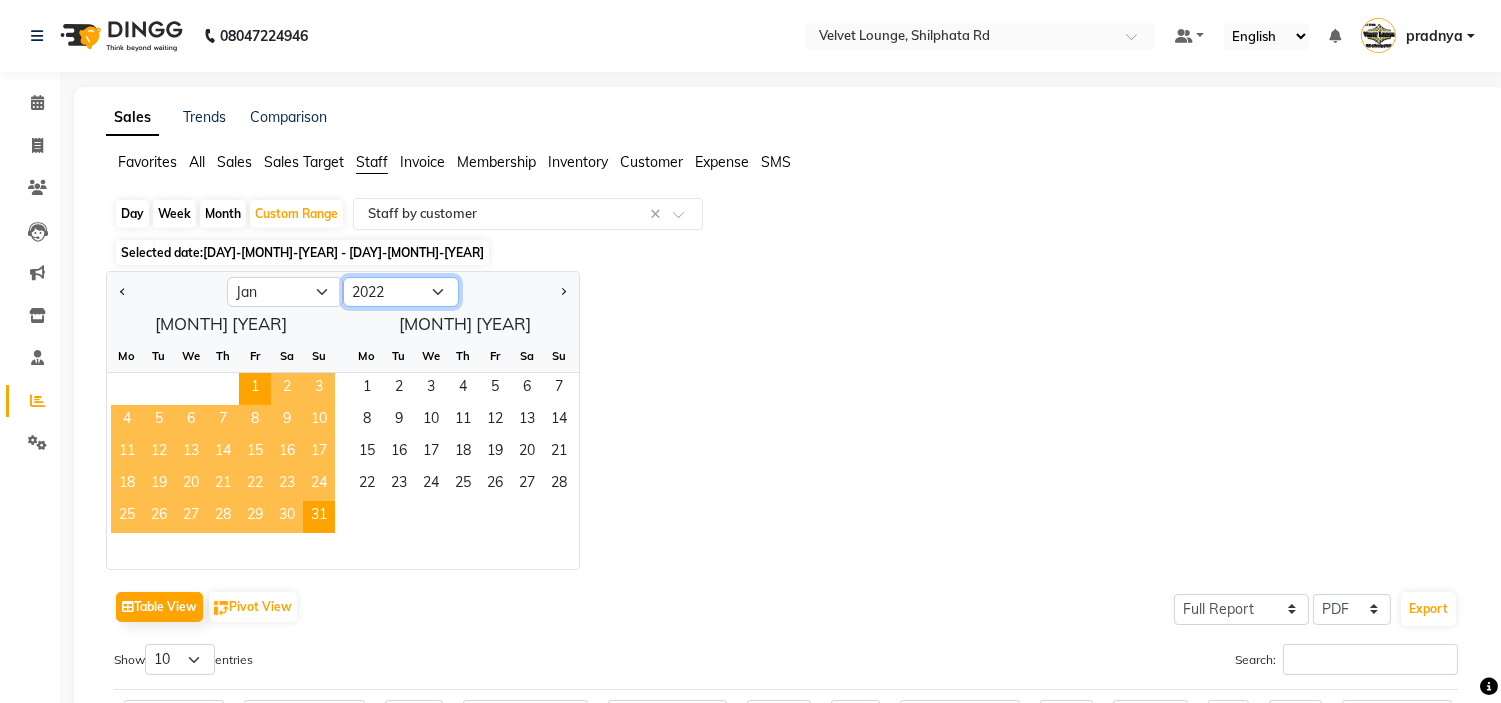 click on "2011 2012 2013 2014 2015 2016 2017 2018 2019 2020 2021 2022 2023 2024 2025 2026 2027 2028 2029 2030 2031" 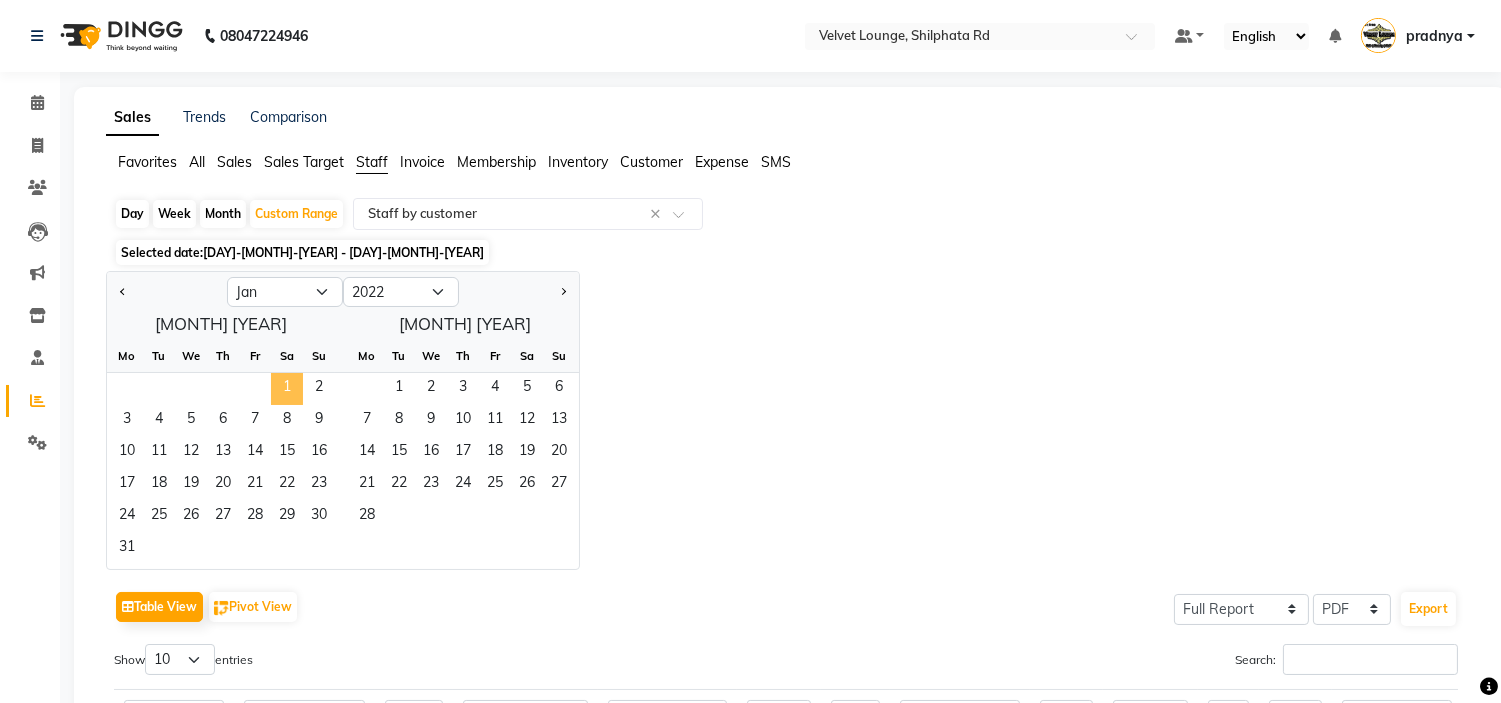 click on "1" 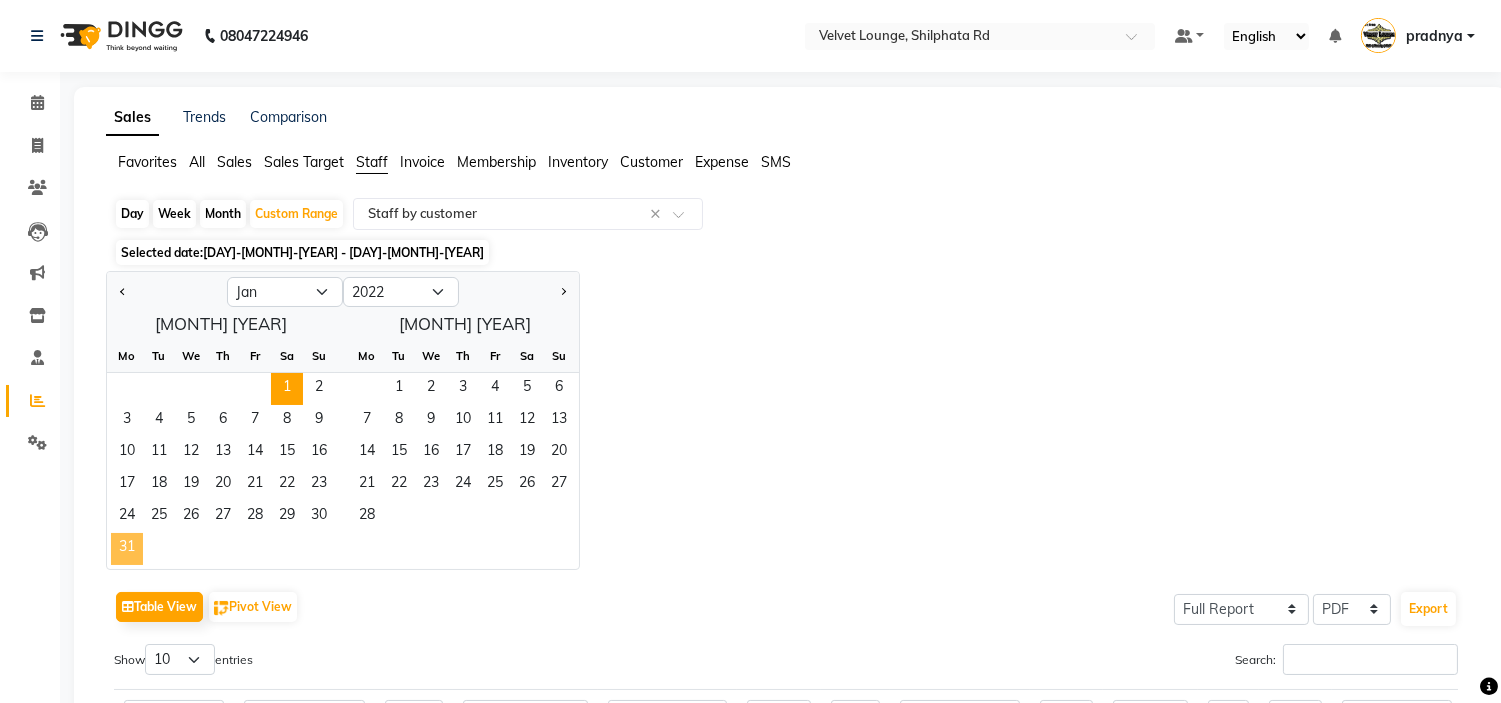 click on "31" 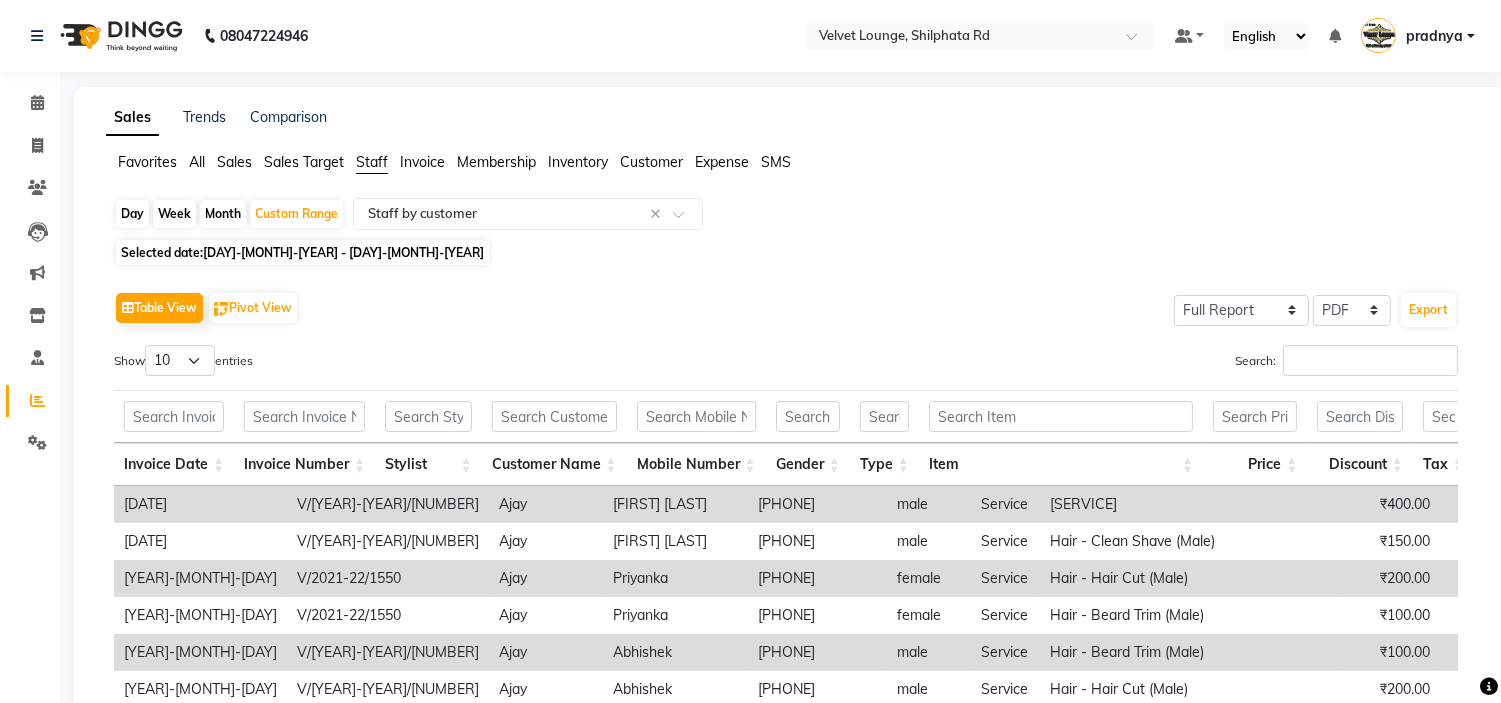 click on "Search:" at bounding box center (1129, 364) 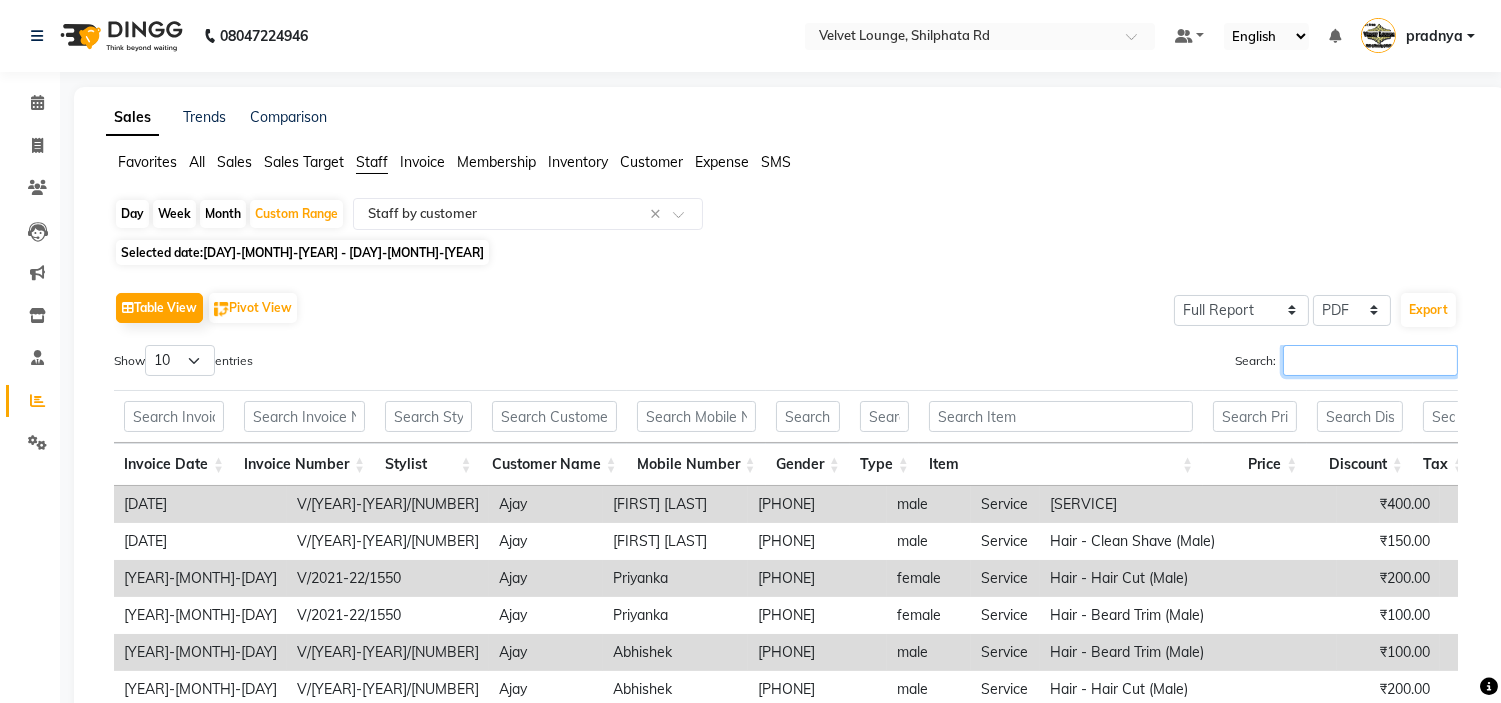 click on "Search:" at bounding box center [1370, 360] 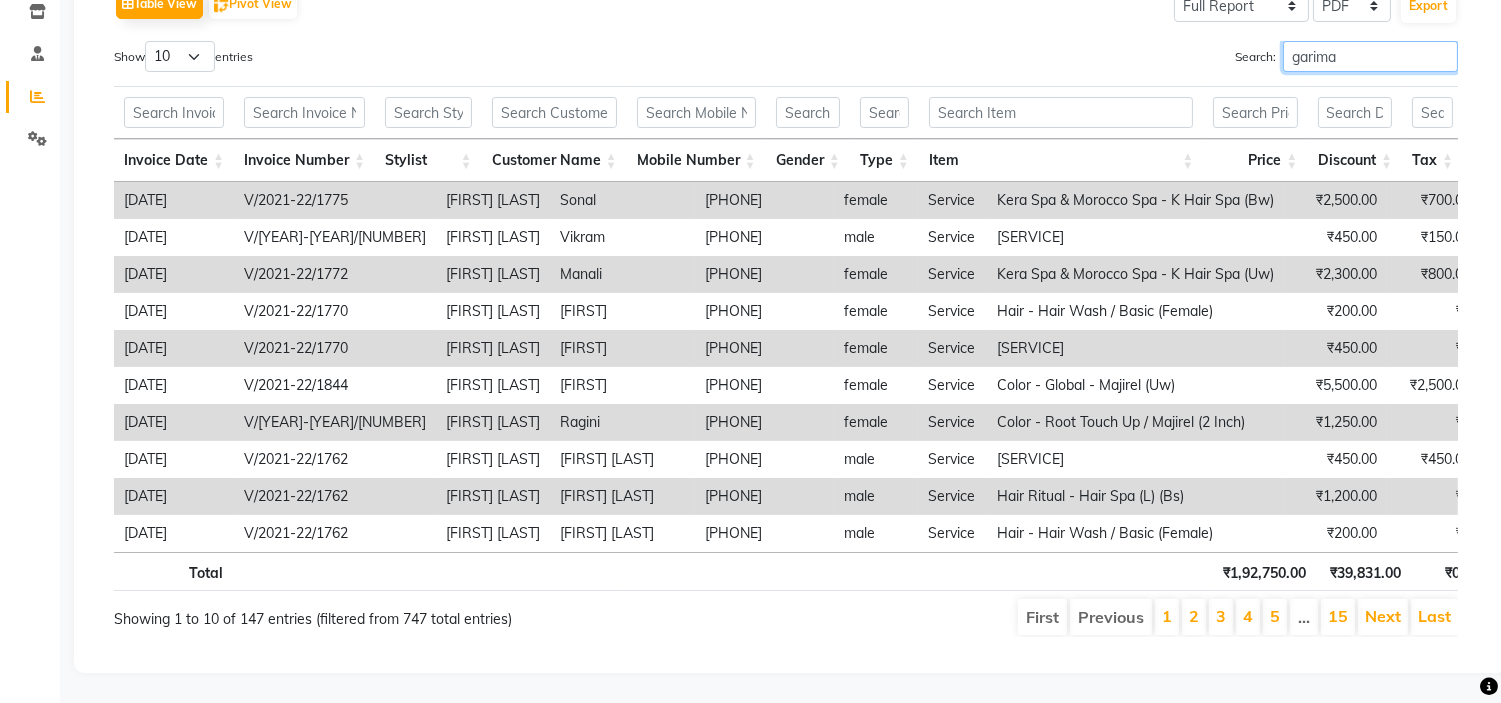 scroll, scrollTop: 338, scrollLeft: 0, axis: vertical 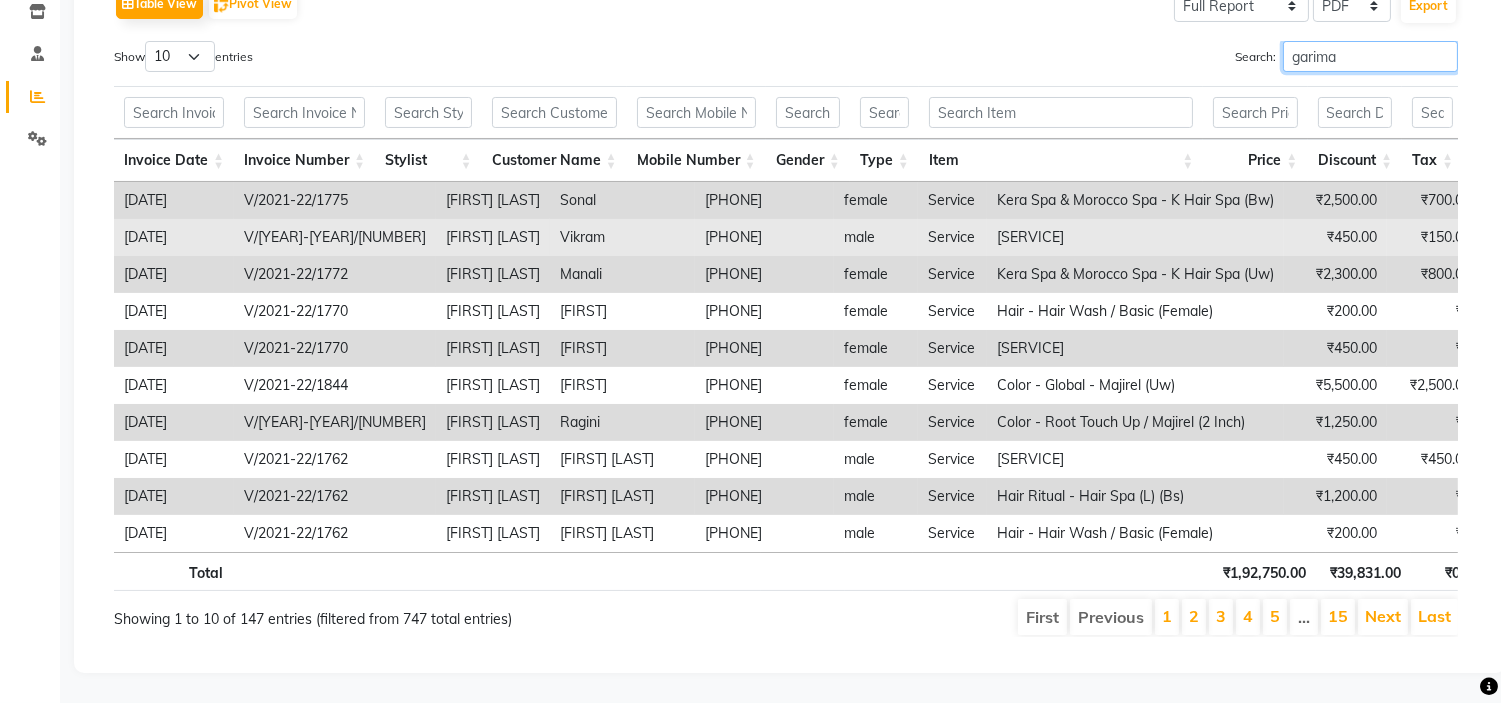 type on "garima" 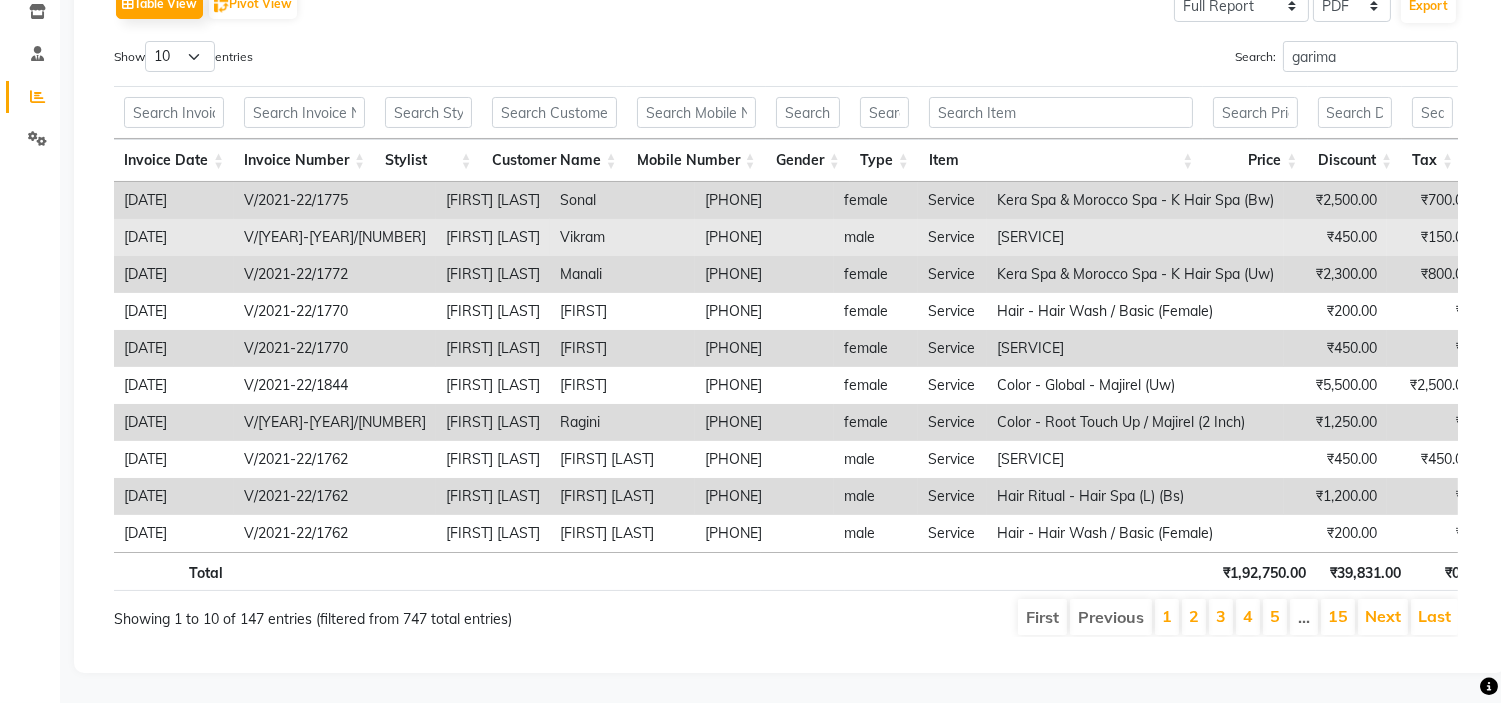 click on "[SERVICE]" at bounding box center (1135, 237) 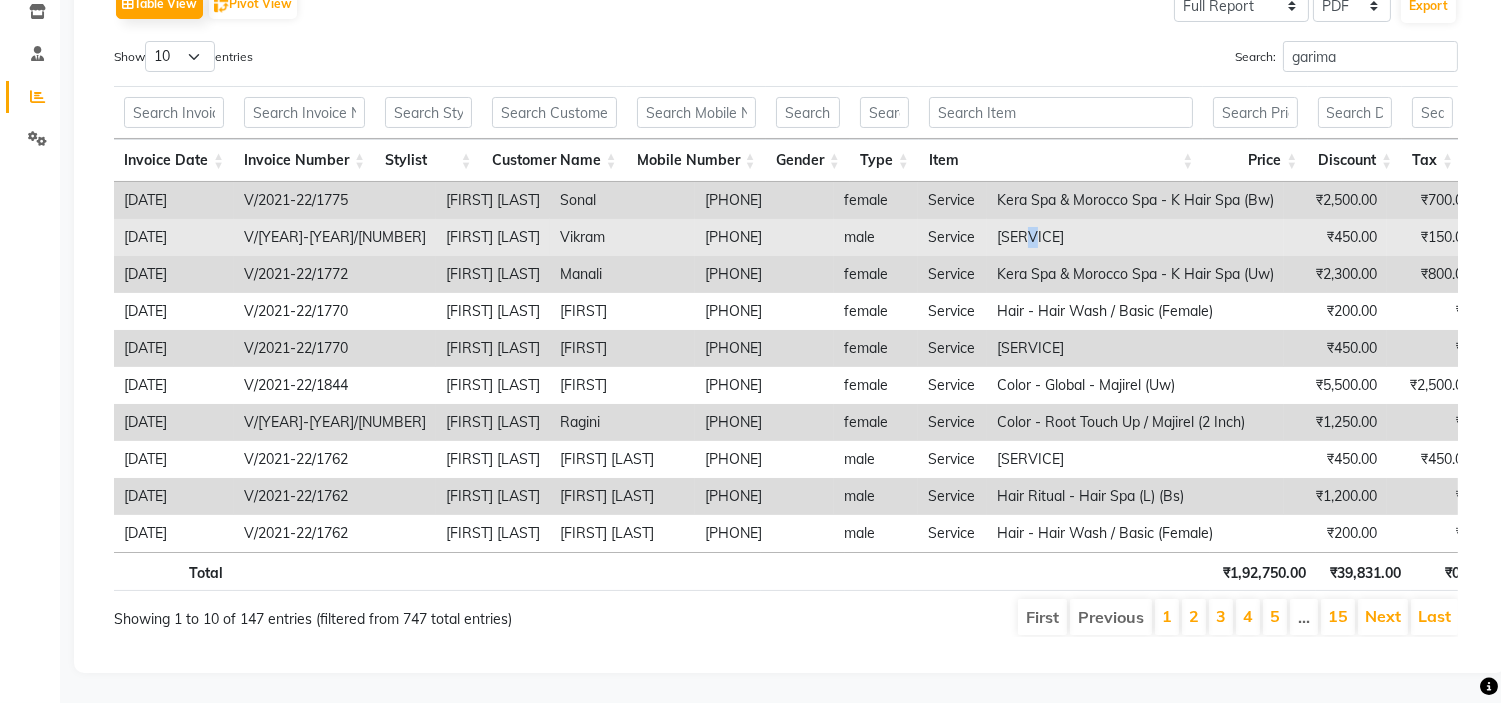 click on "[SERVICE]" at bounding box center [1135, 237] 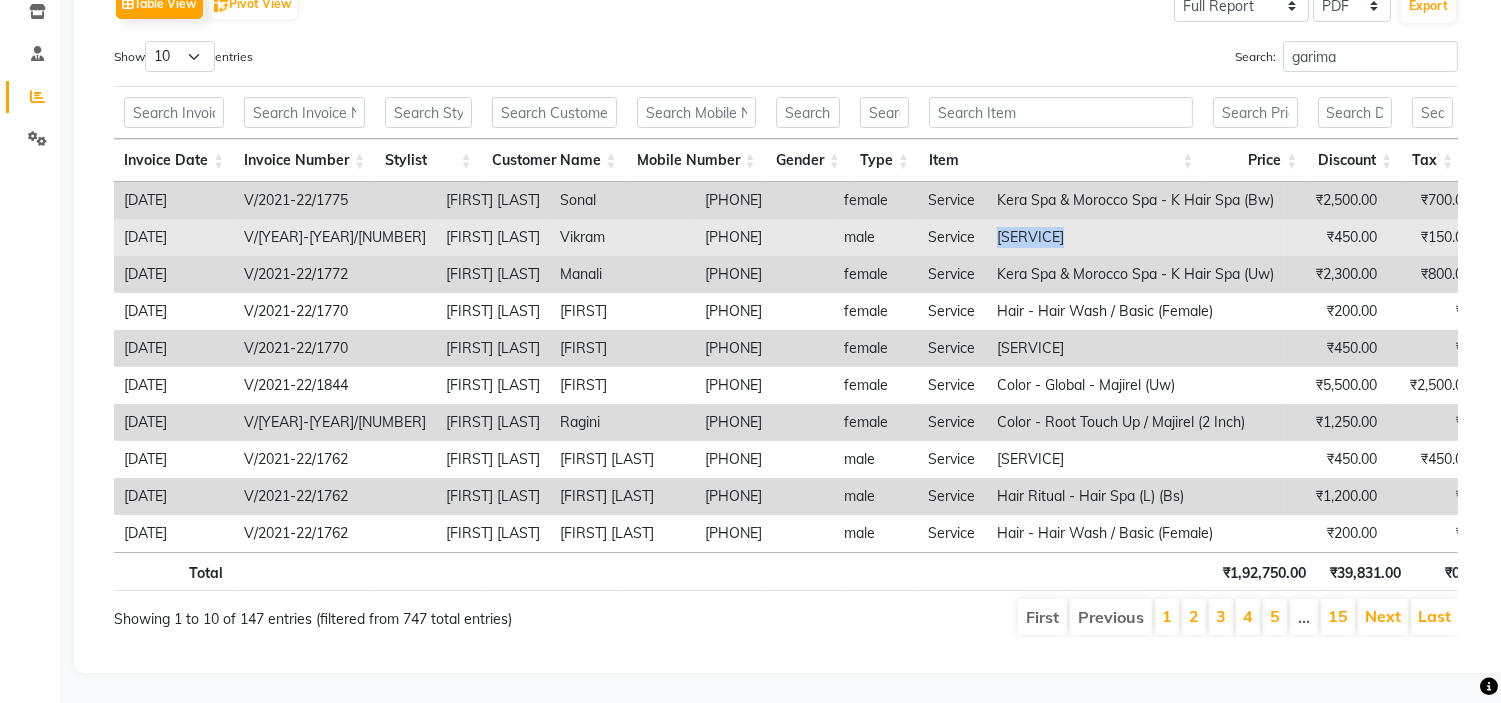 click on "[SERVICE]" at bounding box center (1135, 237) 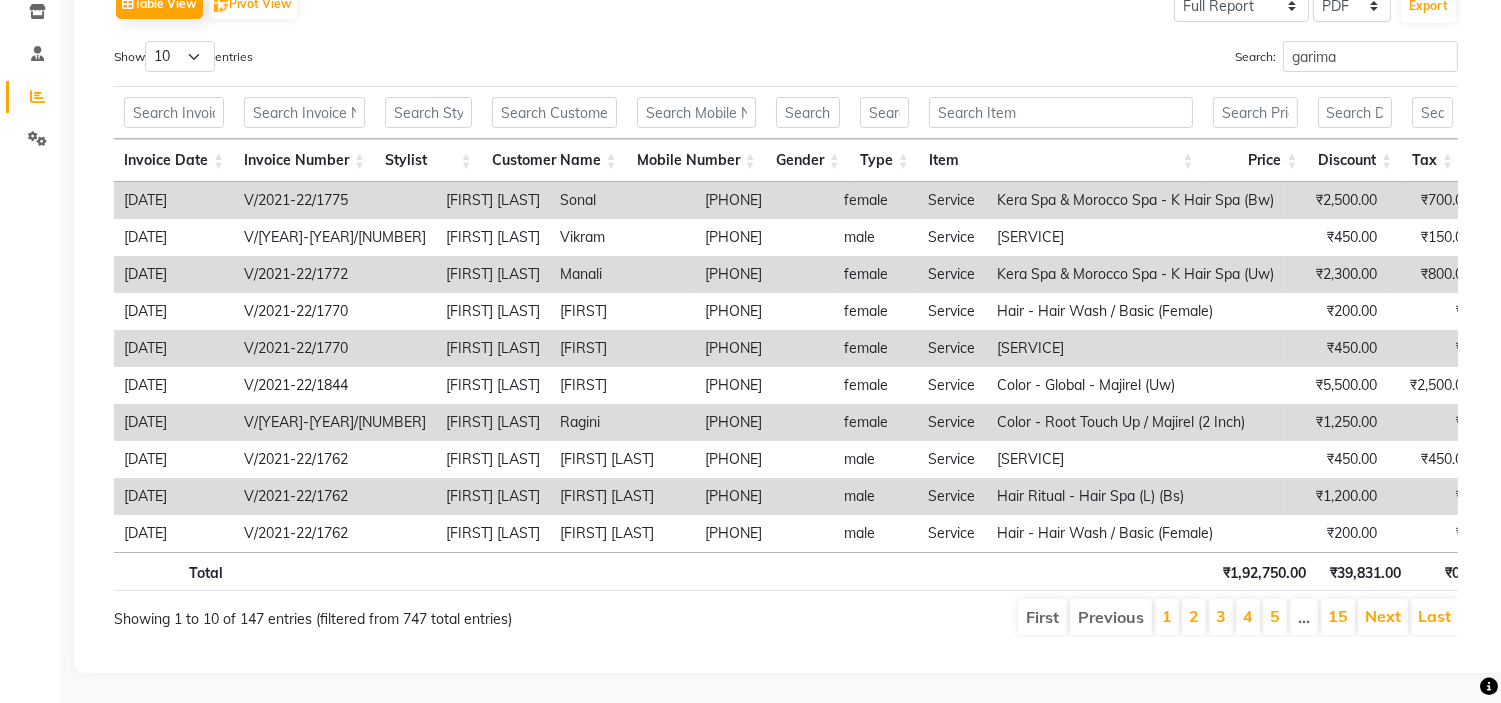 click on "[PHONE]" at bounding box center (764, 422) 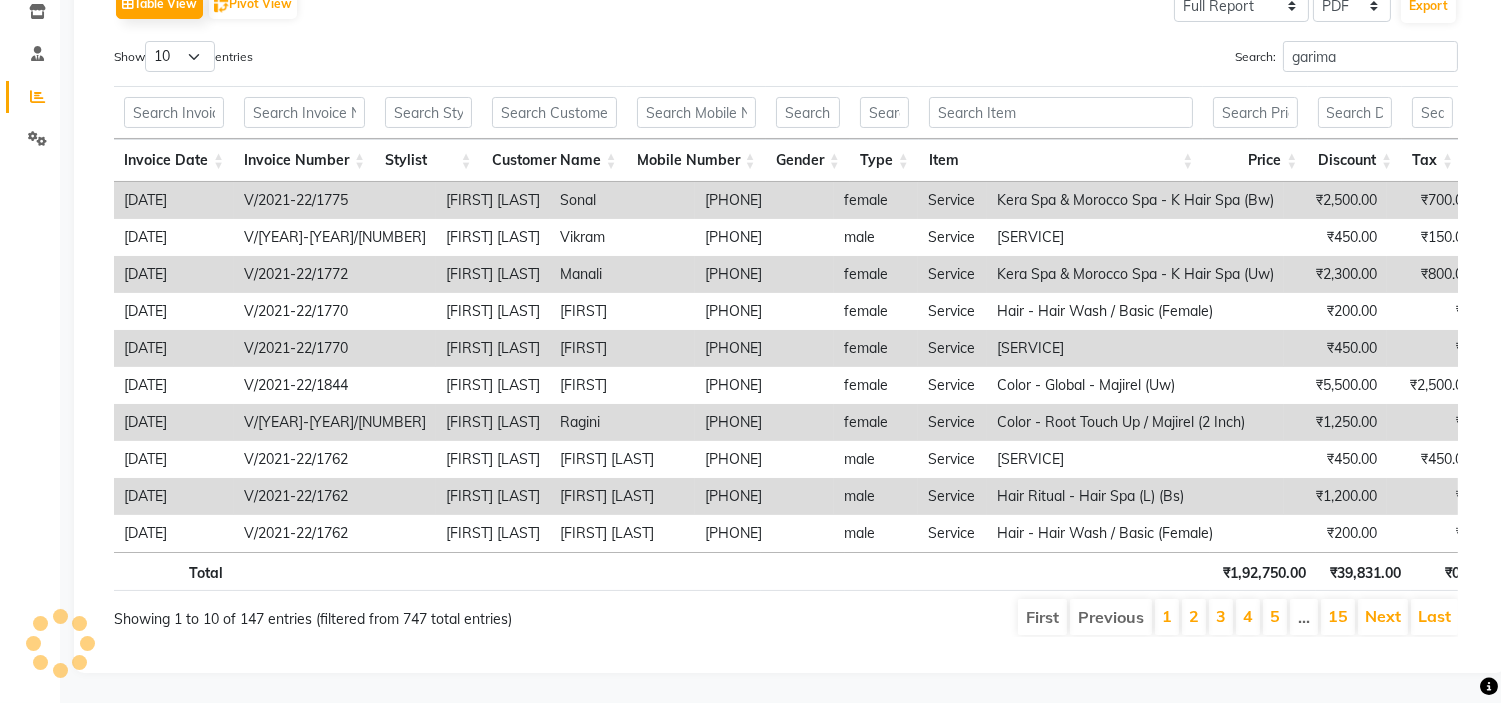 click on "[PHONE]" at bounding box center (764, 422) 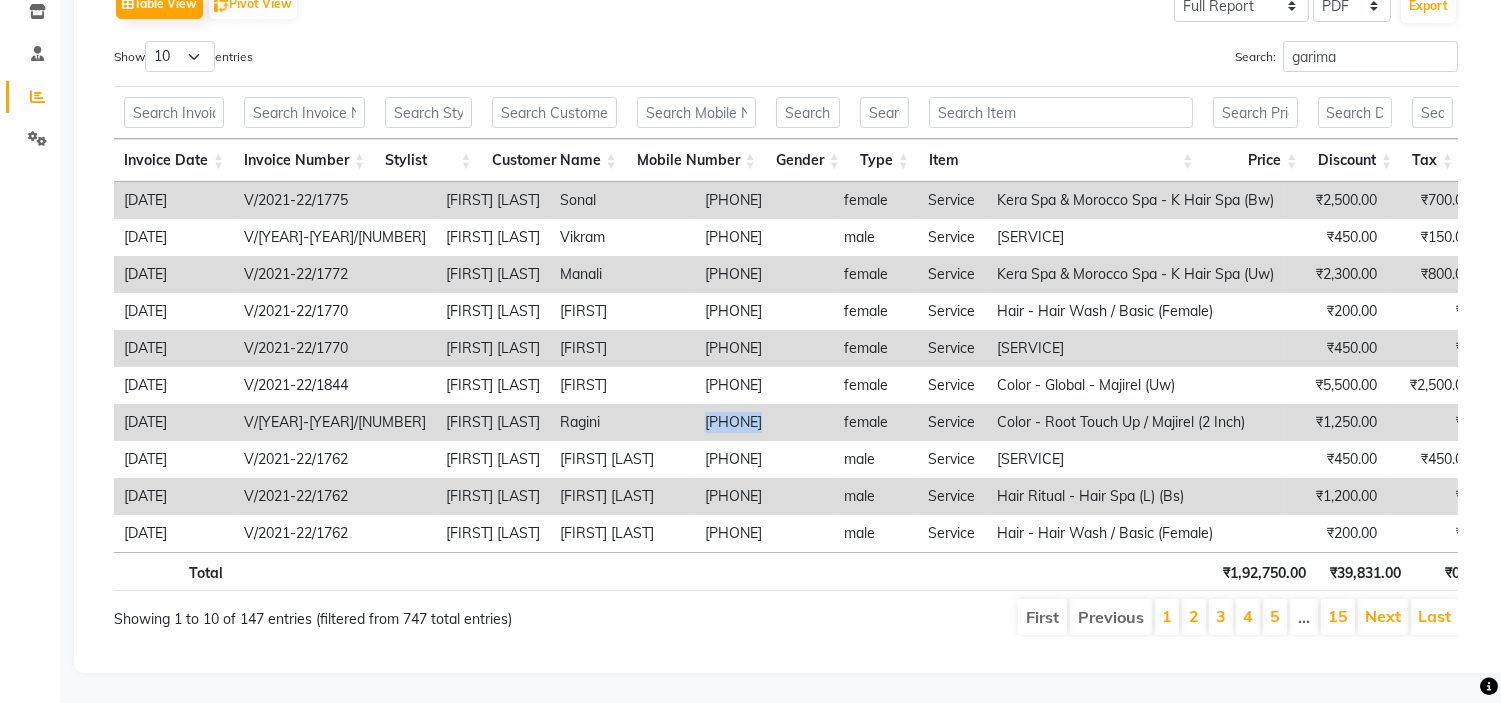 click on "[PHONE]" at bounding box center (764, 422) 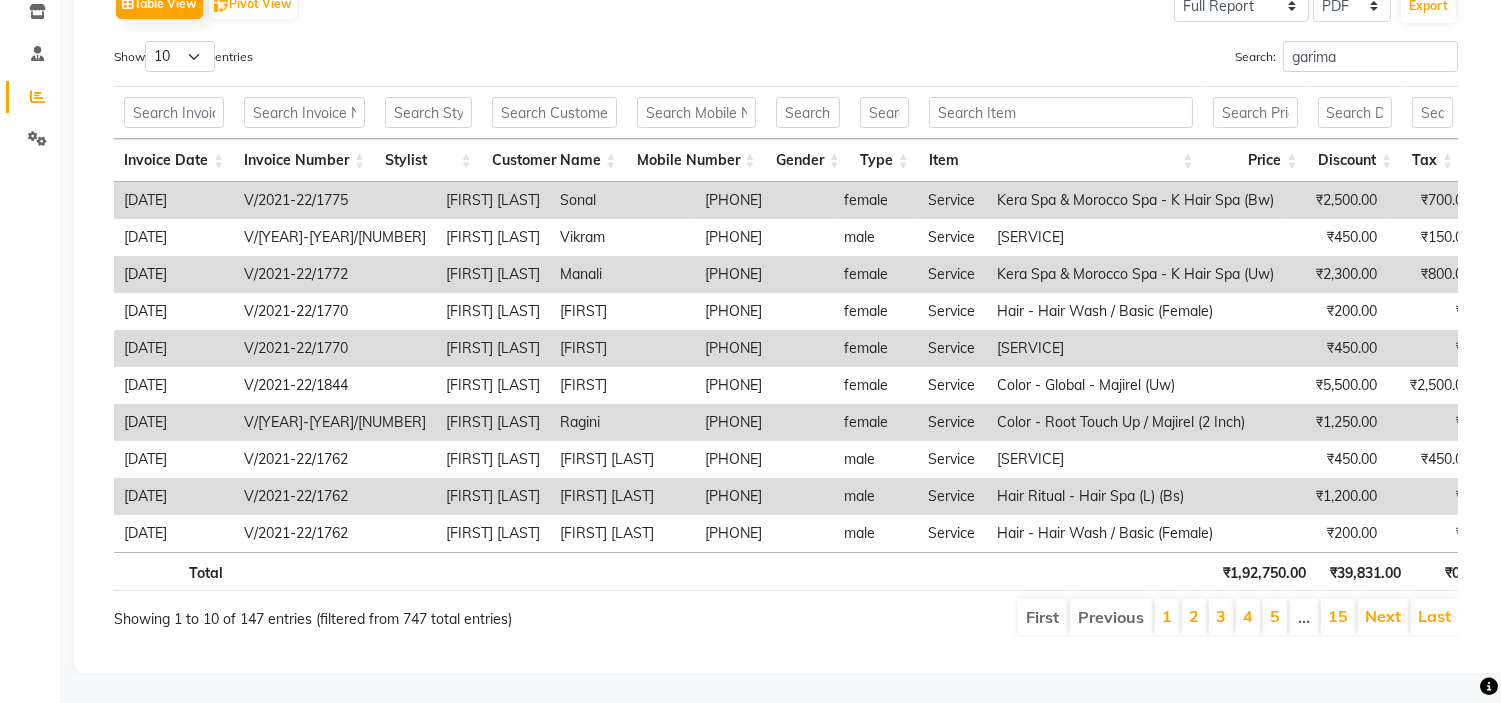 click on "[PHONE]" at bounding box center (764, 422) 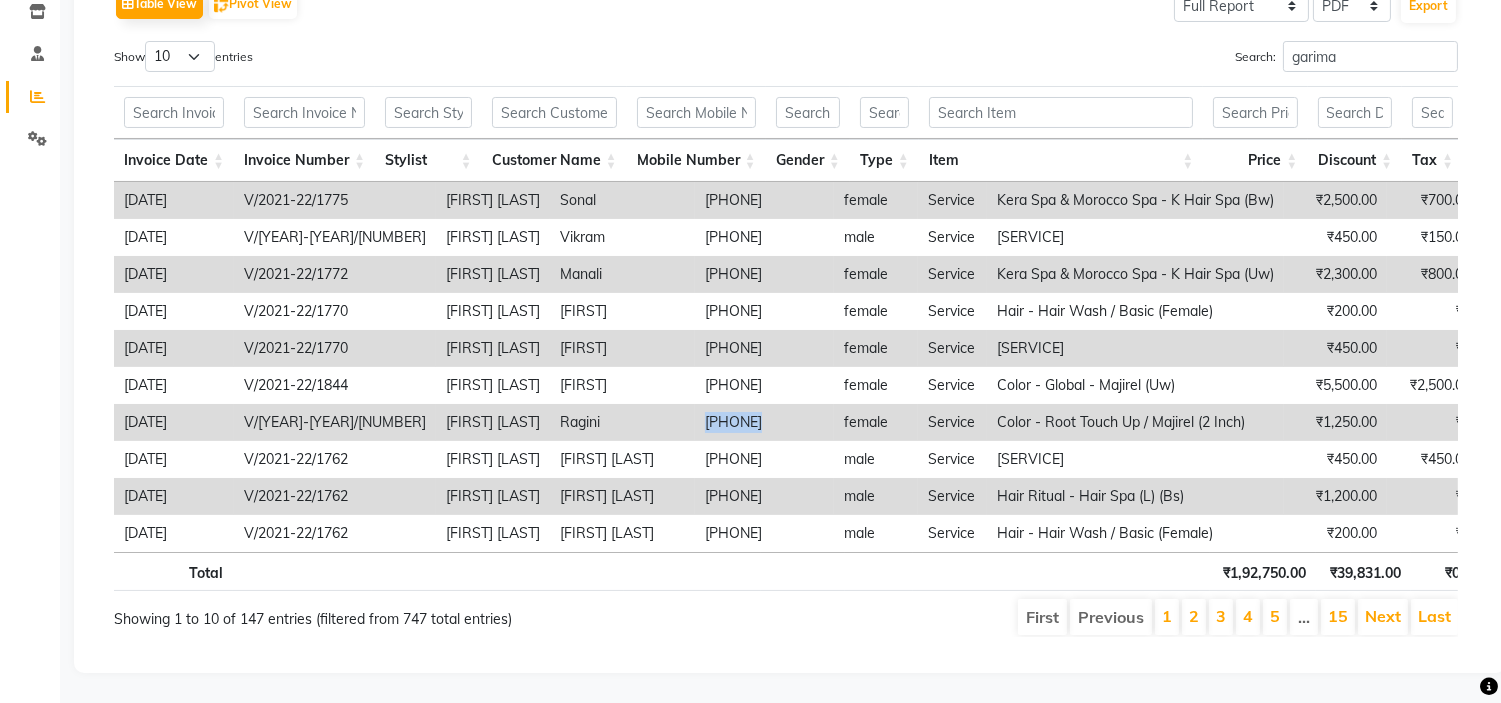 click on "[PHONE]" at bounding box center [764, 422] 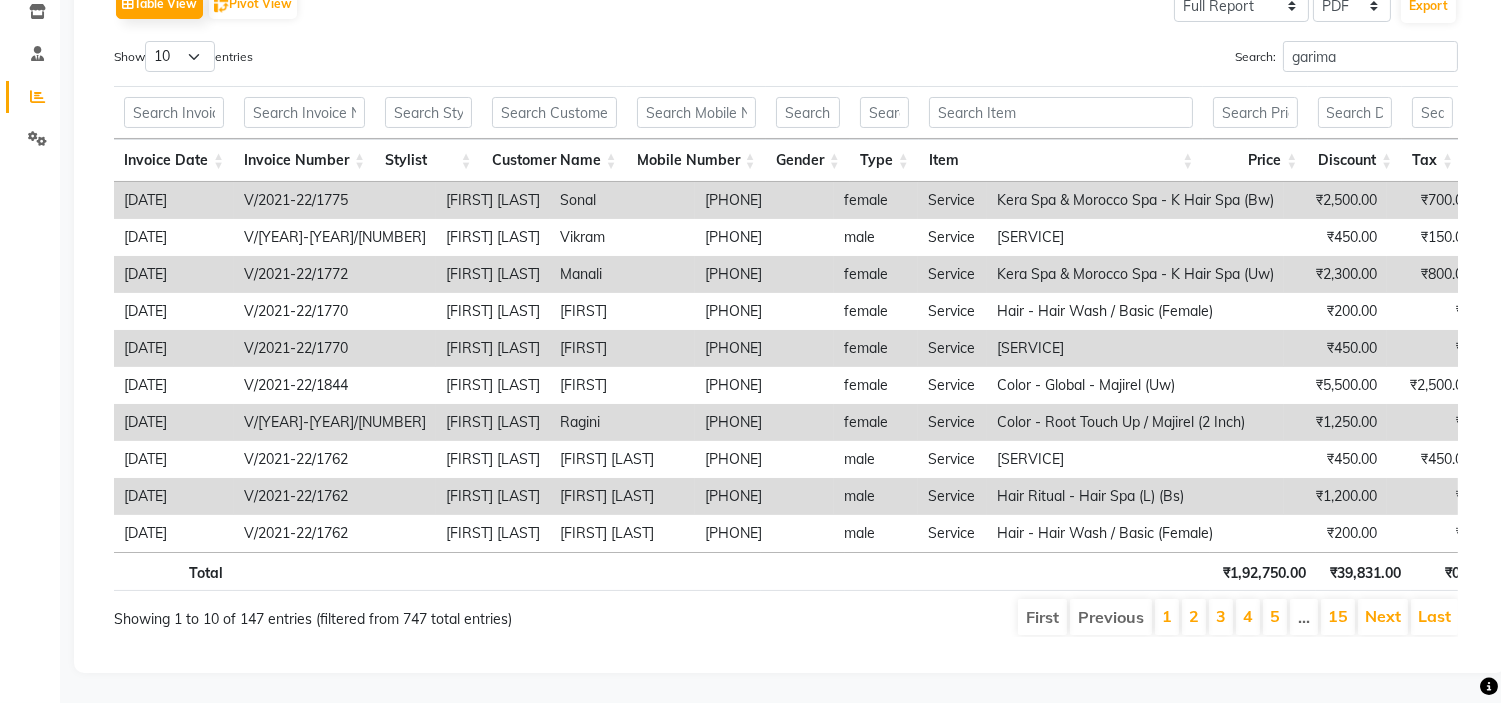 click on "[PHONE]" at bounding box center (764, 422) 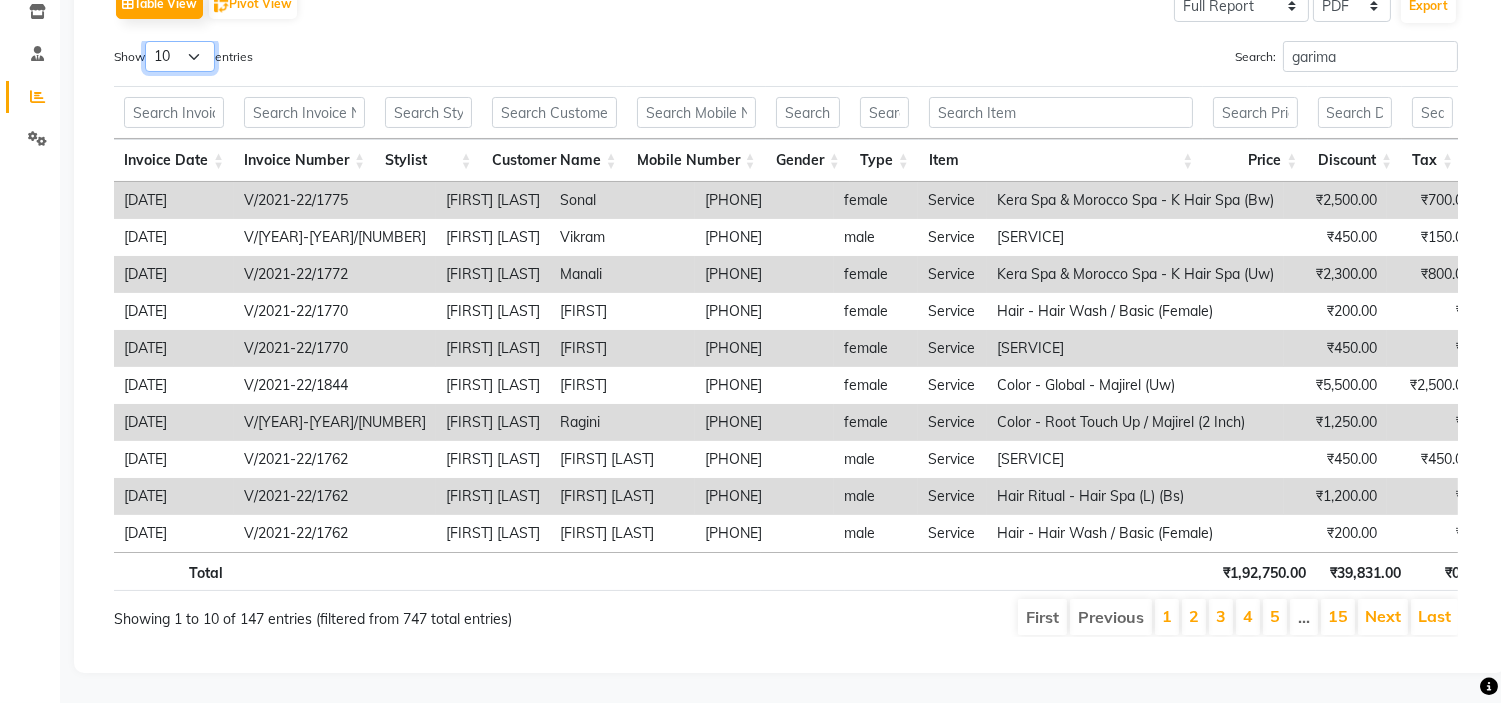 click on "10 25 50 100" at bounding box center (180, 56) 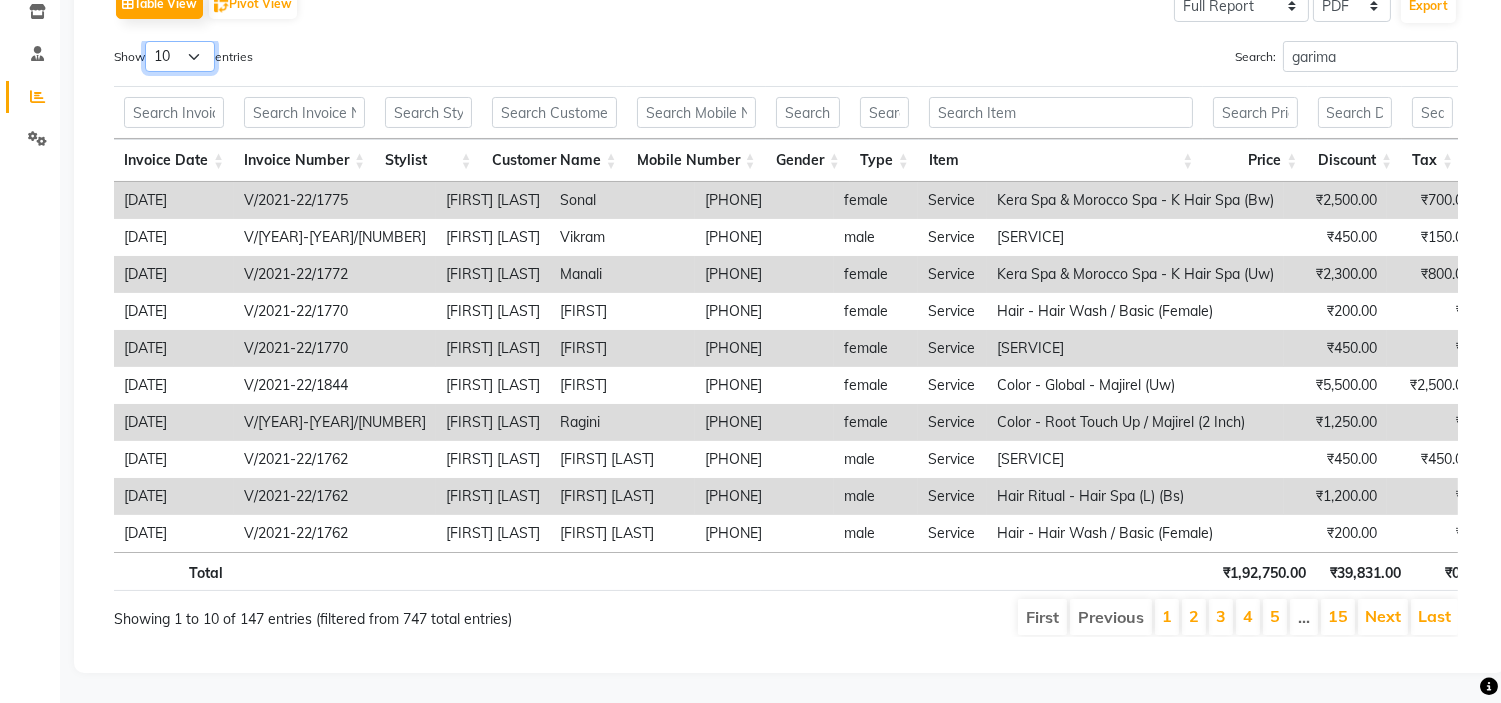 select on "100" 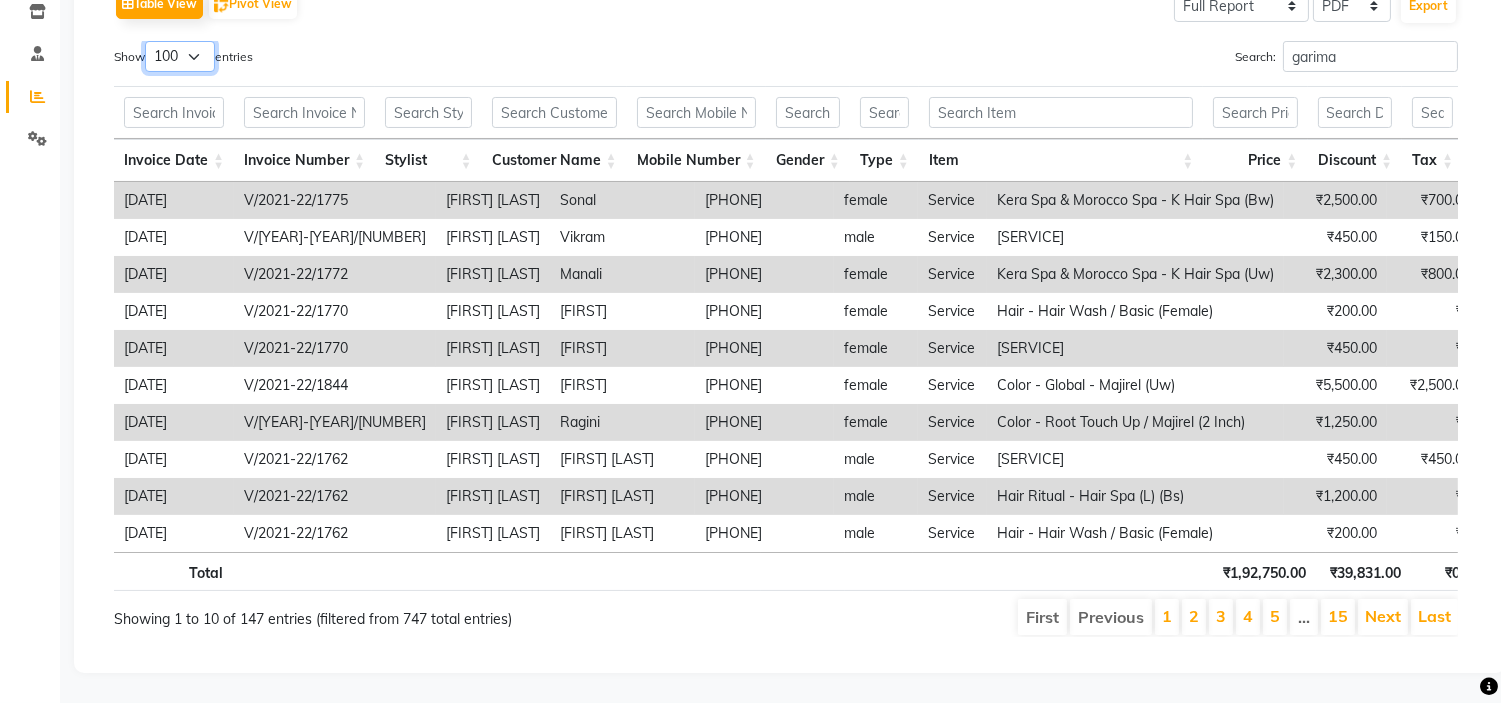 click on "10 25 50 100" at bounding box center (180, 56) 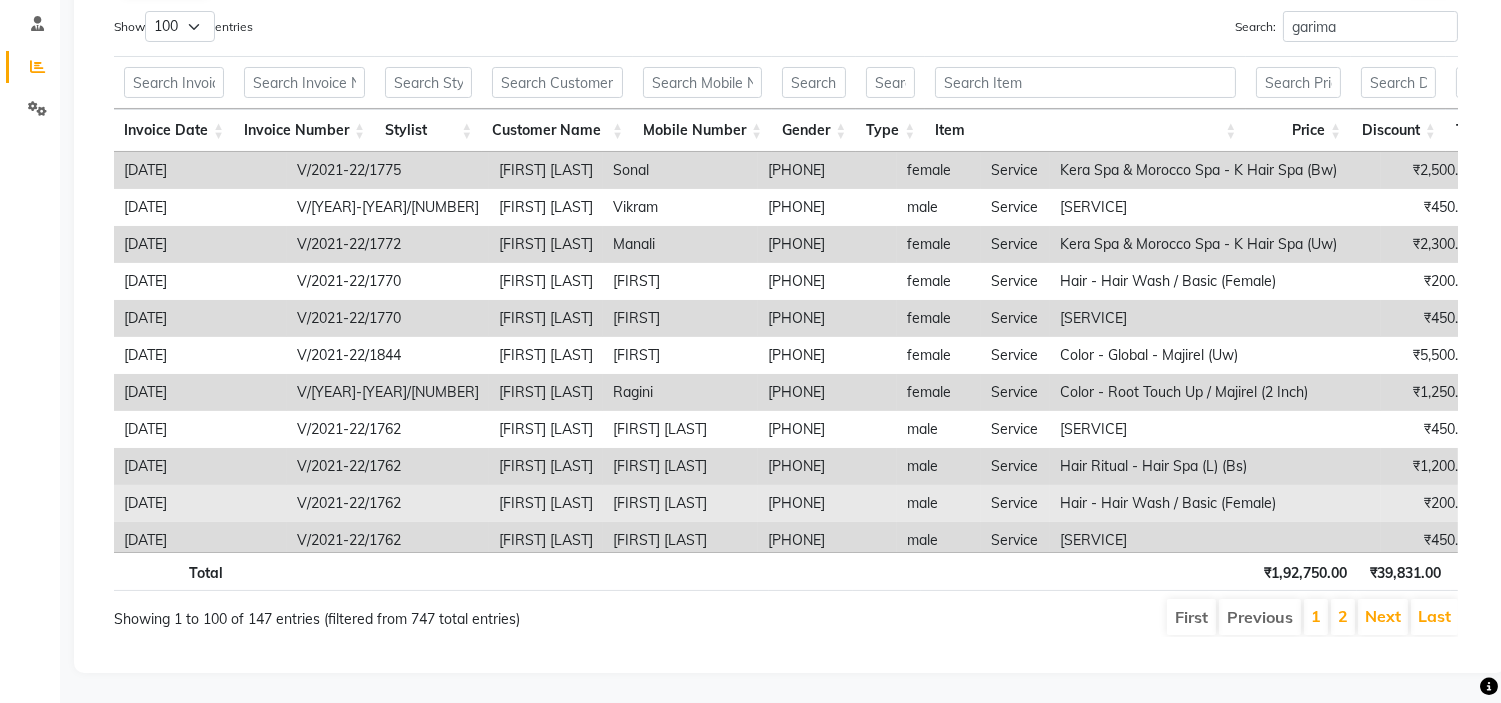 click on "male" at bounding box center [939, 503] 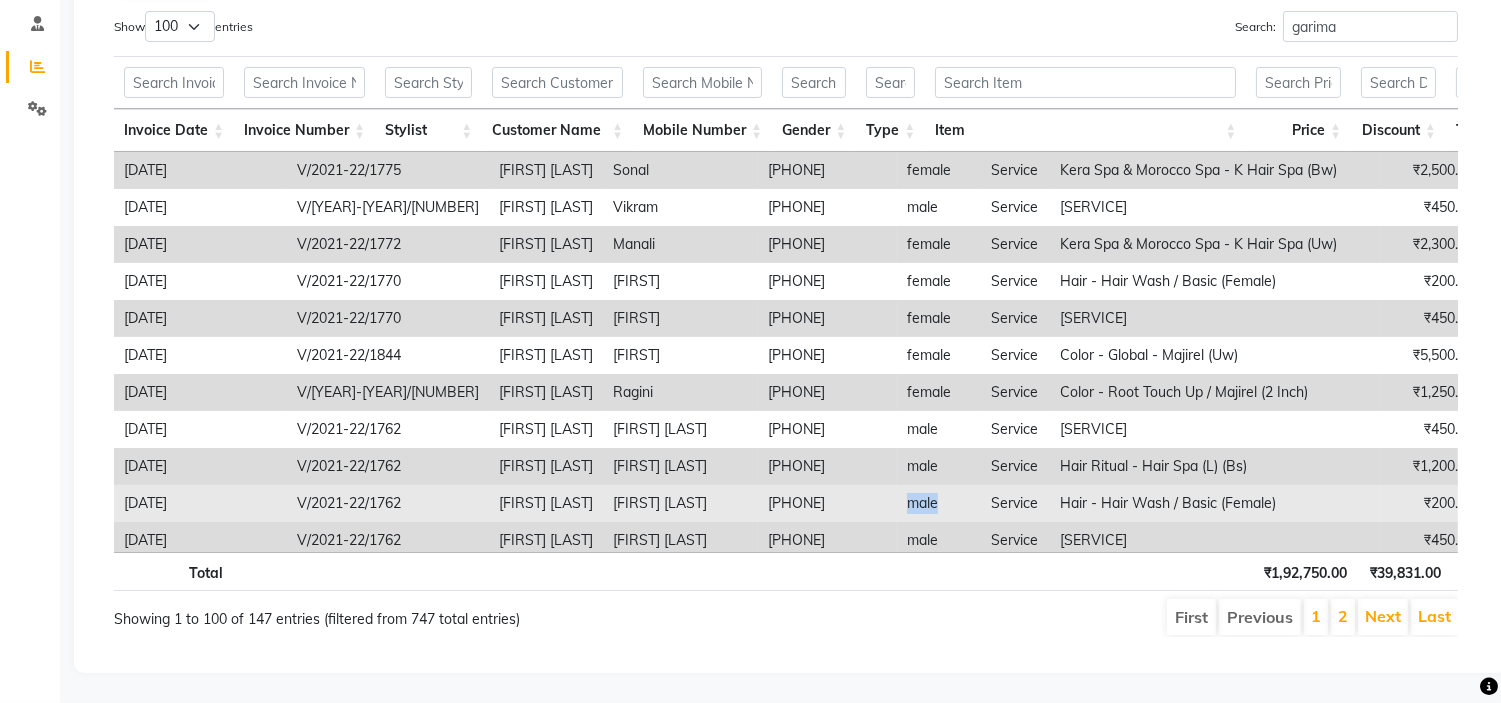 click on "male" at bounding box center [939, 503] 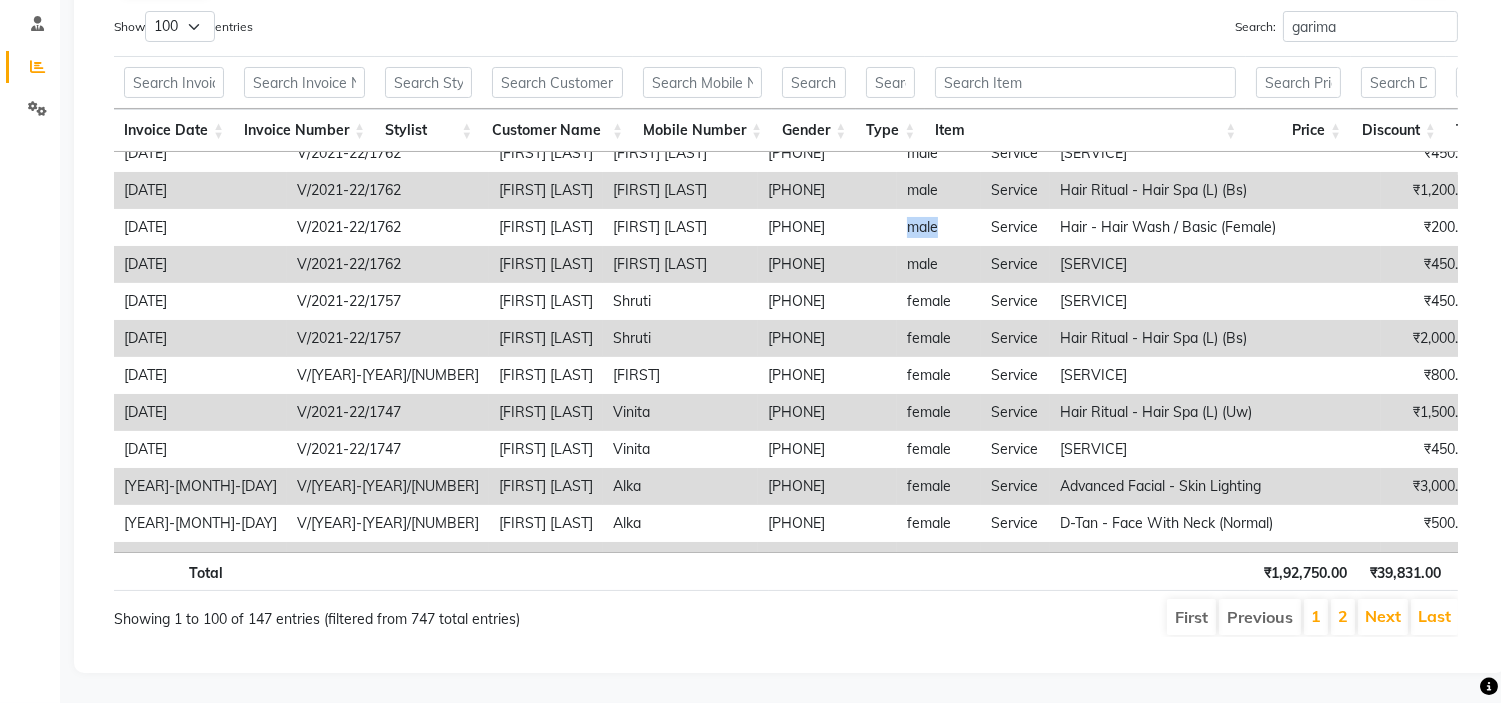 scroll, scrollTop: 311, scrollLeft: 0, axis: vertical 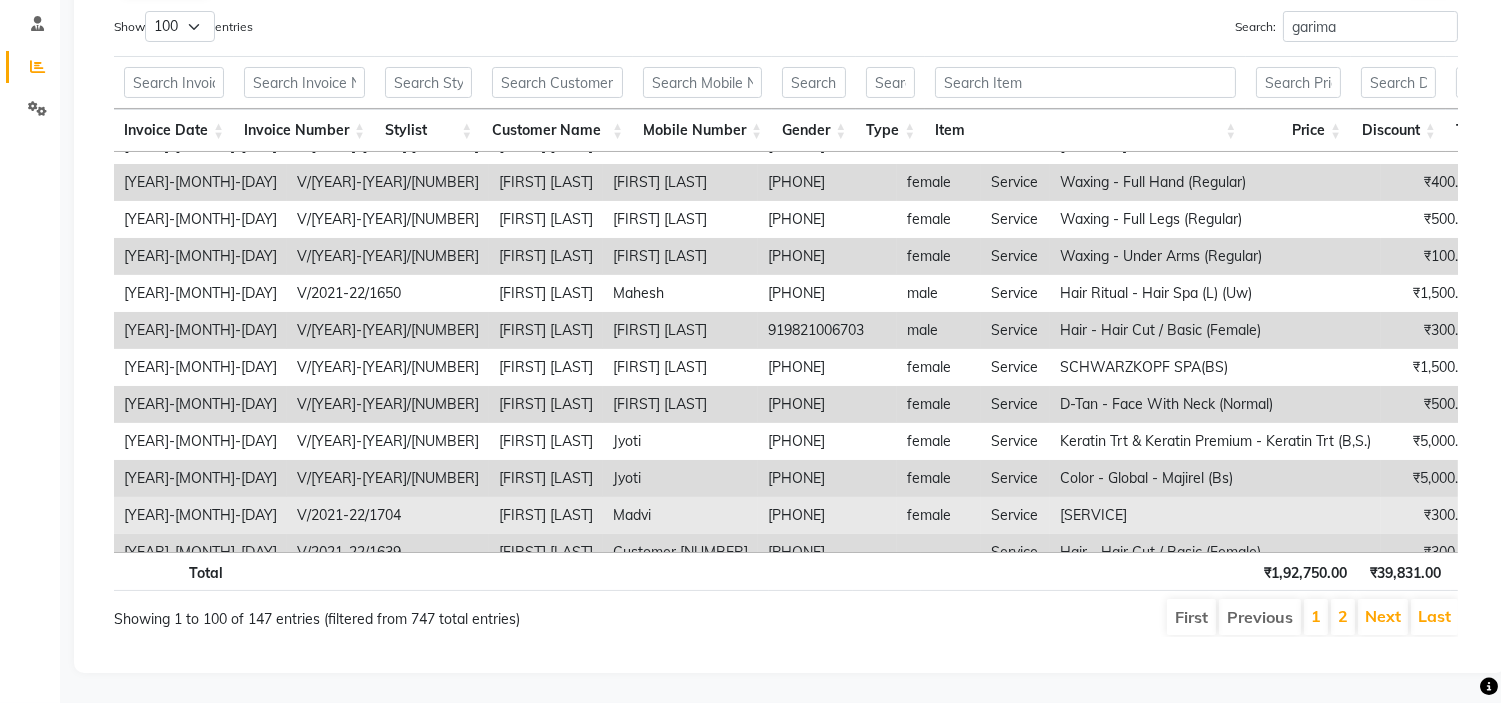 click on "₹0" at bounding box center (1608, 515) 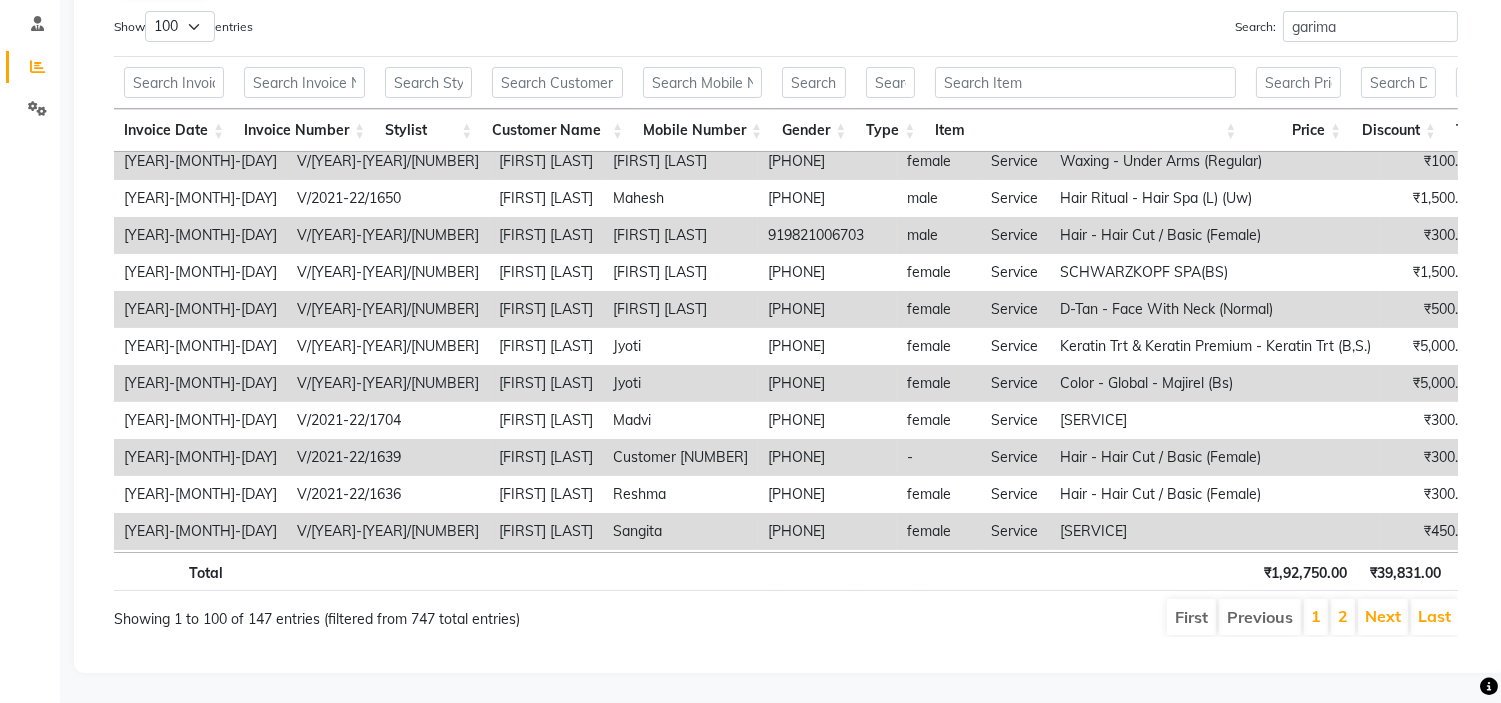 scroll, scrollTop: 1602, scrollLeft: 0, axis: vertical 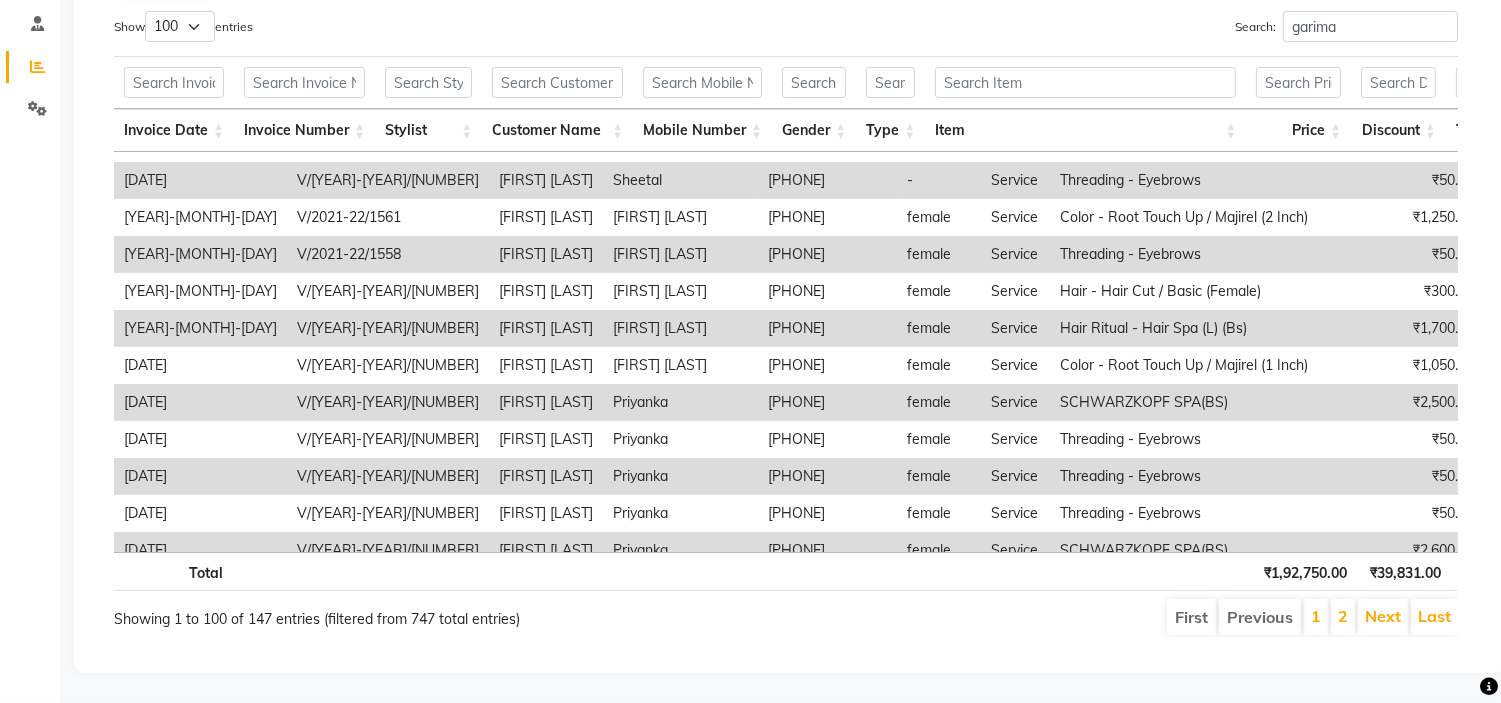 drag, startPoint x: 1446, startPoint y: 521, endPoint x: 944, endPoint y: 580, distance: 505.45523 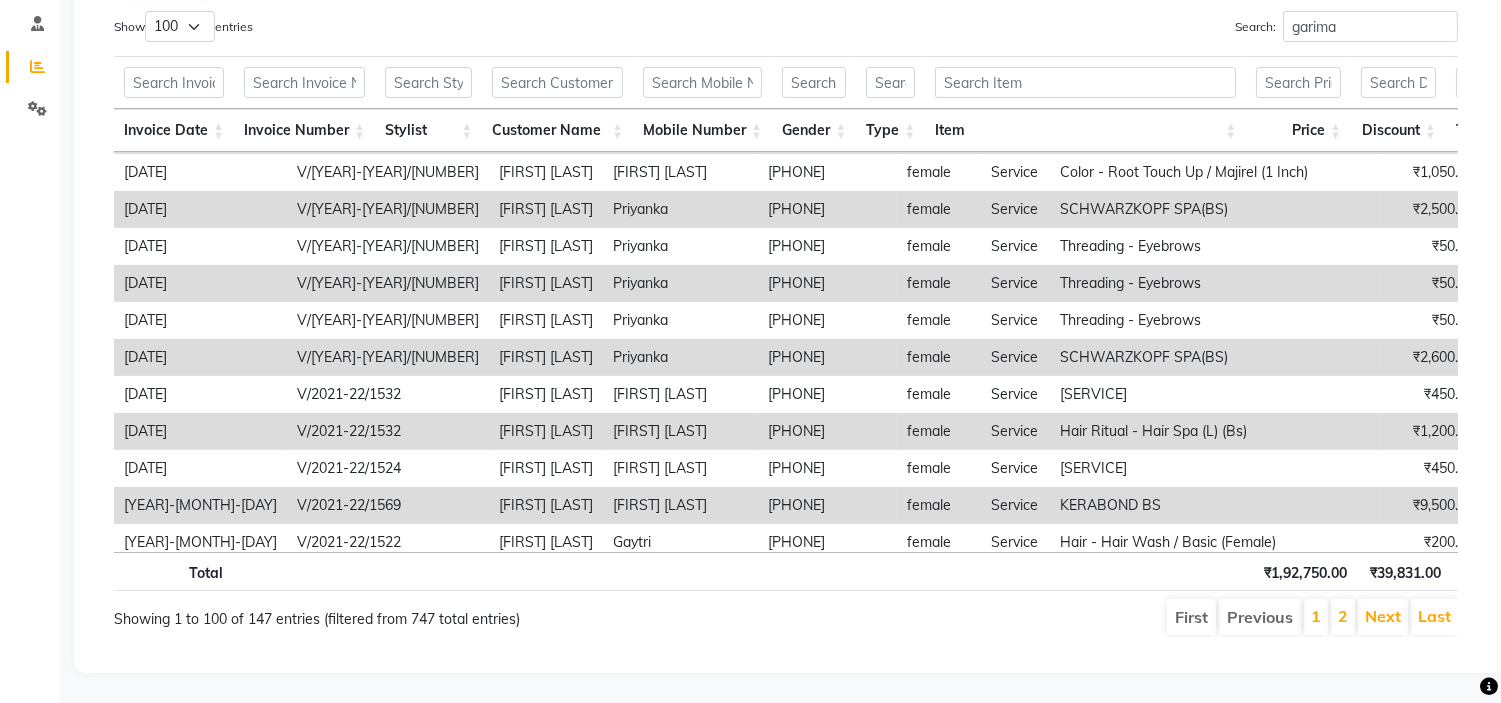 scroll, scrollTop: 2802, scrollLeft: 0, axis: vertical 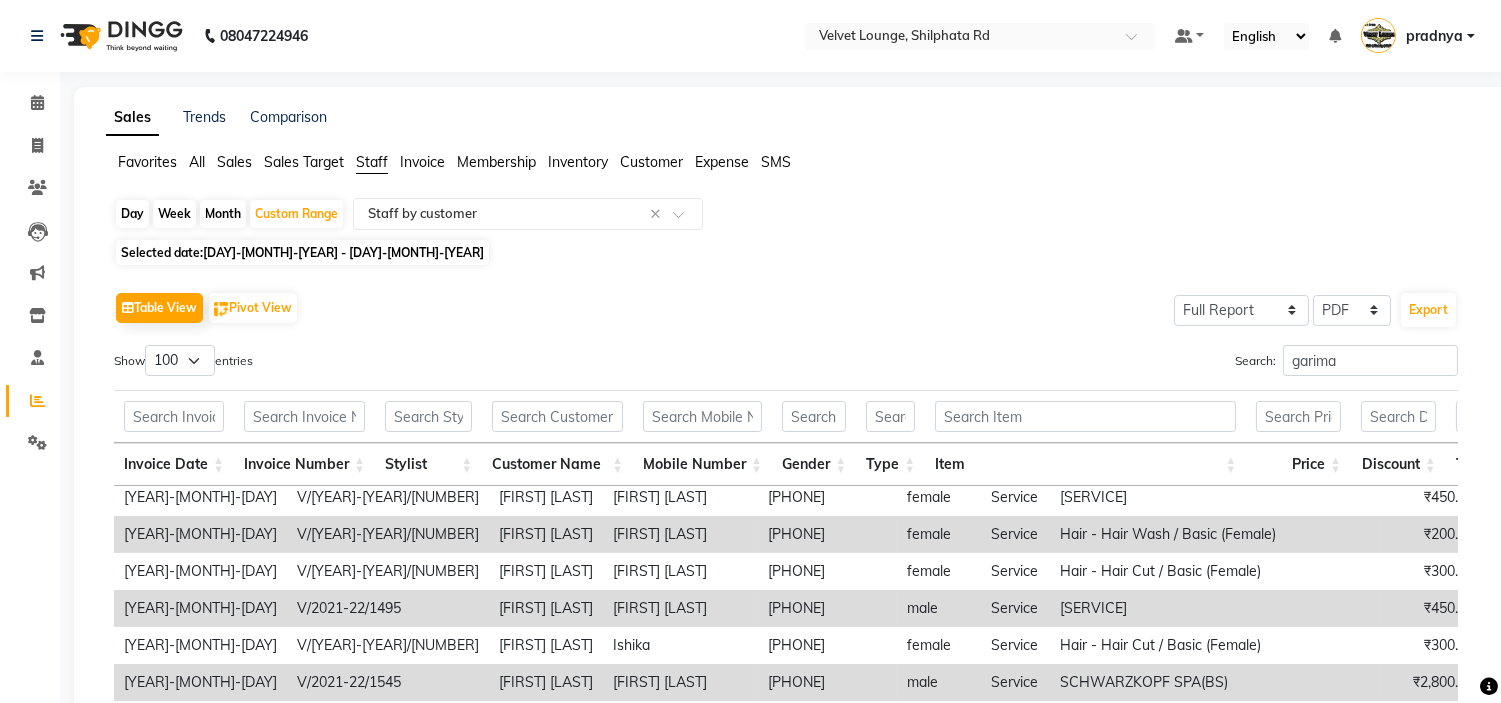 click on "Selected date: [DATE] - [DATE]" 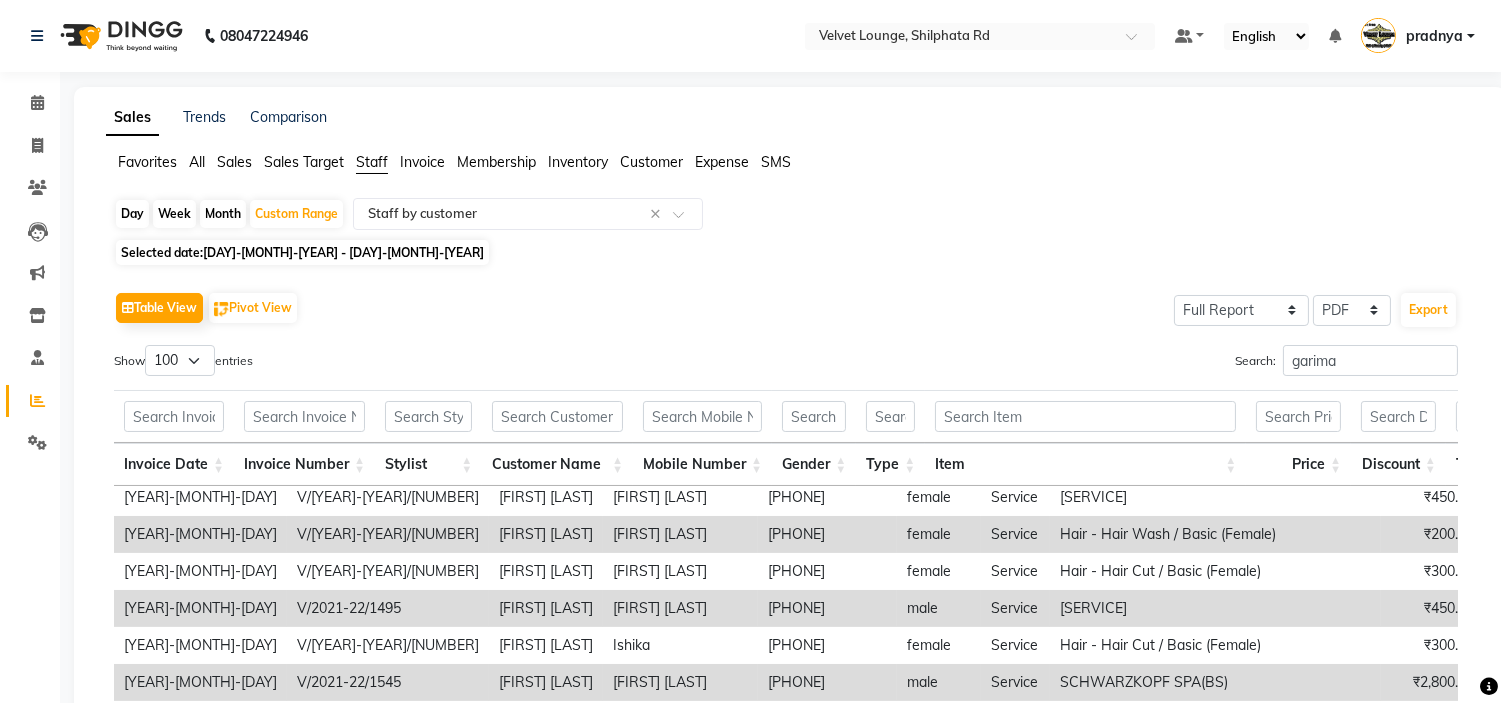 select on "2022" 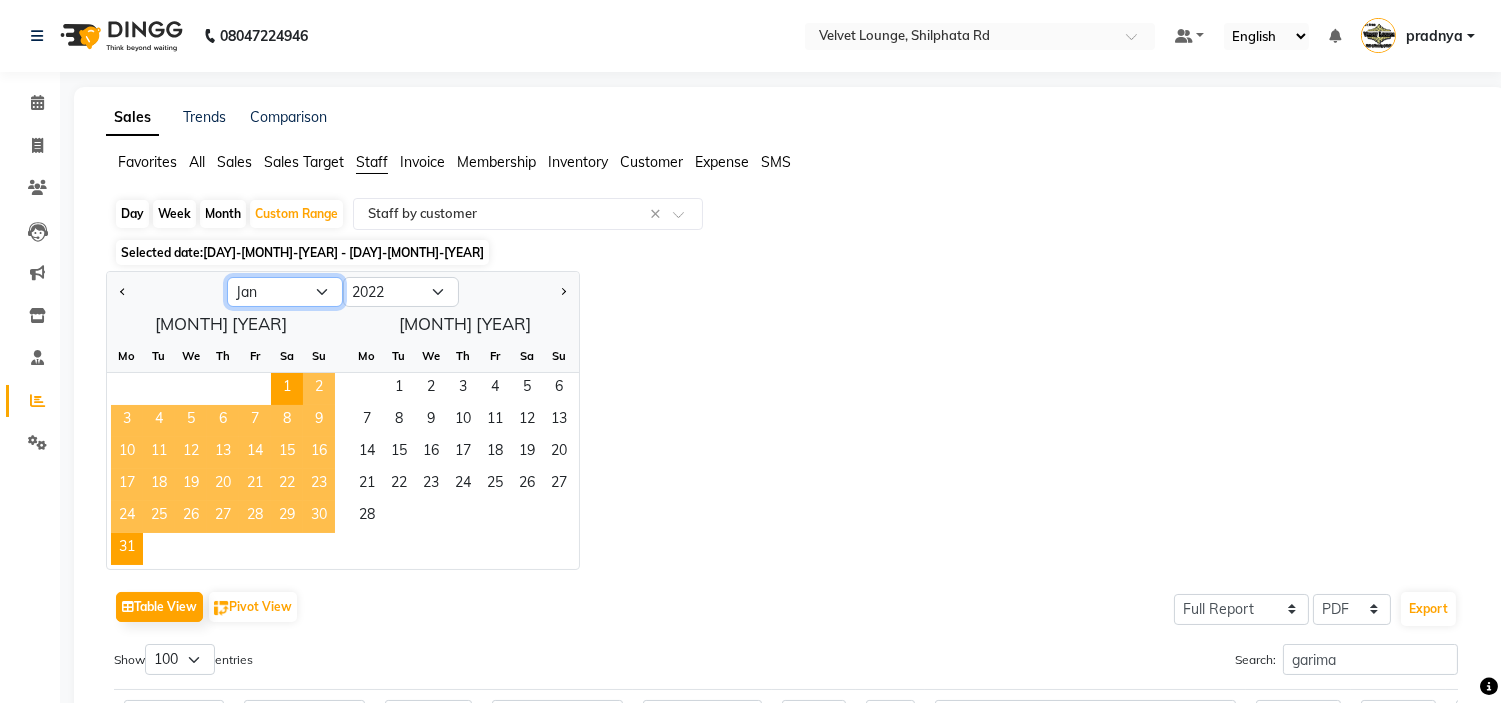 click on "Jan Feb Mar Apr May Jun Jul Aug Sep Oct Nov Dec" 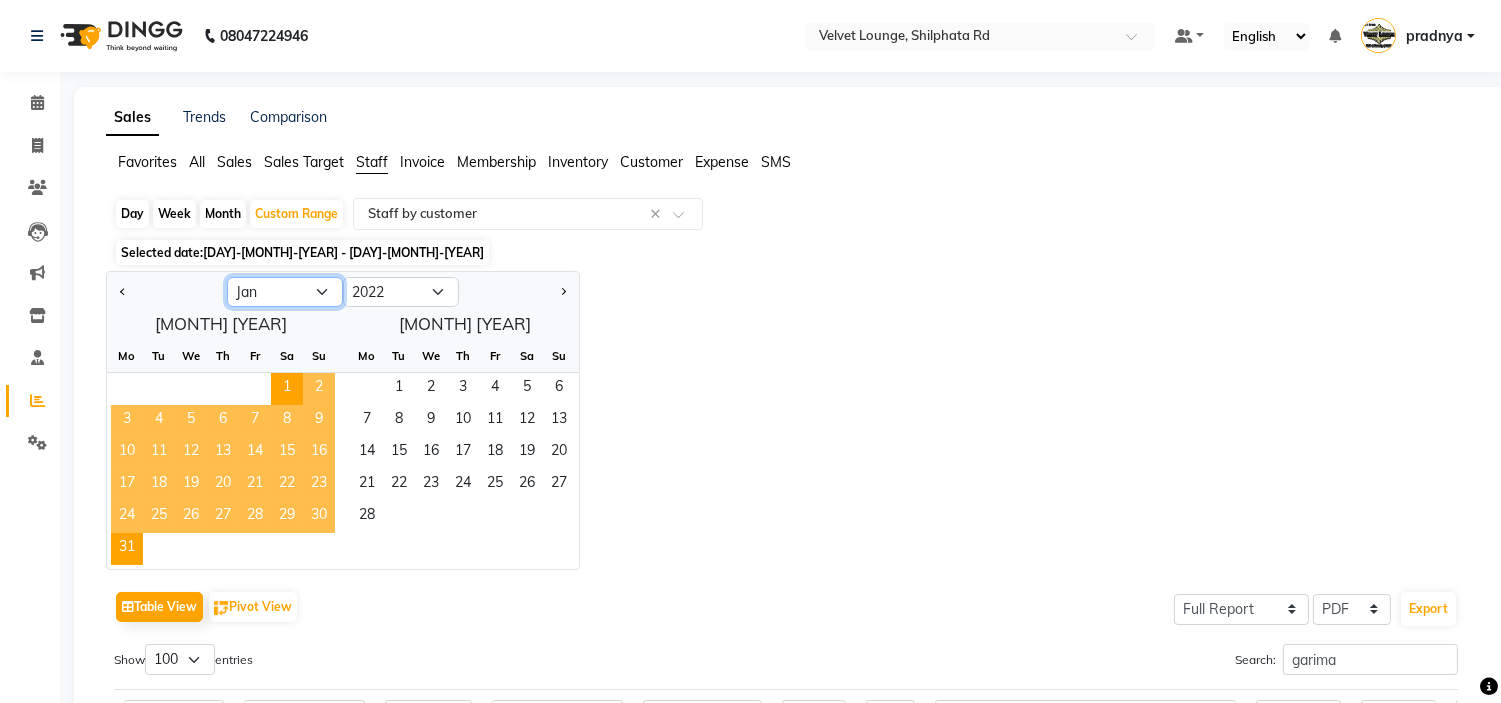 select on "2" 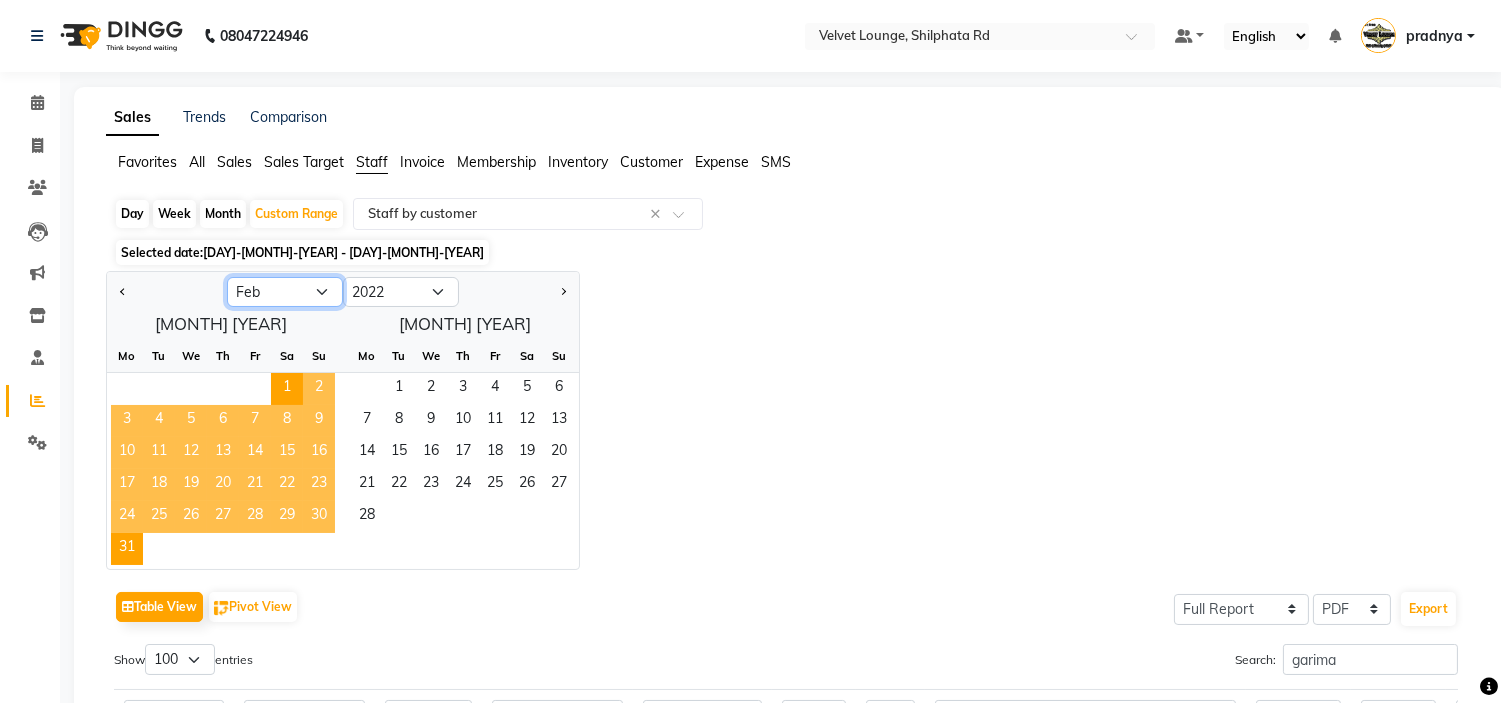 click on "Jan Feb Mar Apr May Jun Jul Aug Sep Oct Nov Dec" 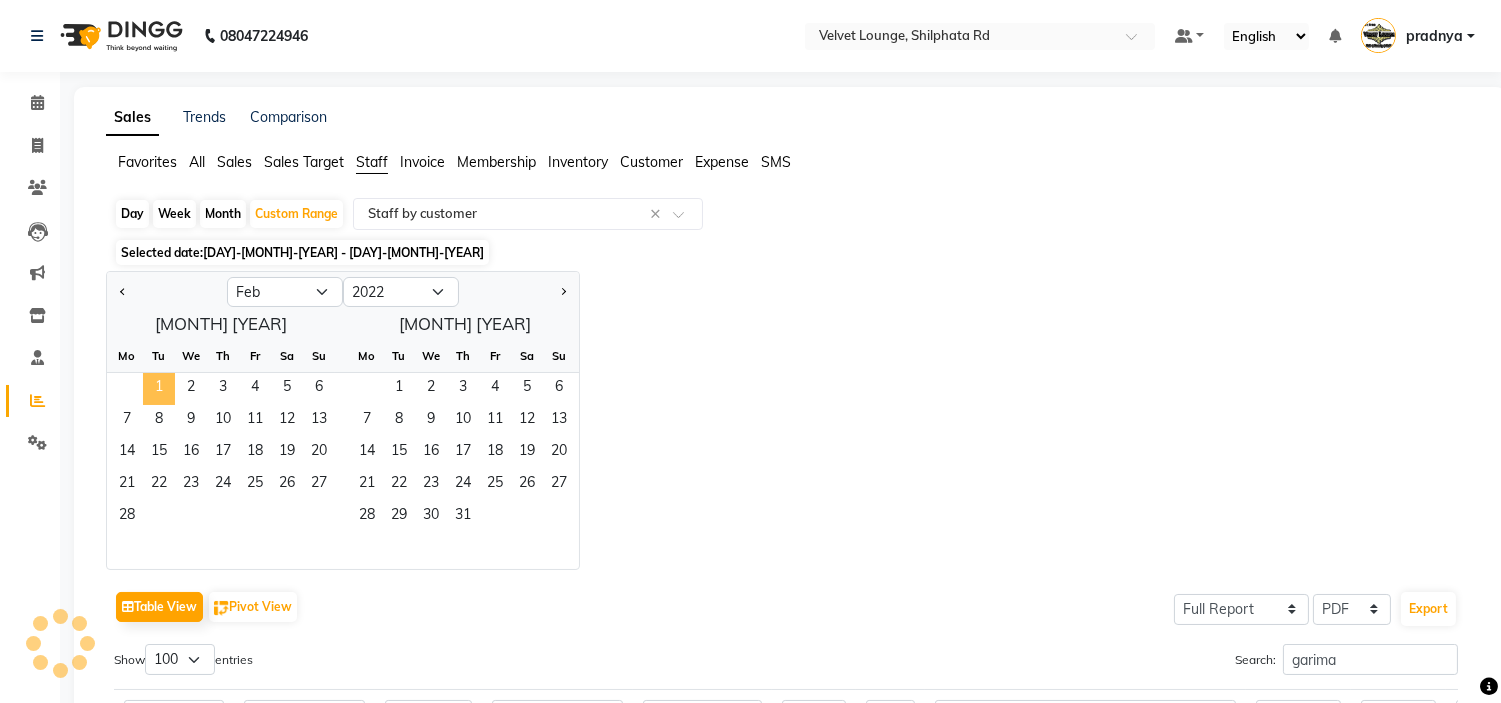 click on "1" 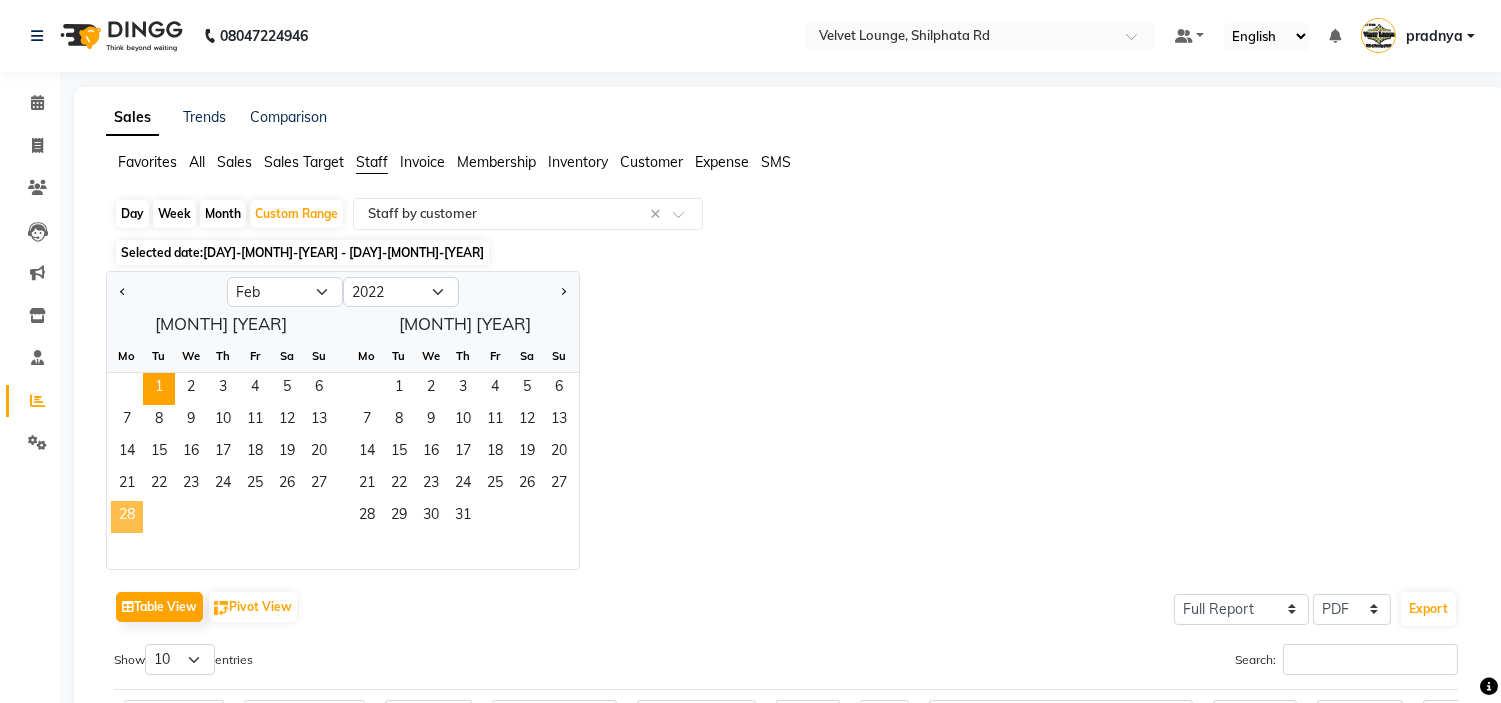 click on "28" 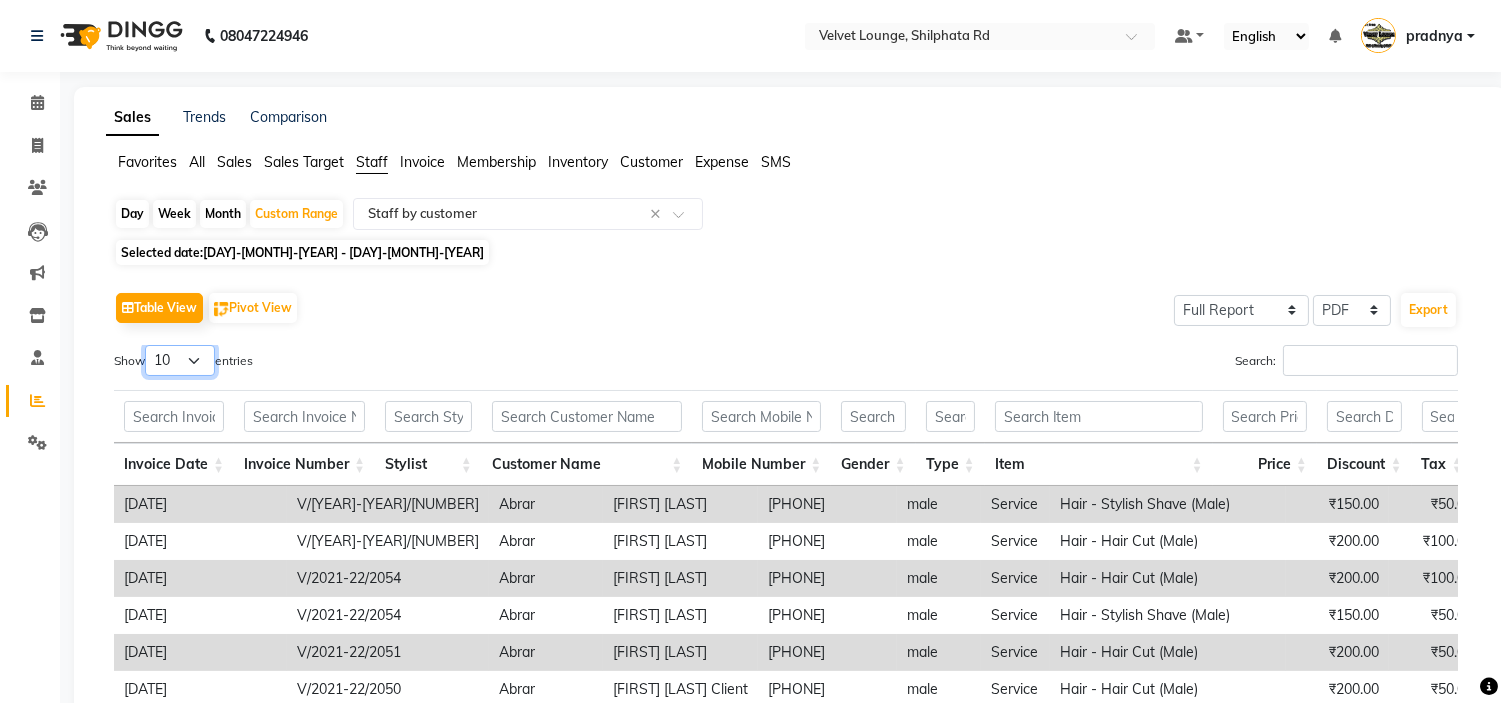 click on "10 25 50 100" at bounding box center (180, 360) 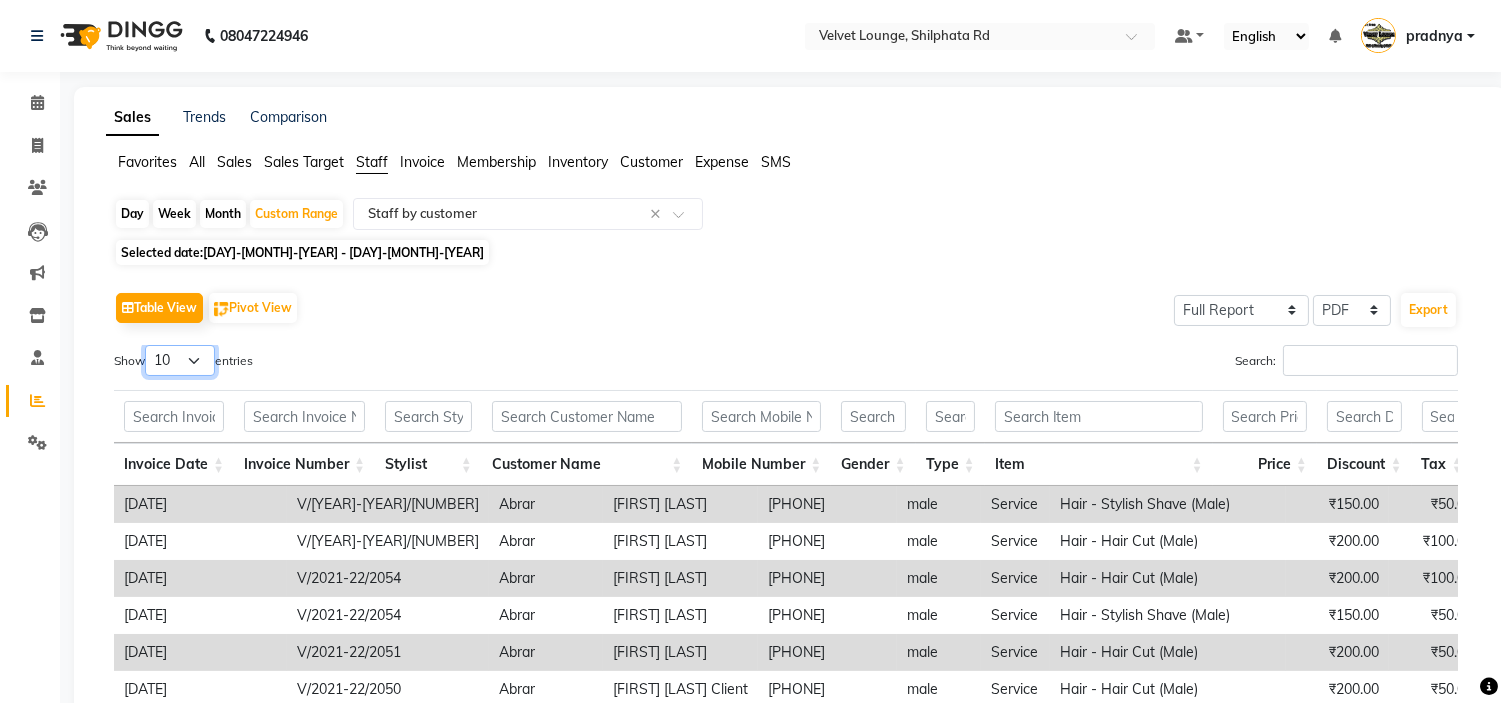 select on "100" 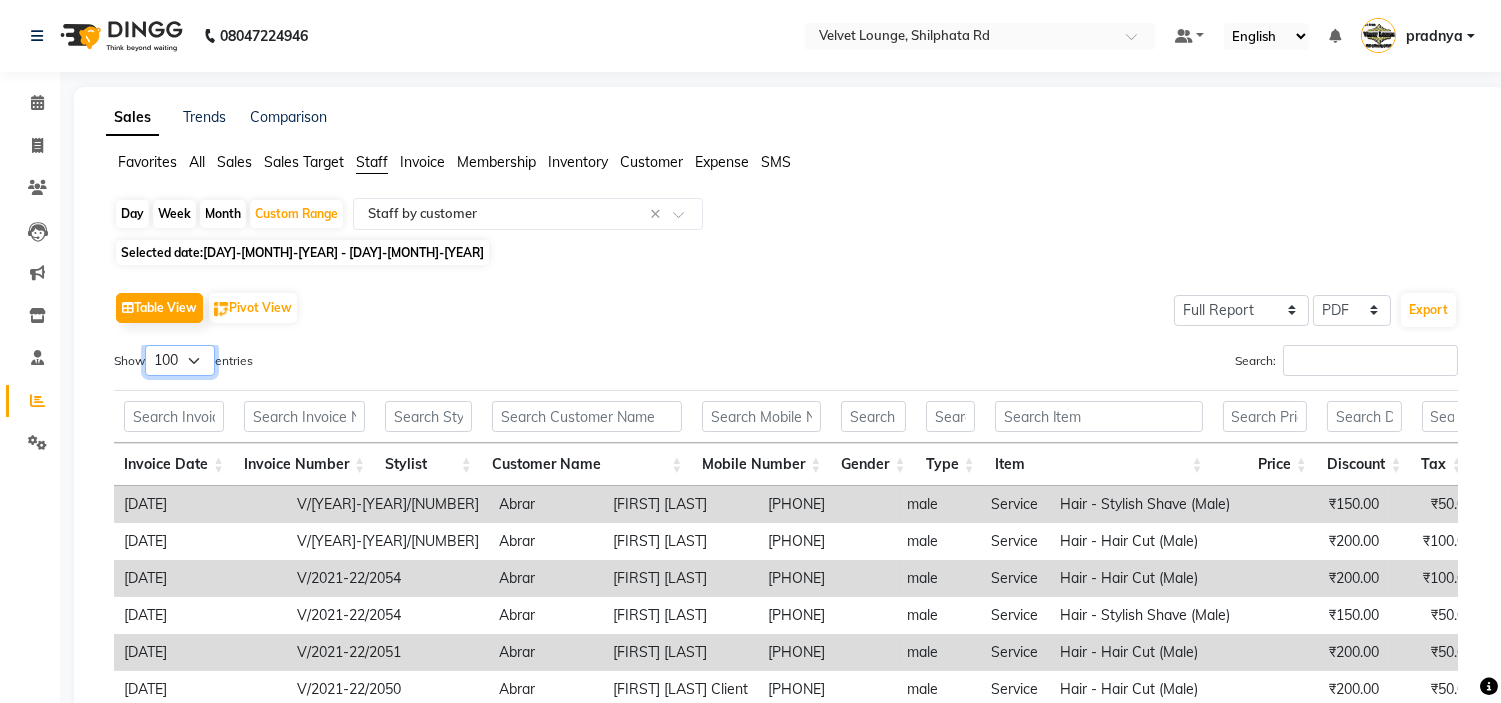 click on "10 25 50 100" at bounding box center (180, 360) 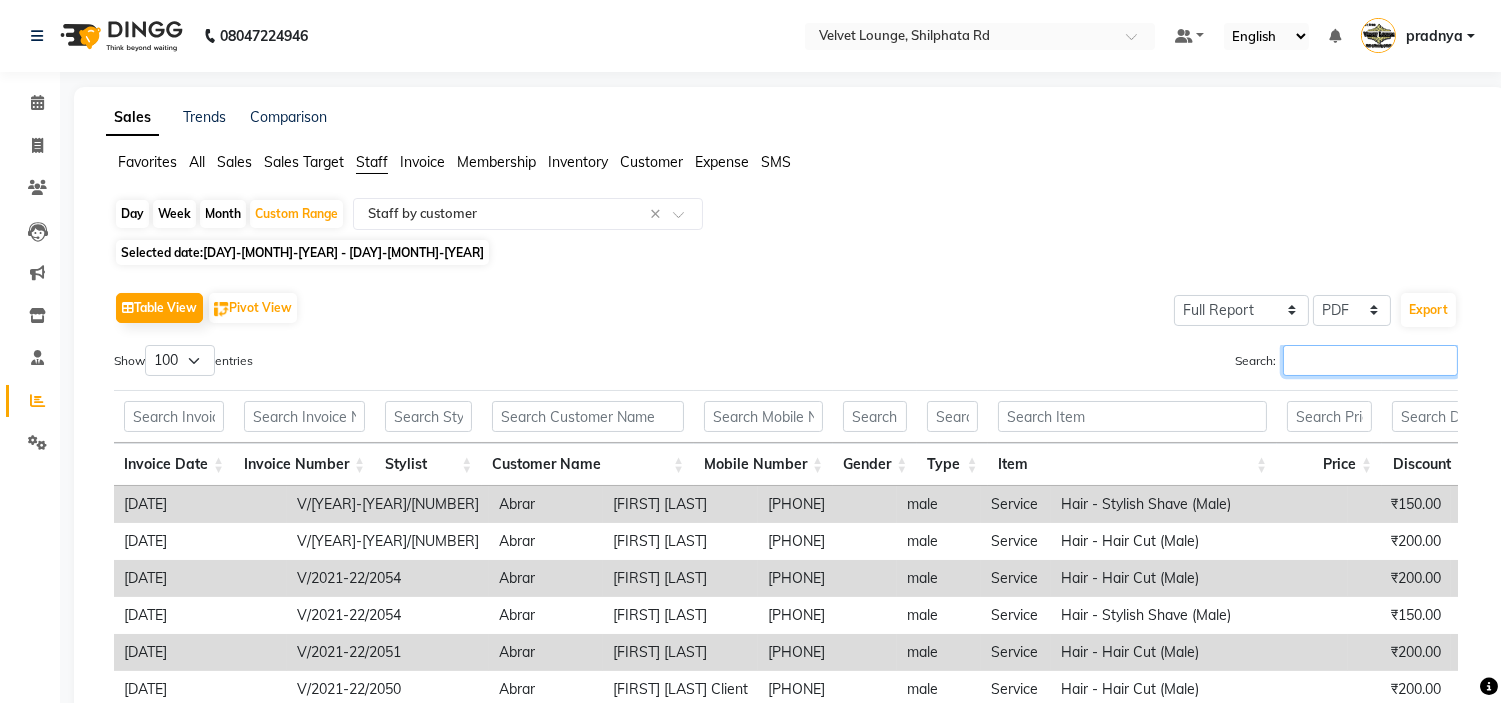 click on "Search:" at bounding box center [1370, 360] 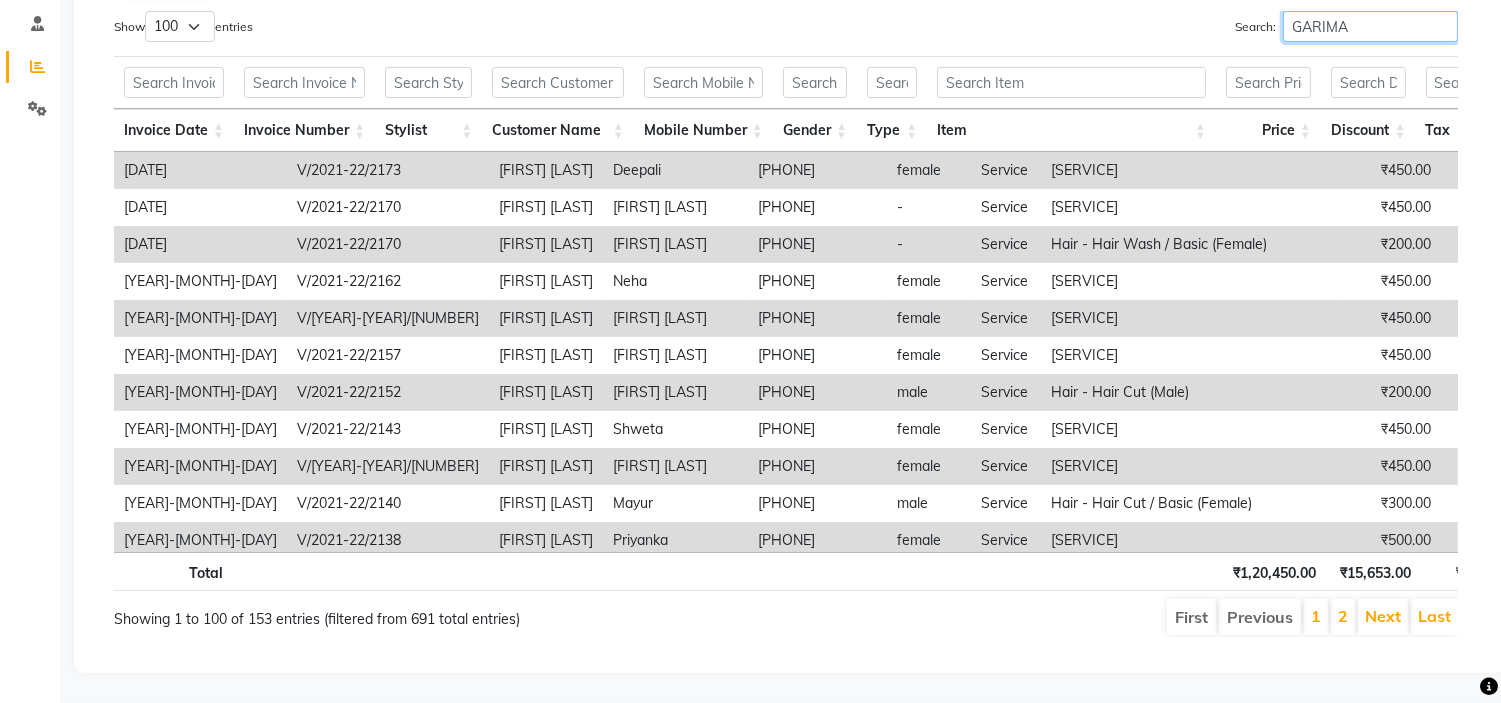 scroll, scrollTop: 352, scrollLeft: 0, axis: vertical 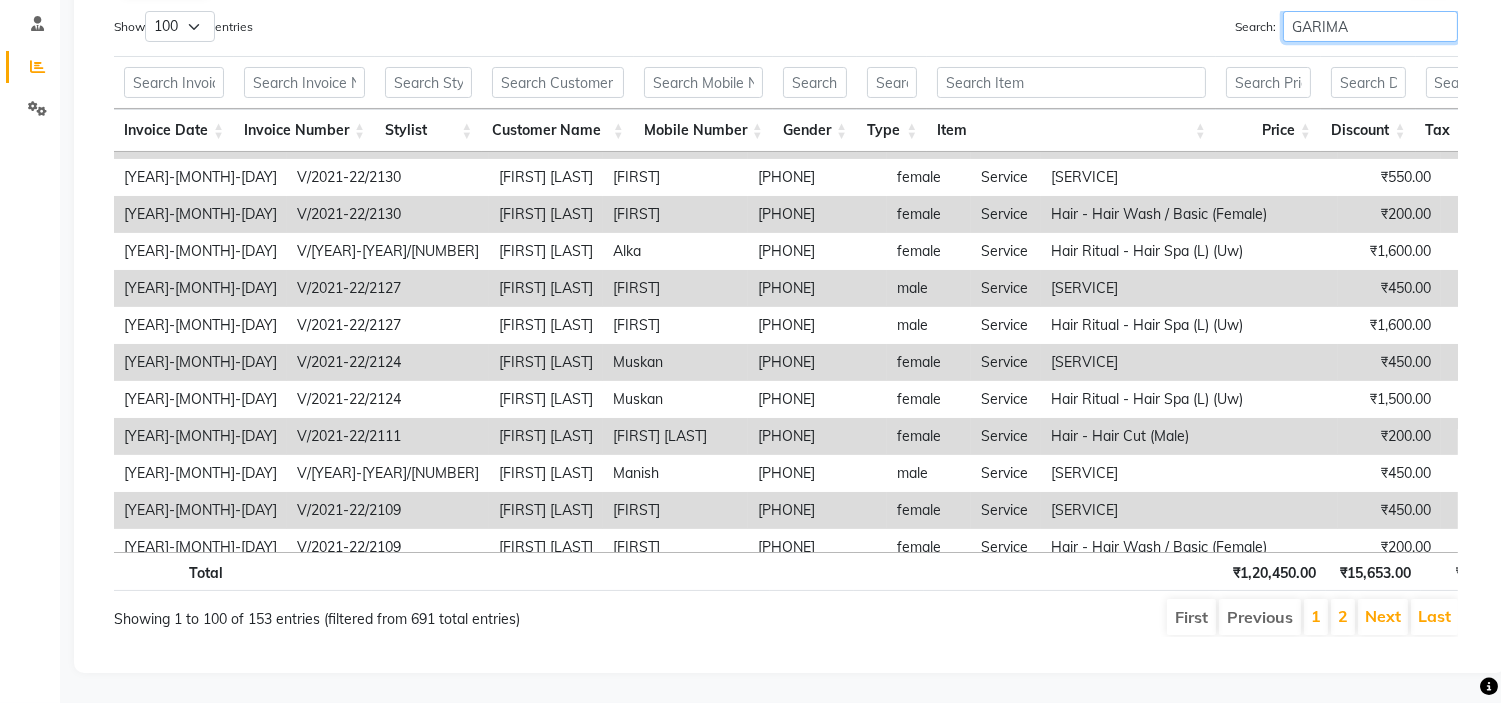 type on "GARIMA" 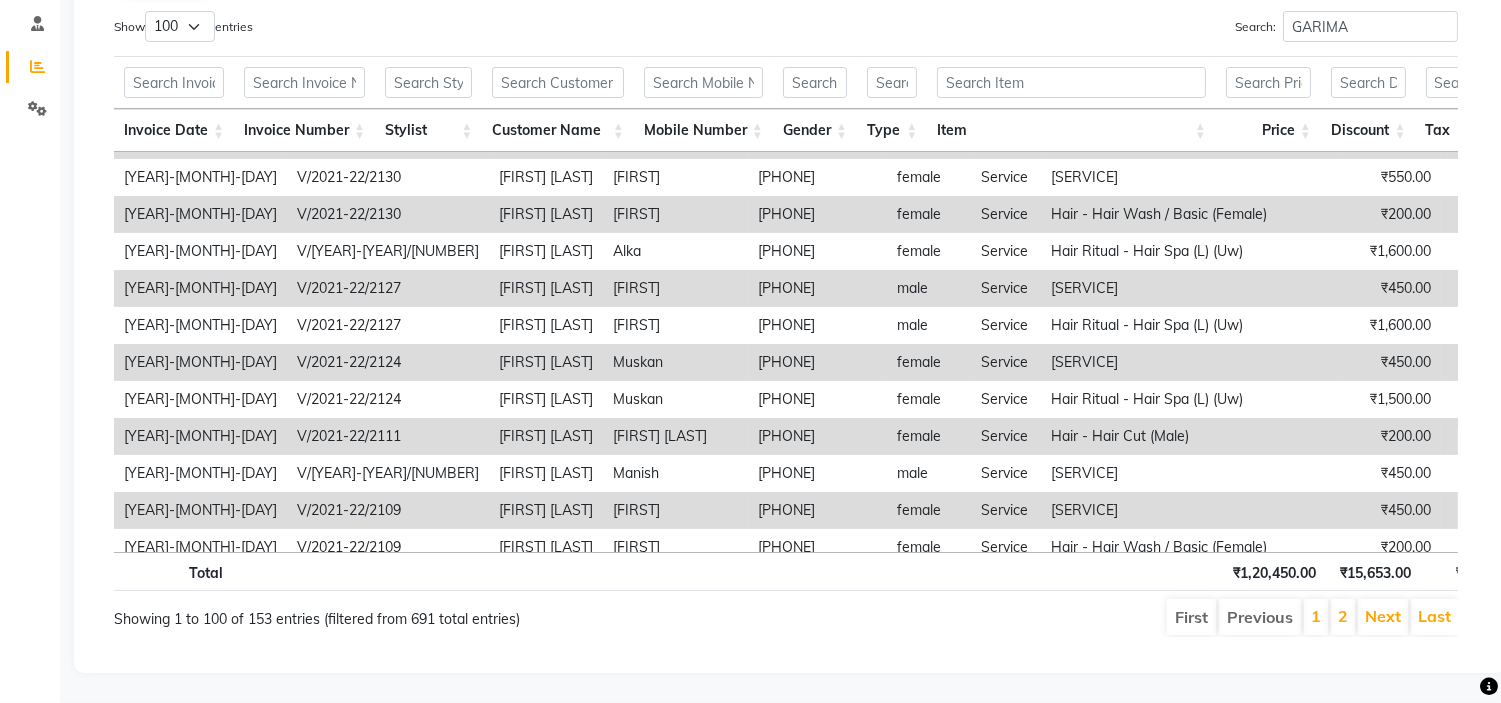 click on "[PHONE]" at bounding box center (817, 288) 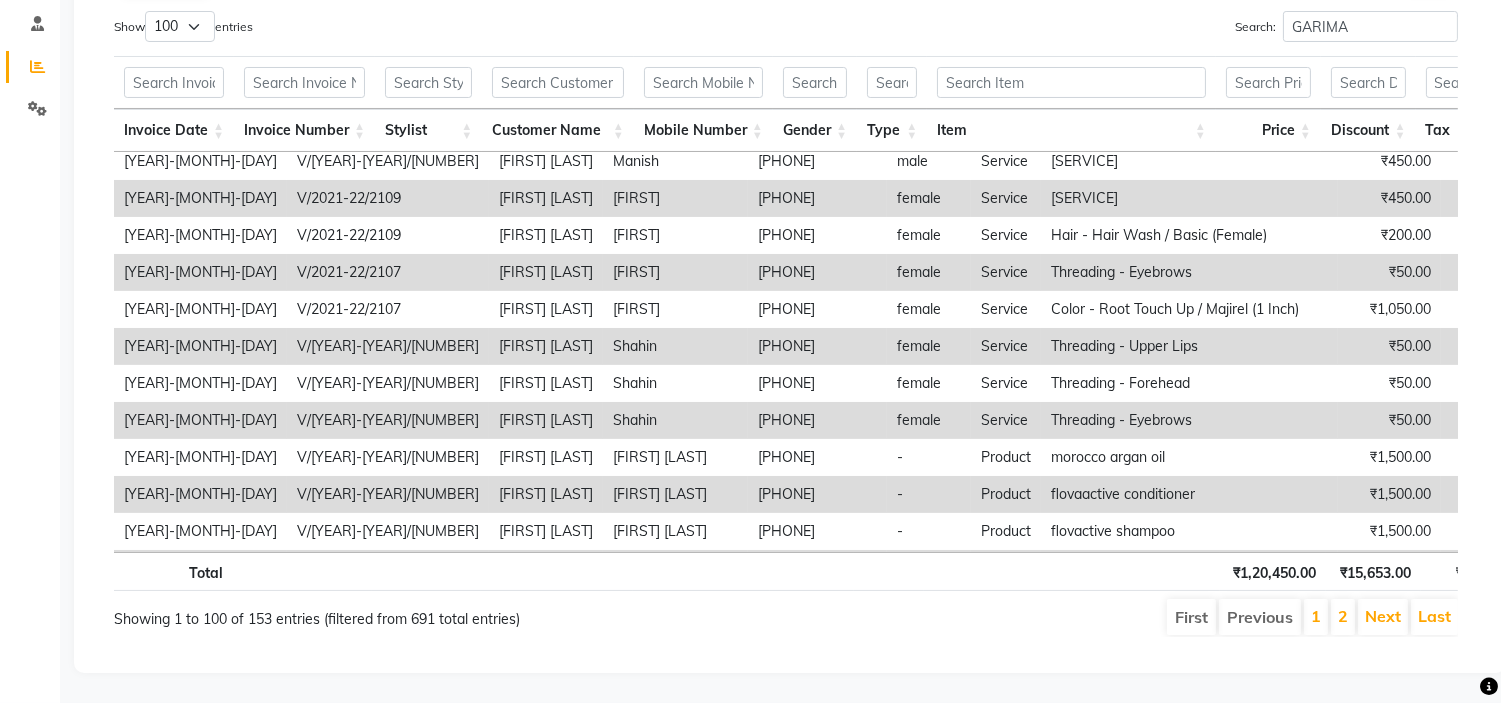scroll, scrollTop: 755, scrollLeft: 0, axis: vertical 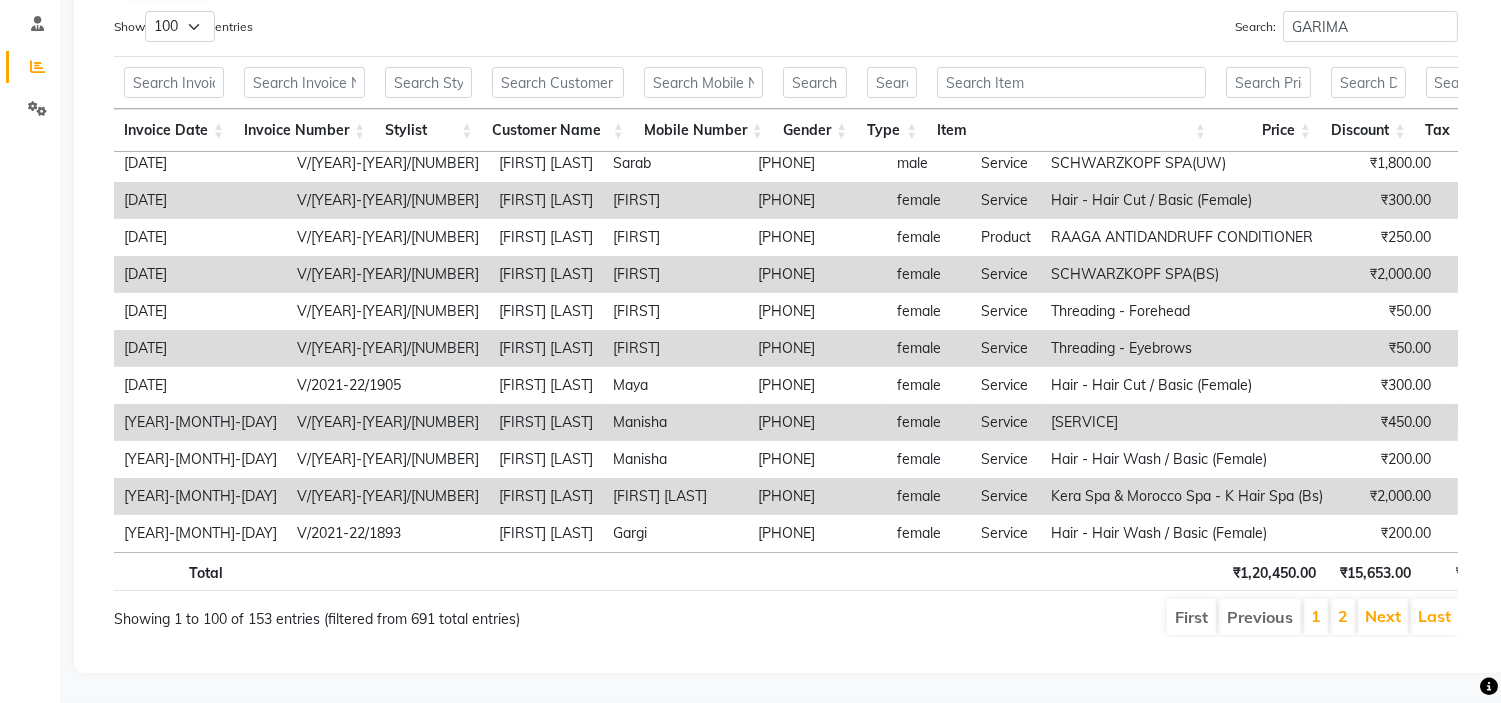 drag, startPoint x: 716, startPoint y: 457, endPoint x: 713, endPoint y: 477, distance: 20.22375 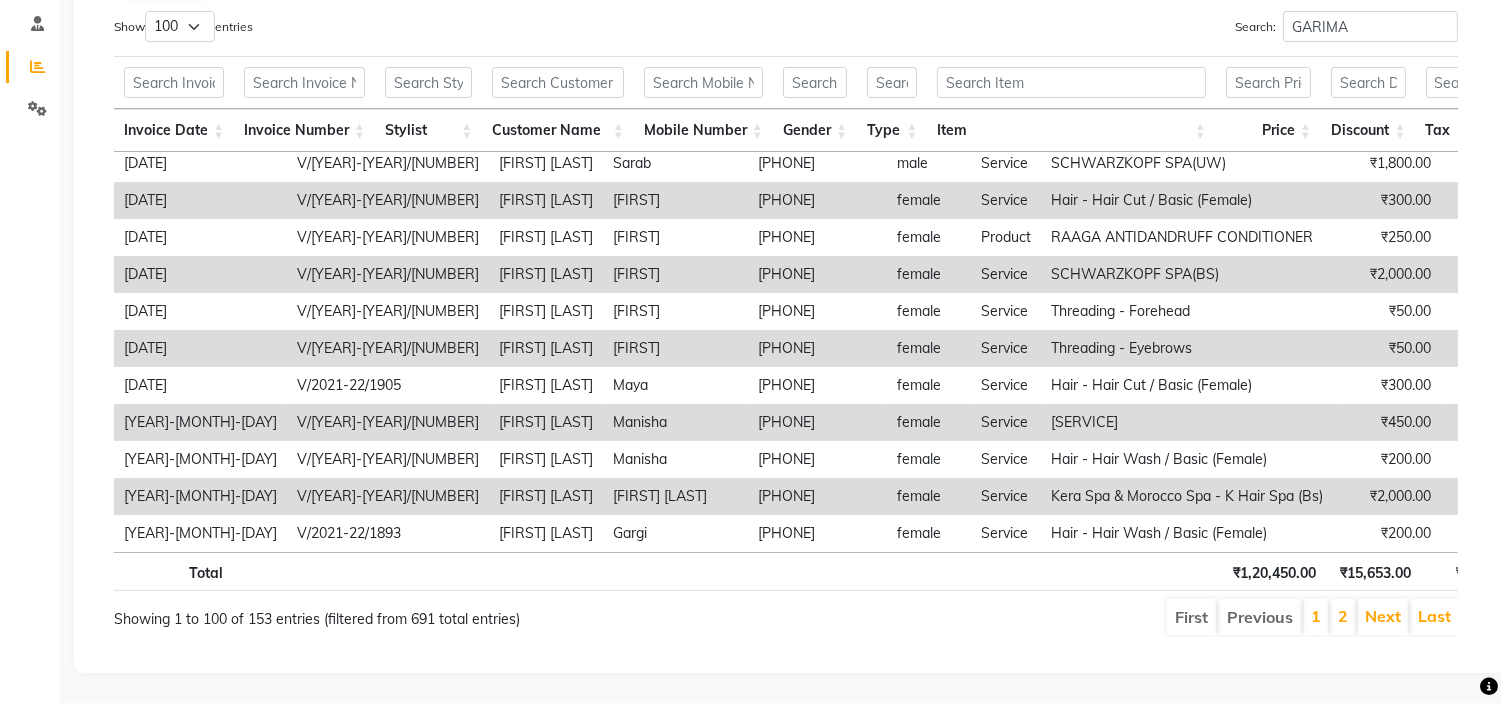 click on "[PHONE]" at bounding box center [817, 496] 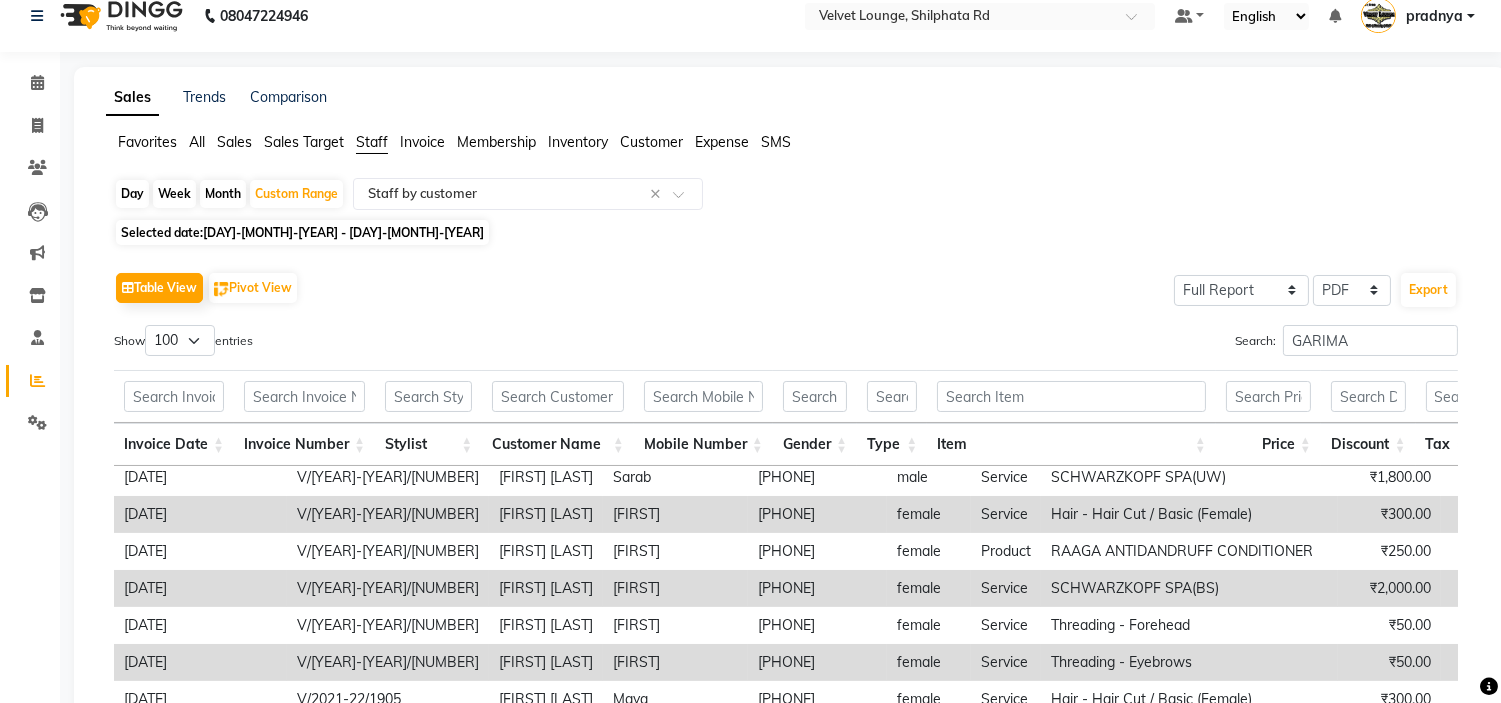scroll, scrollTop: 0, scrollLeft: 0, axis: both 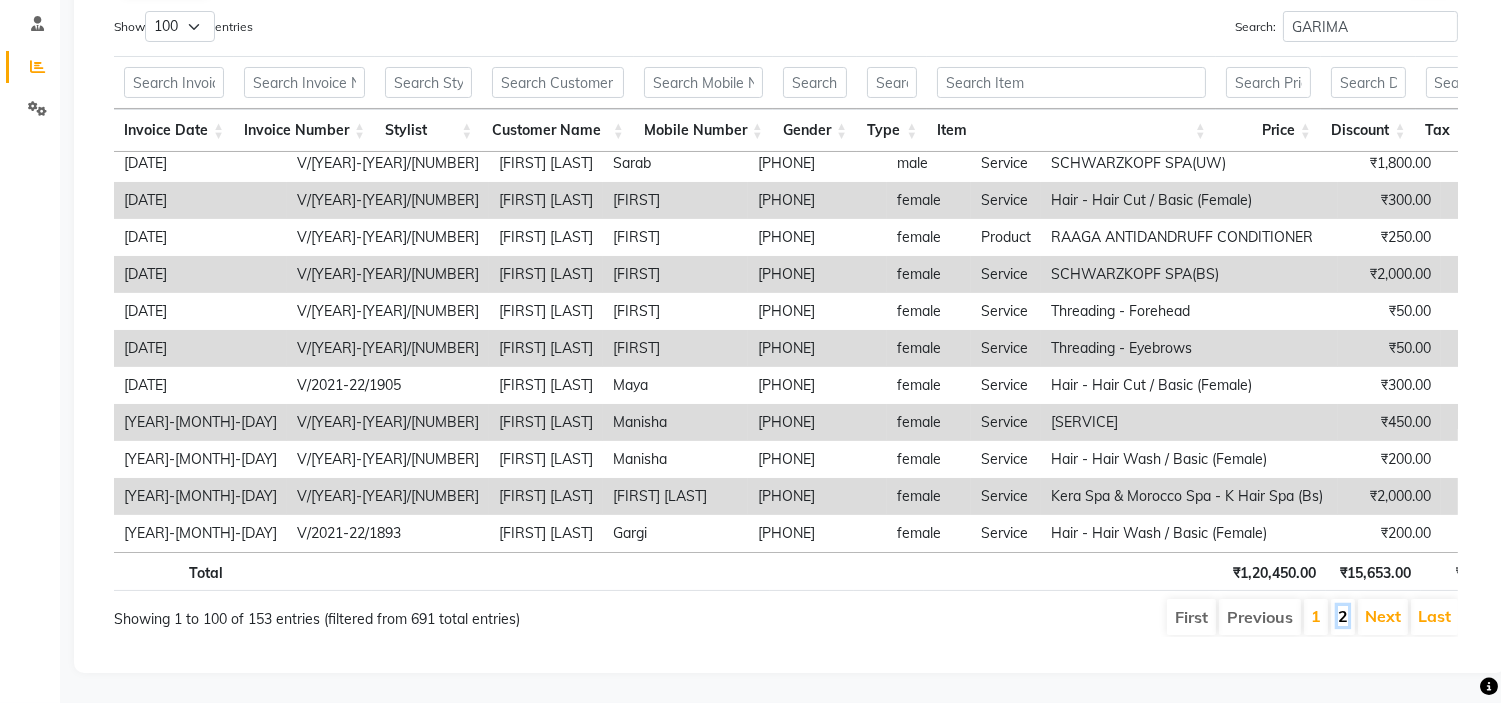 click on "2" at bounding box center (1343, 616) 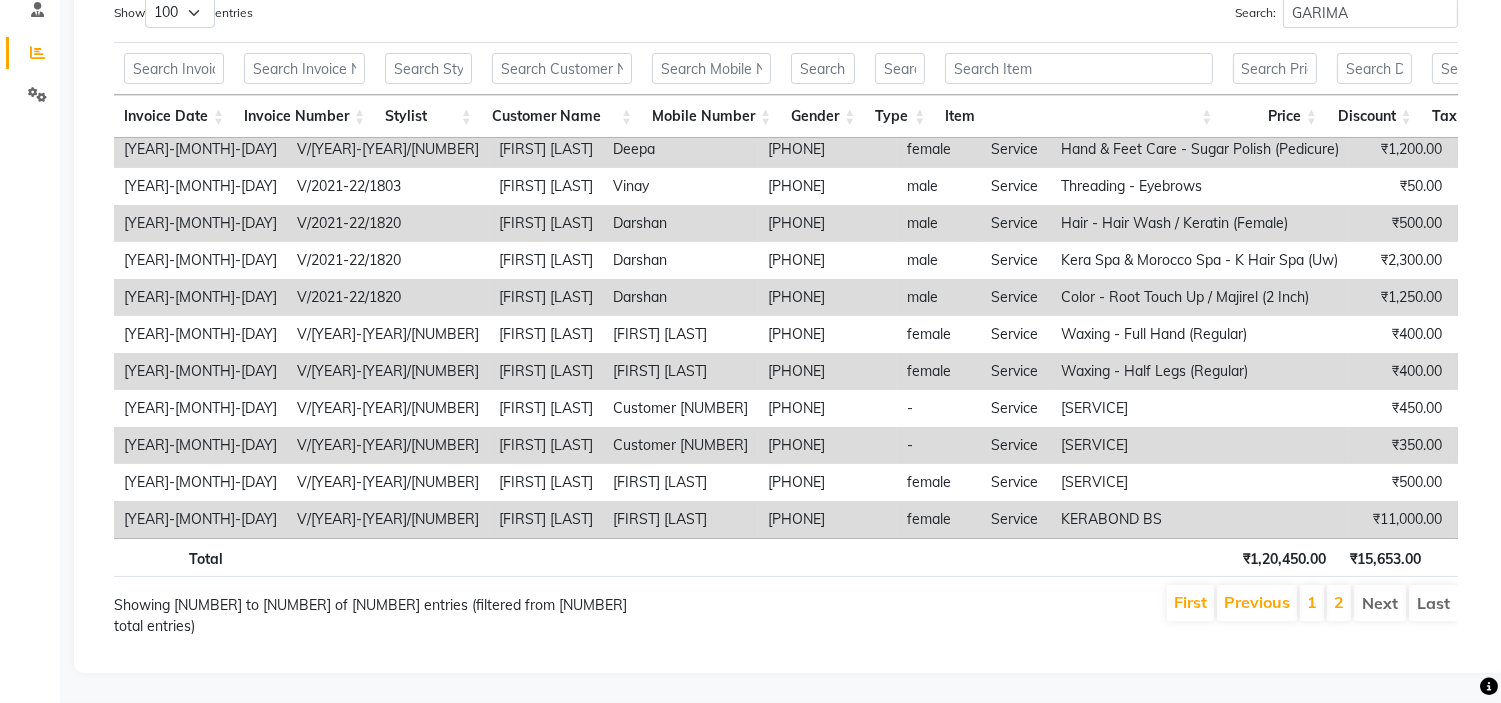 scroll, scrollTop: 1575, scrollLeft: 0, axis: vertical 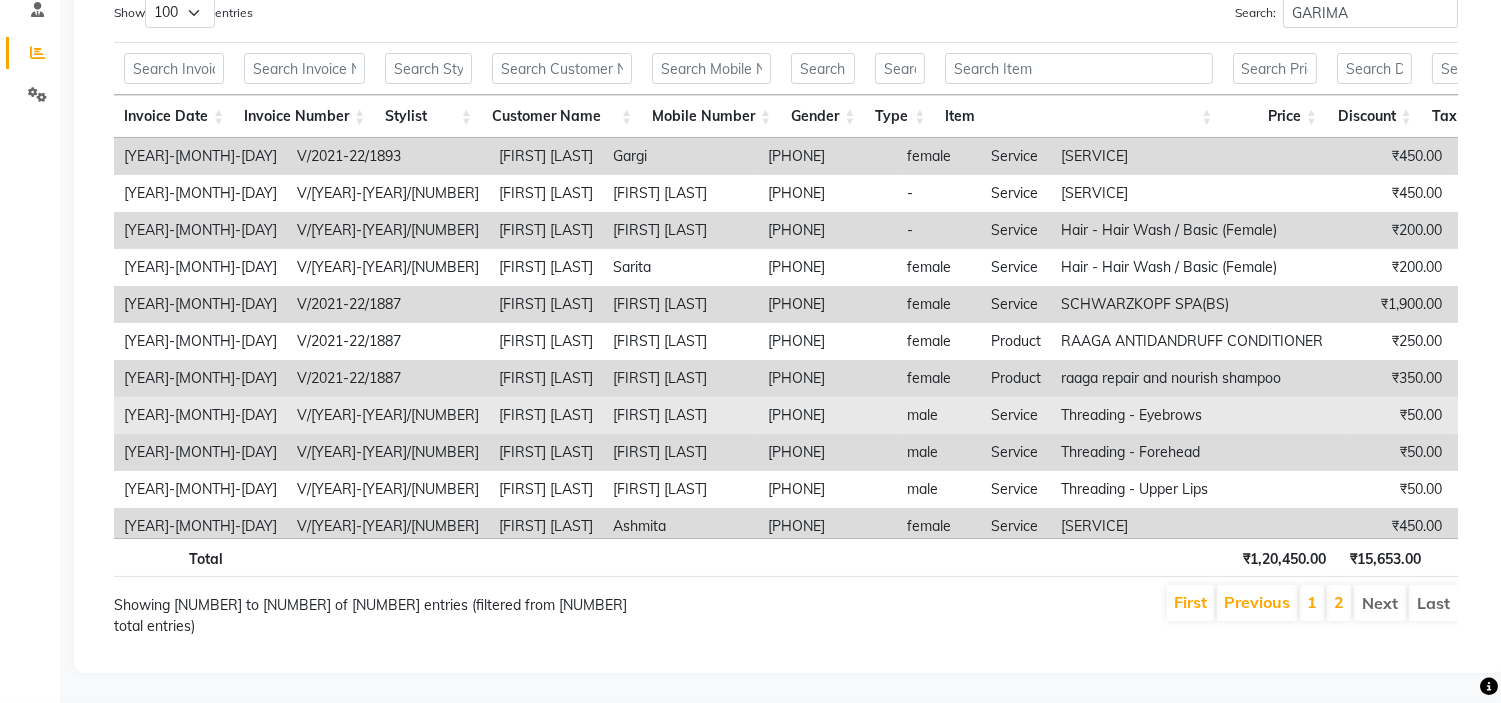 click on "[FIRST] [LAST]" at bounding box center (680, 415) 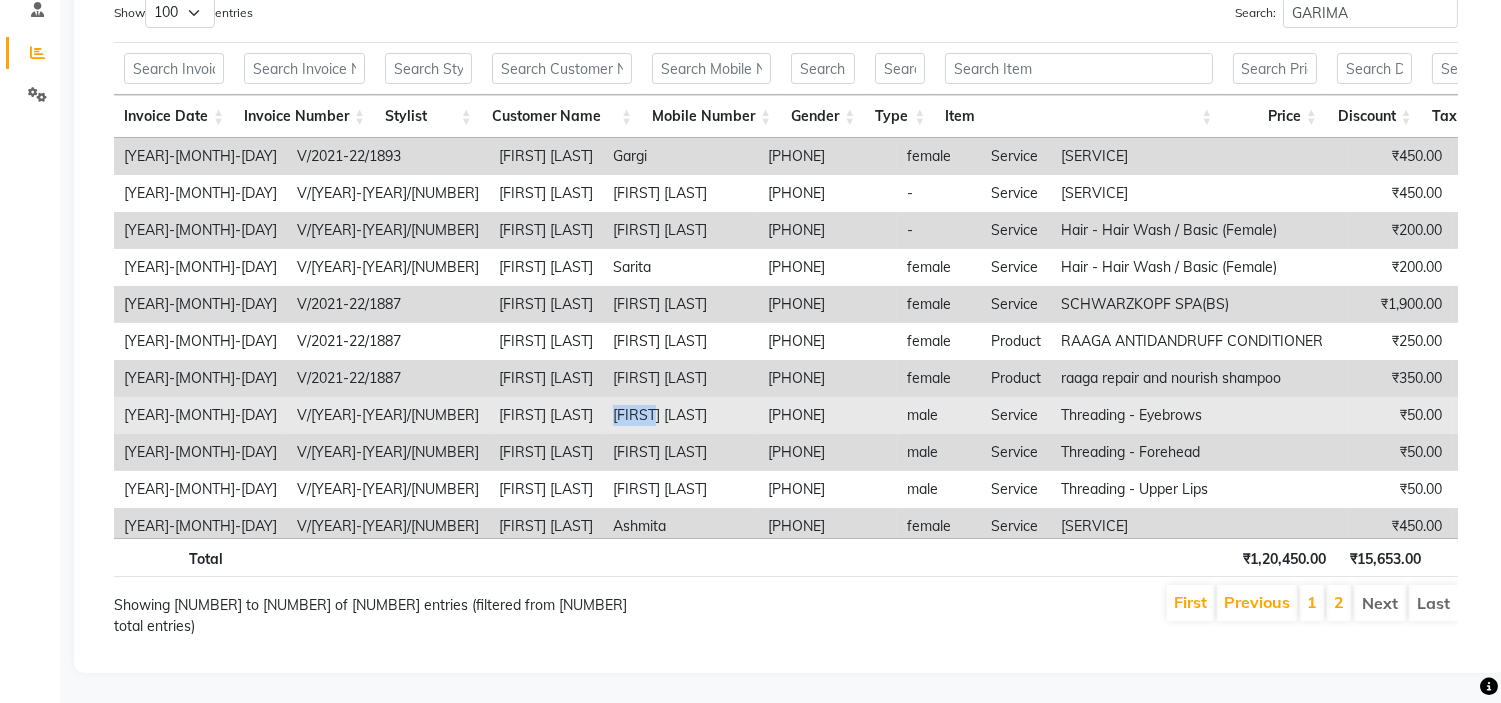 click on "[FIRST] [LAST]" at bounding box center (680, 415) 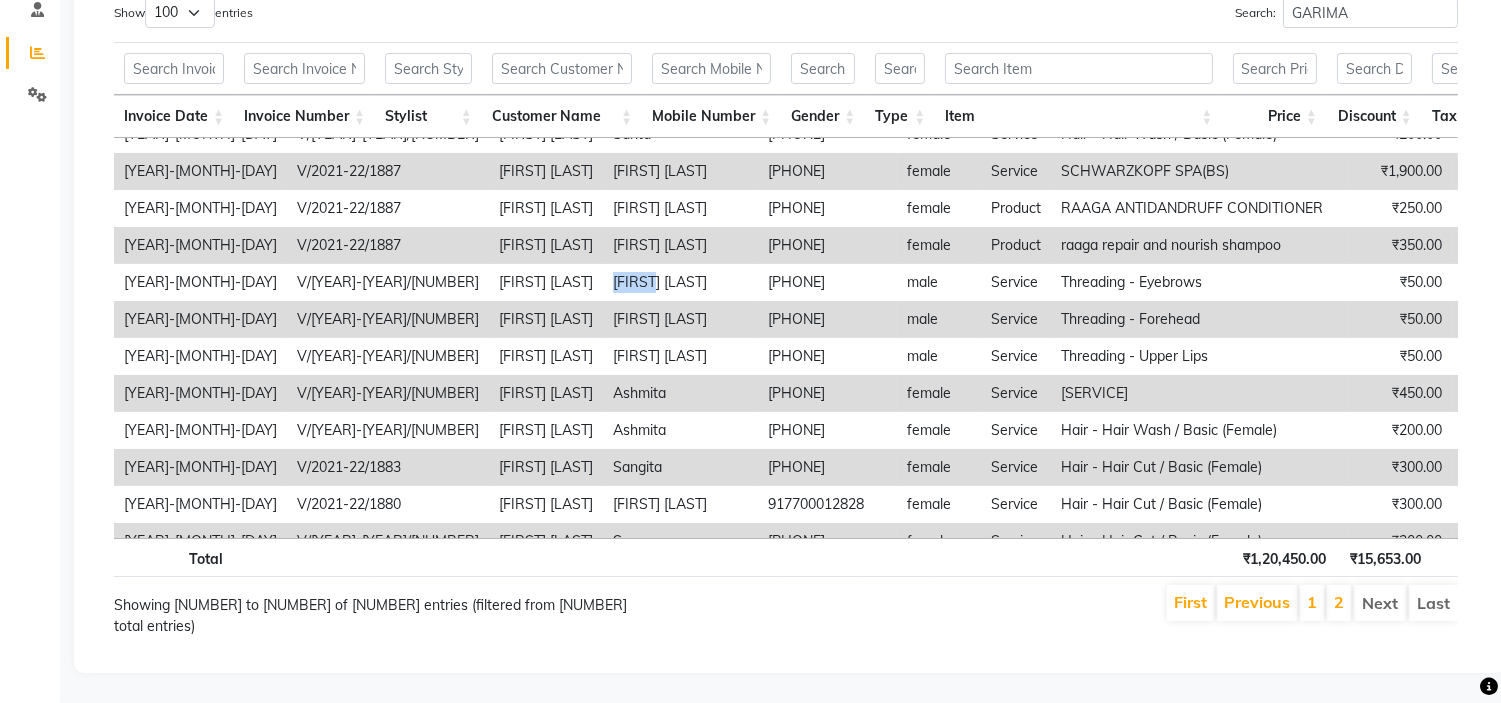 scroll, scrollTop: 177, scrollLeft: 0, axis: vertical 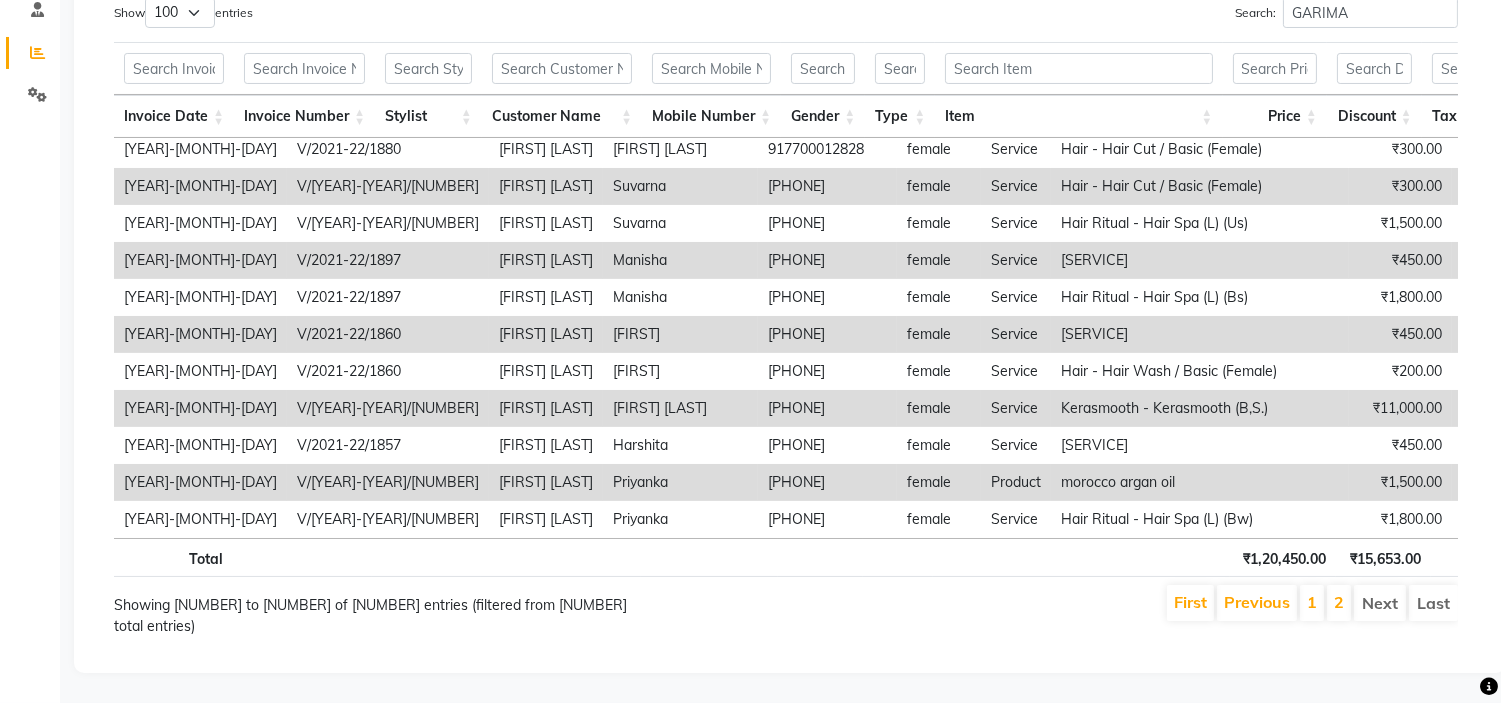 click on "[PHONE]" at bounding box center [827, 334] 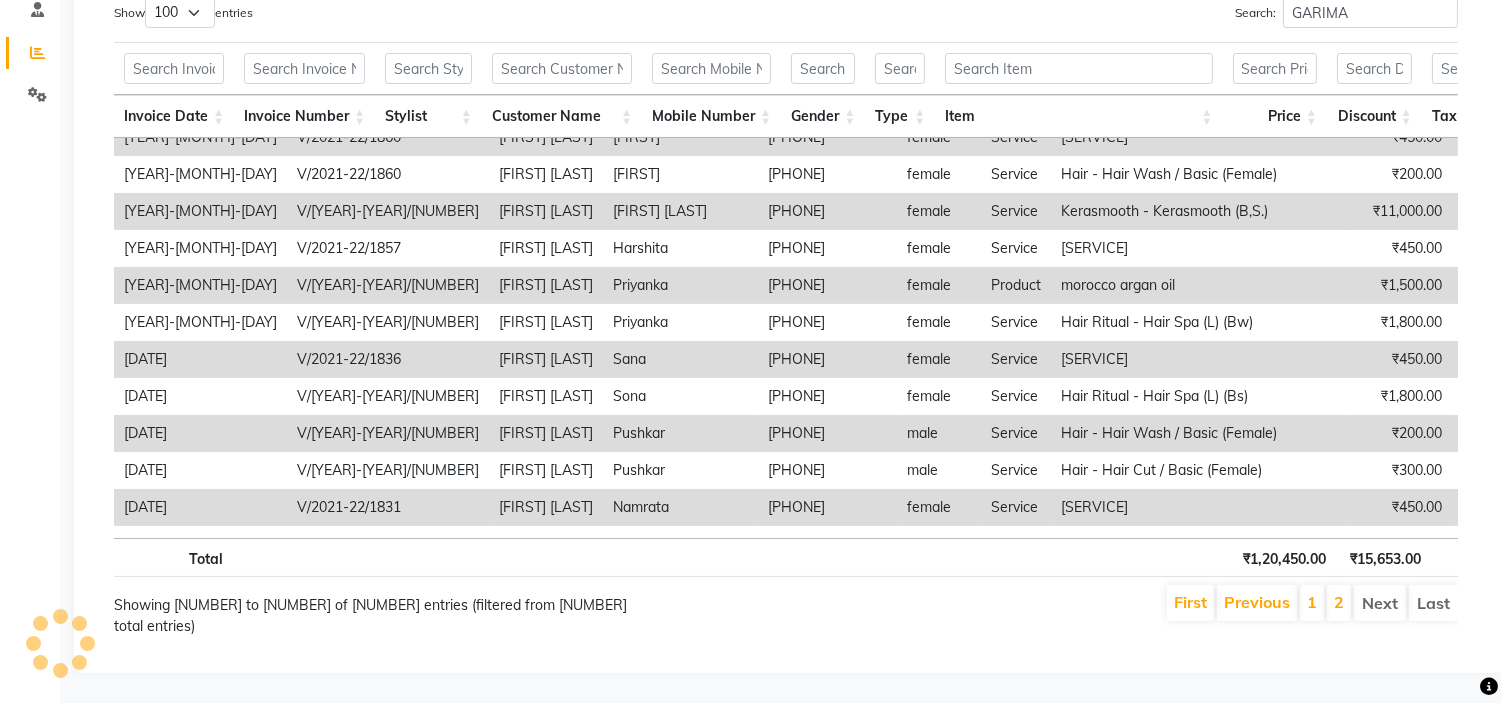 scroll, scrollTop: 711, scrollLeft: 0, axis: vertical 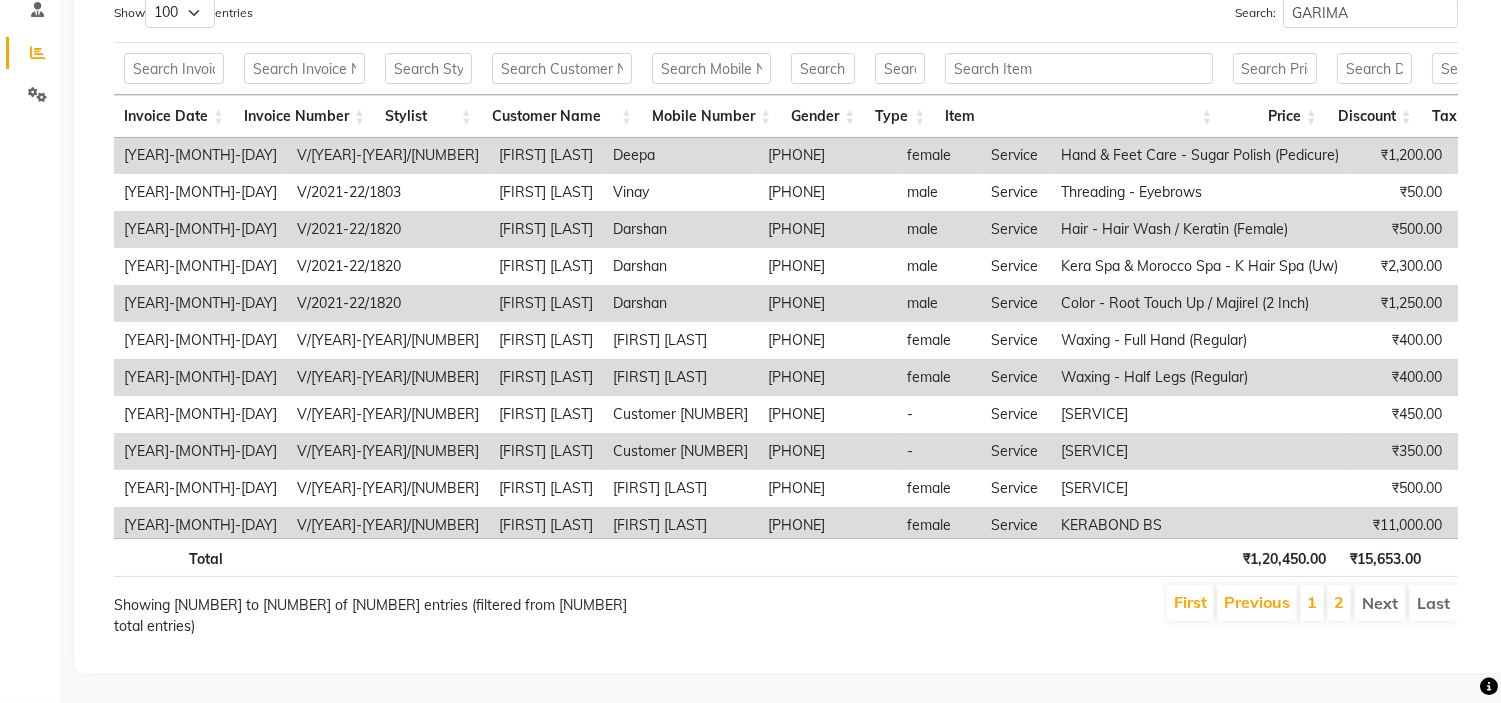 click on "[PHONE]" at bounding box center [827, 303] 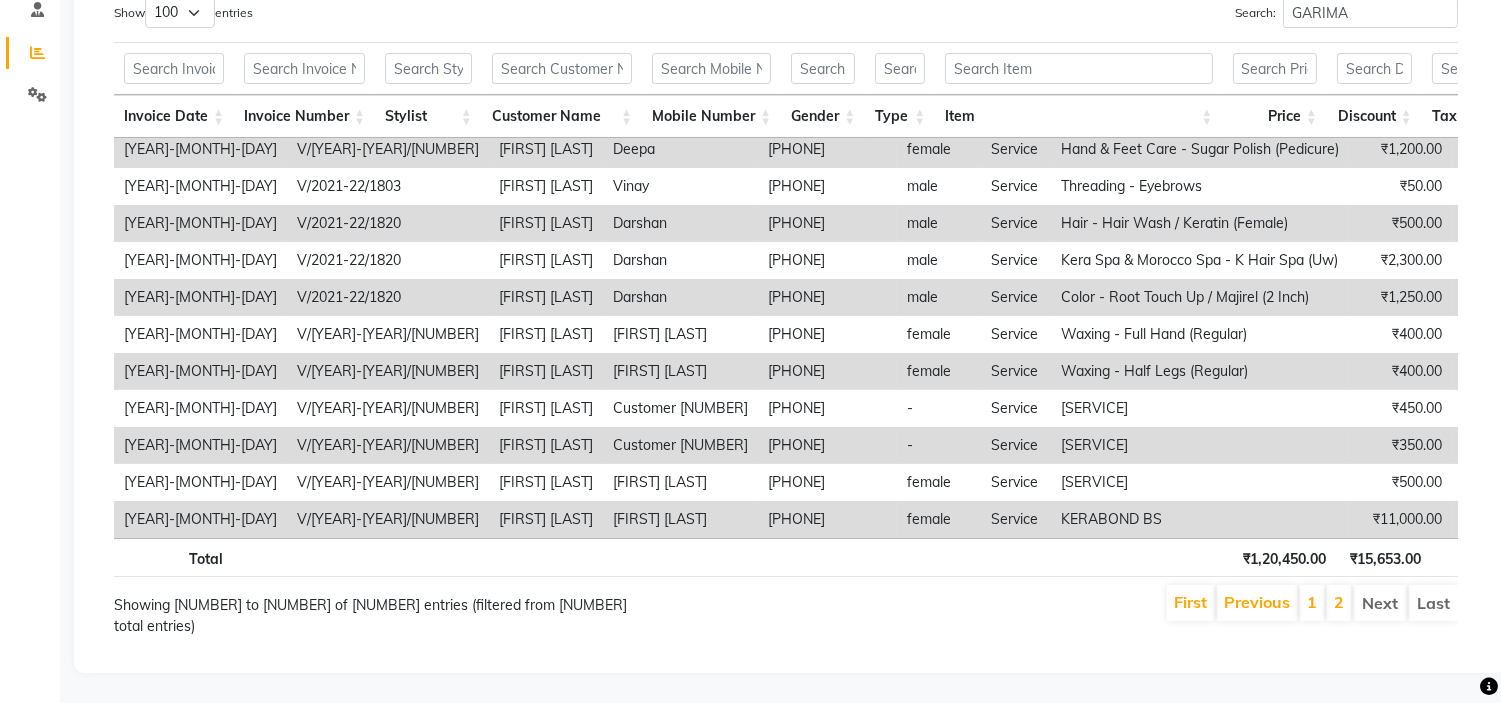 click on "2" at bounding box center [1339, 603] 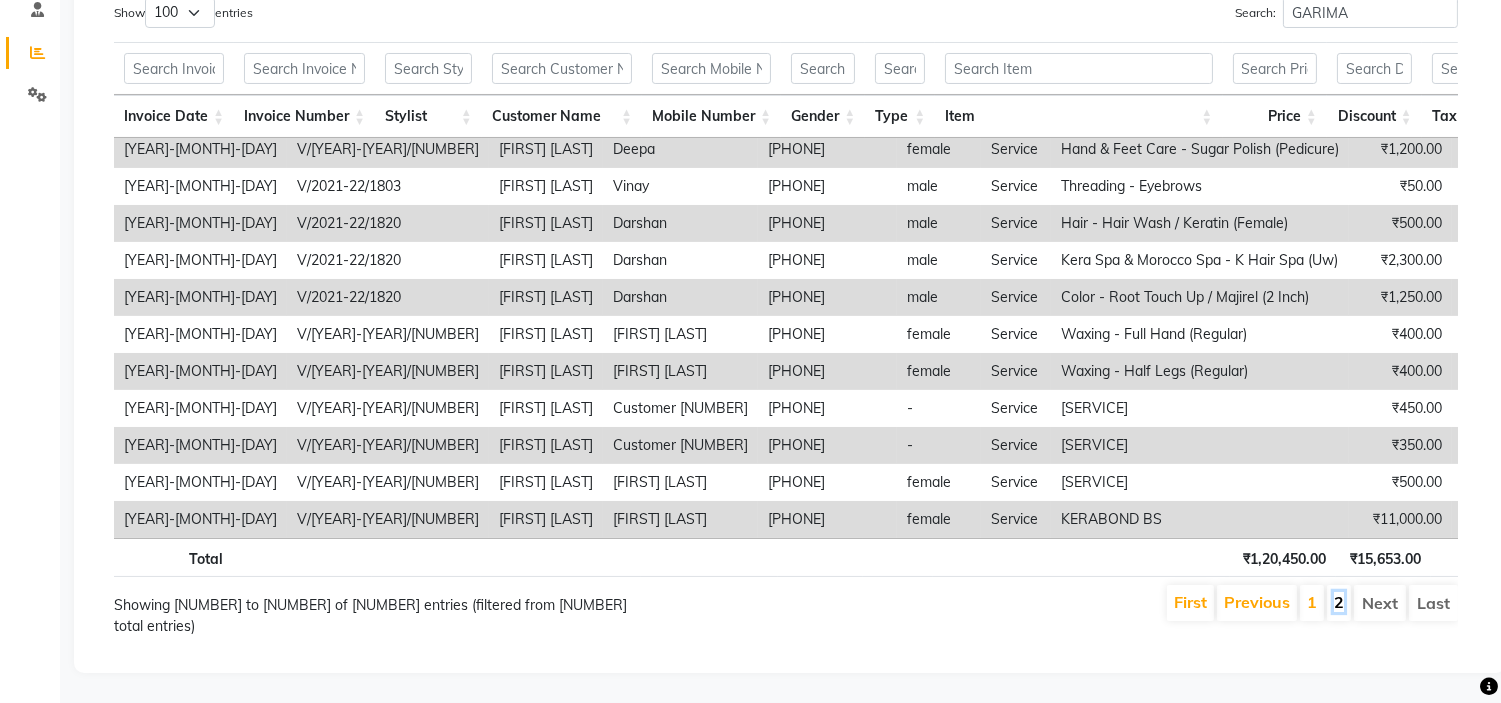 click on "2" at bounding box center [1339, 602] 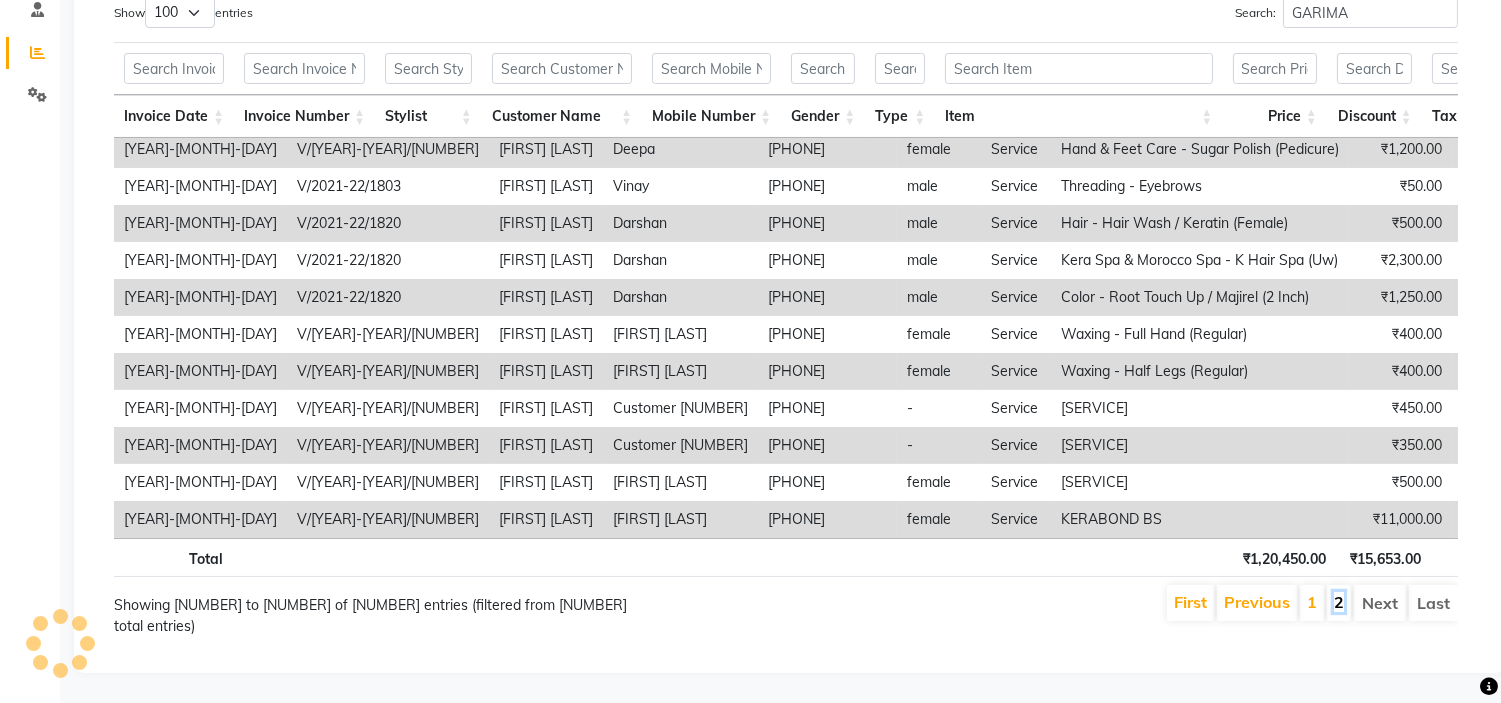 click on "2" at bounding box center [1339, 602] 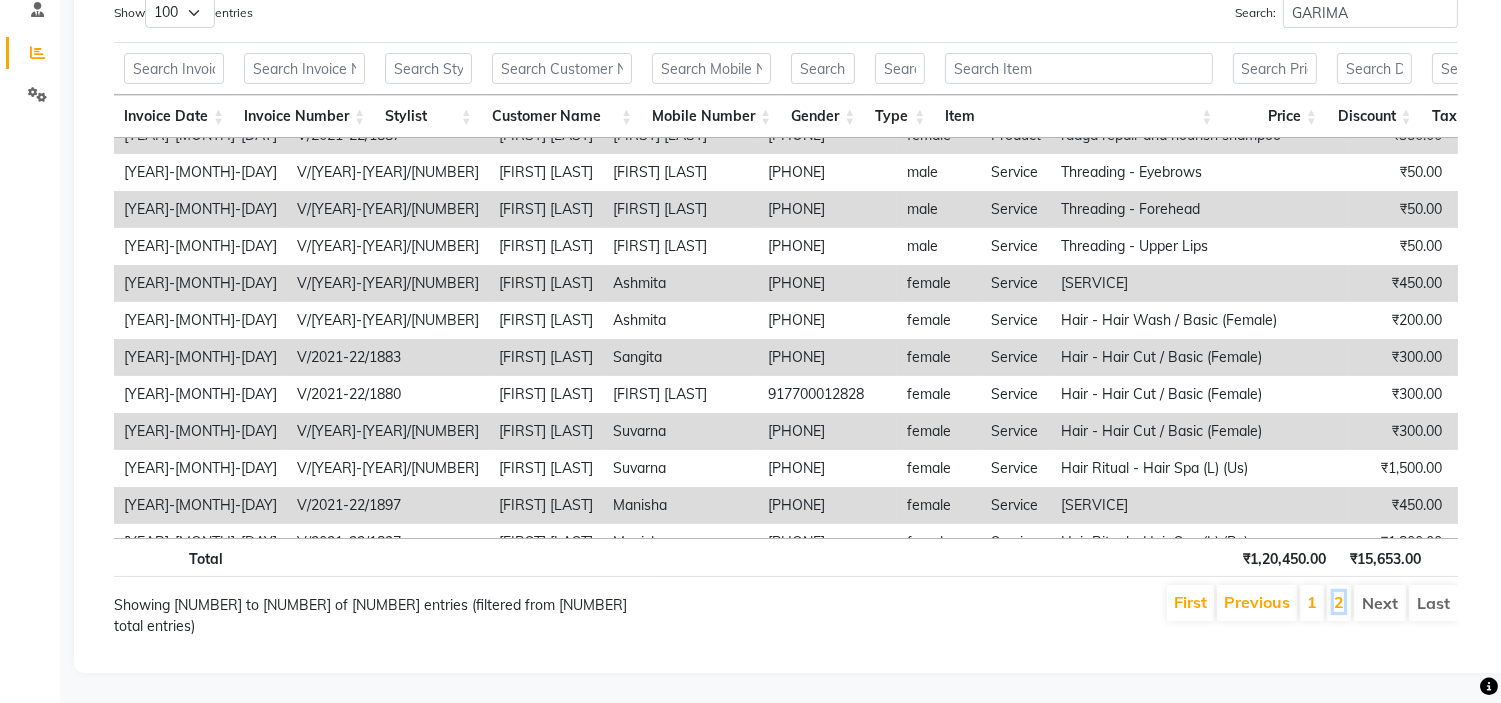 scroll, scrollTop: 157, scrollLeft: 0, axis: vertical 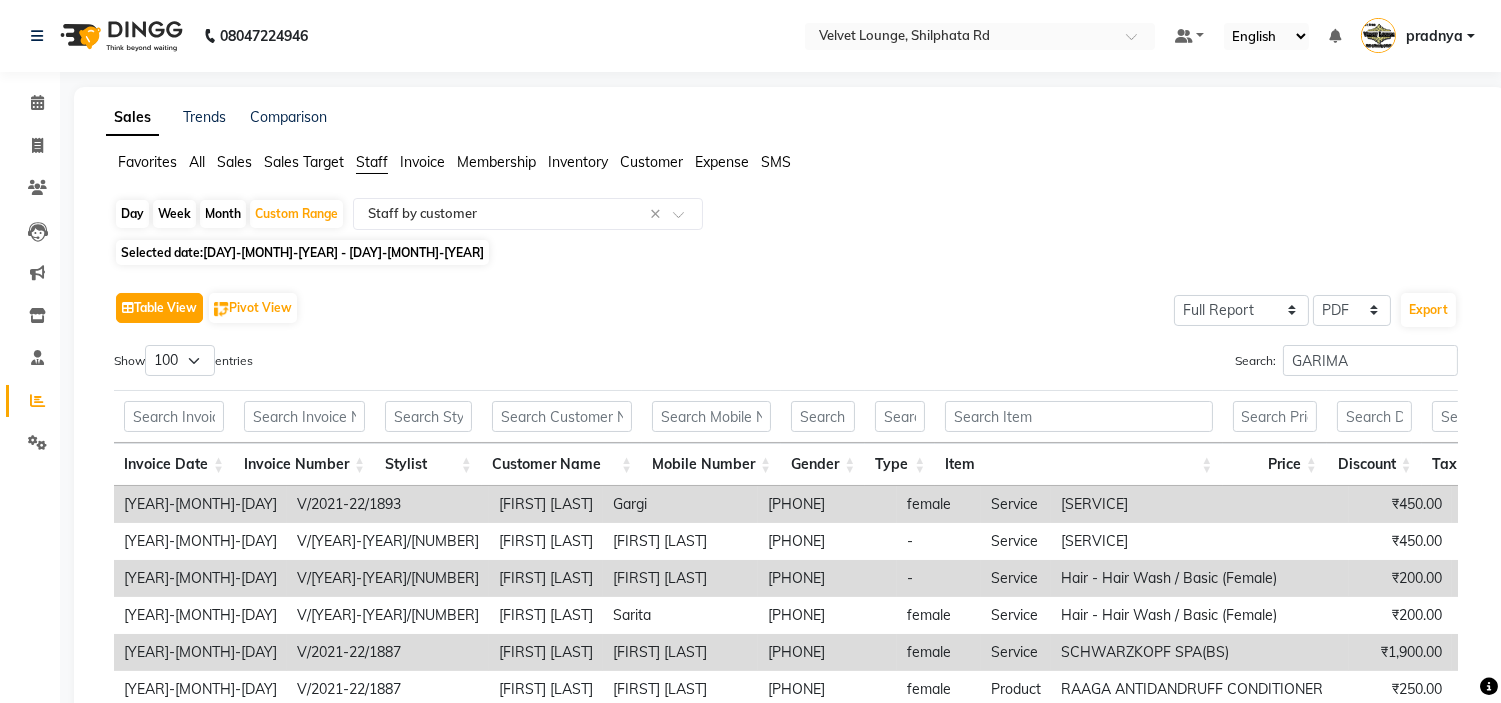 click on "Table View" 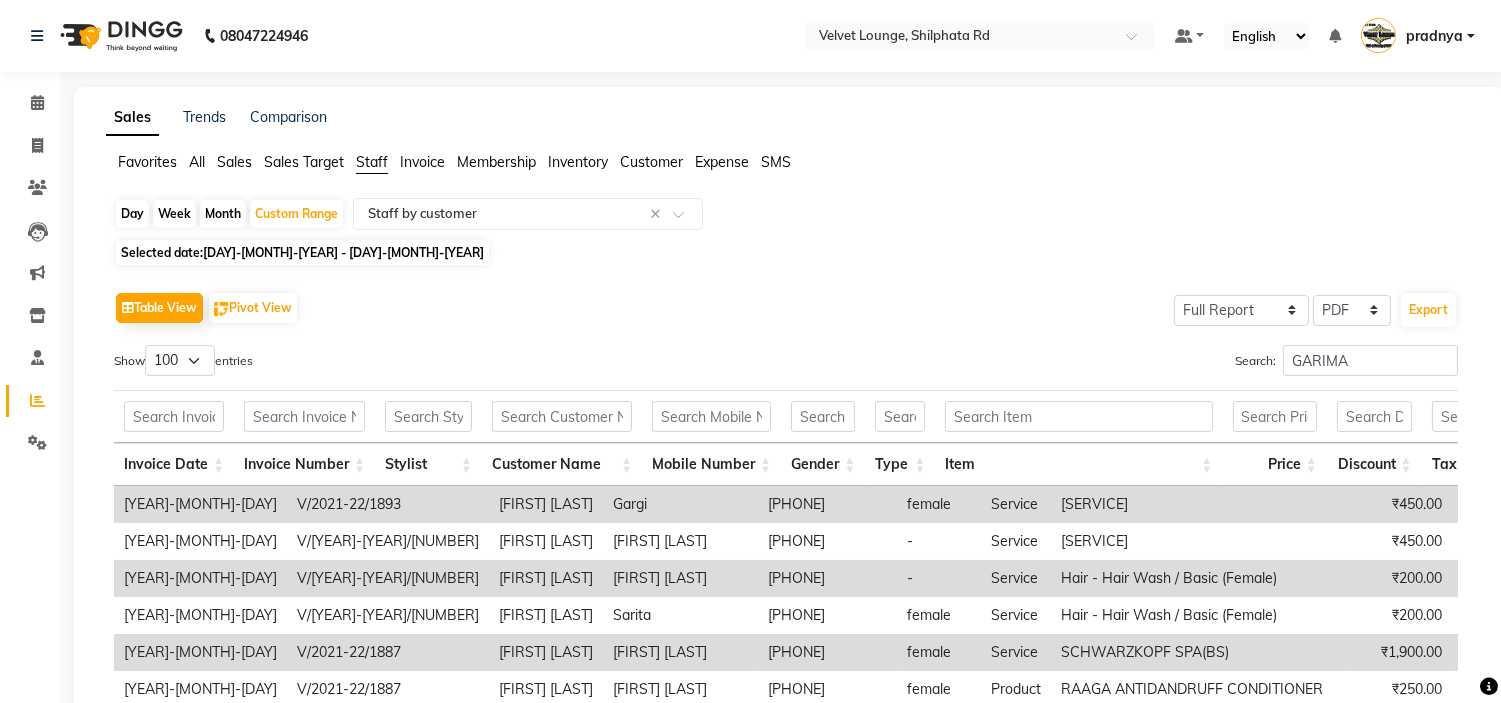 click on "[DAY]-[MONTH]-[YEAR] - [DAY]-[MONTH]-[YEAR]" 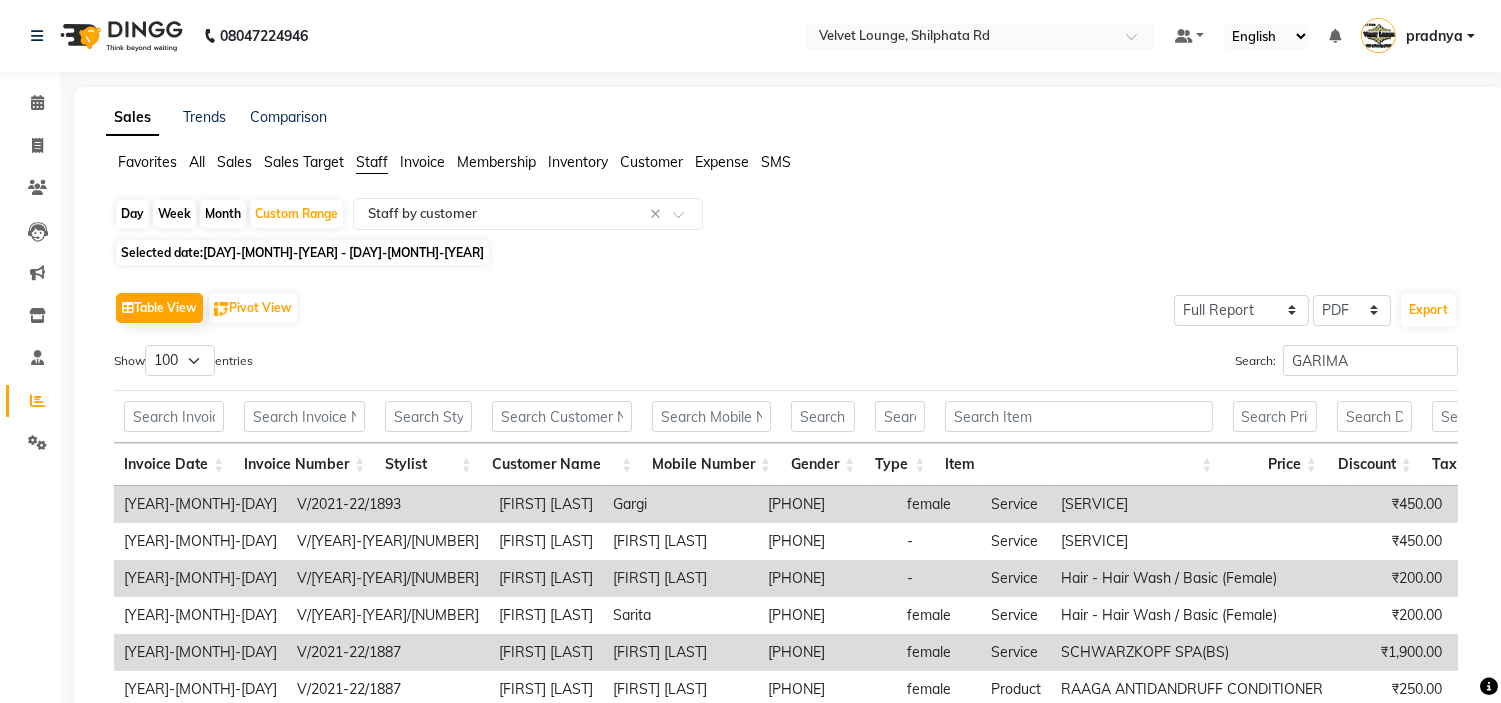 select on "2" 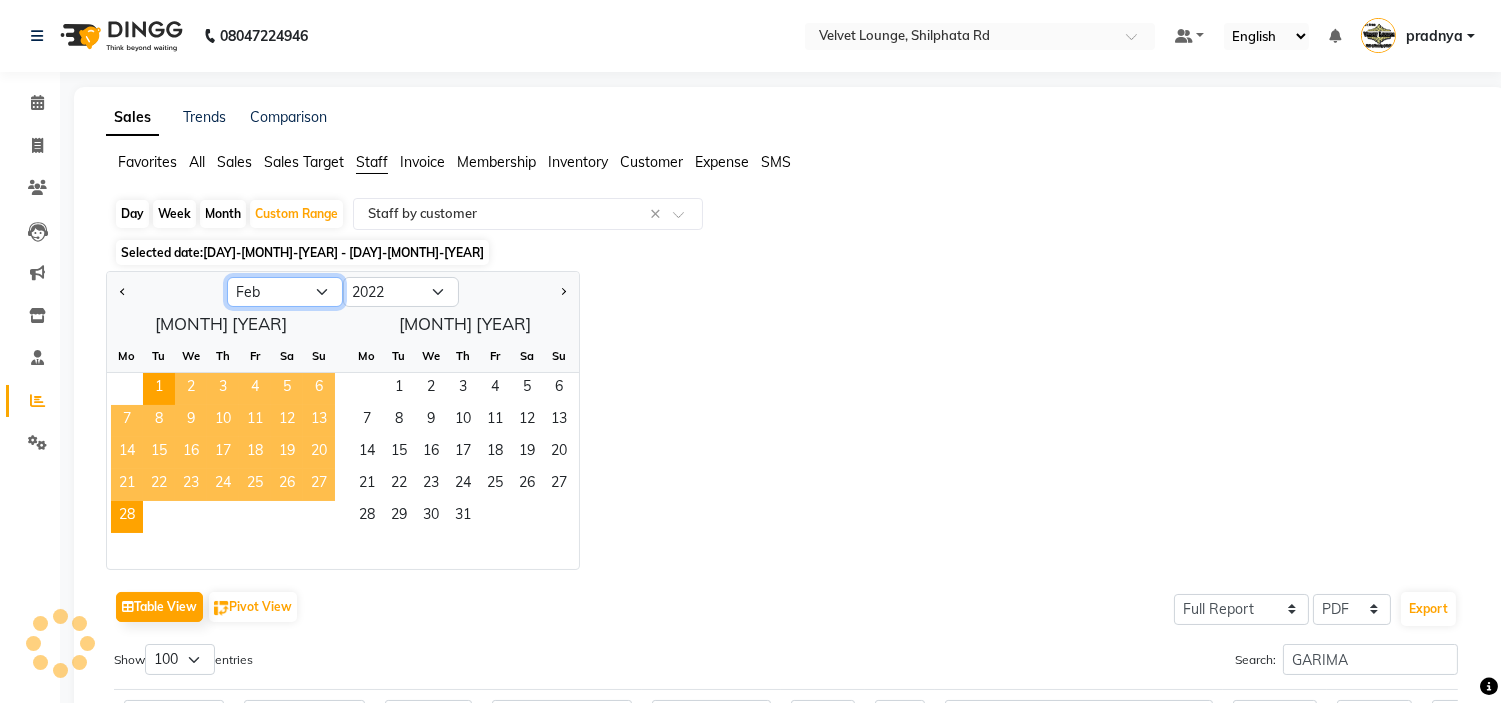 click on "Jan Feb Mar Apr May Jun Jul Aug Sep Oct Nov Dec" 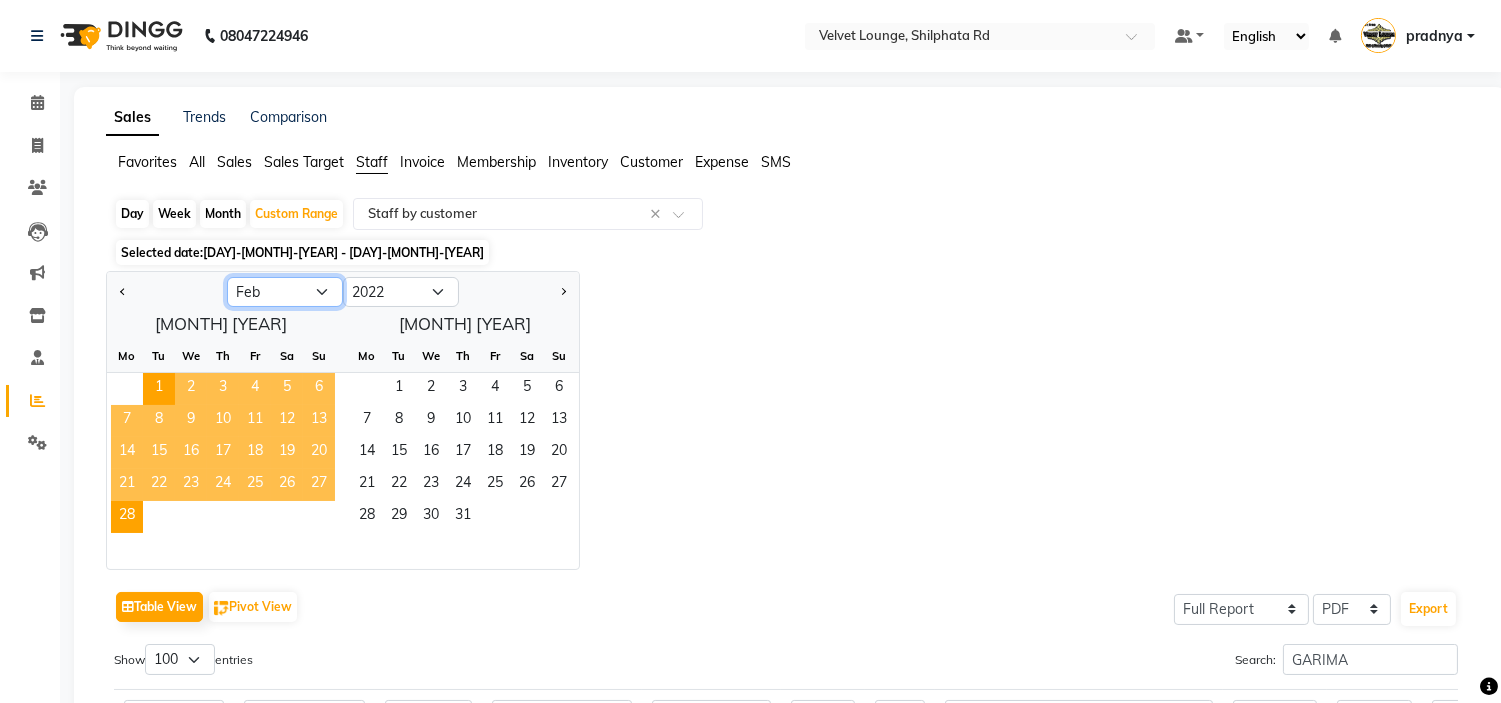 select on "3" 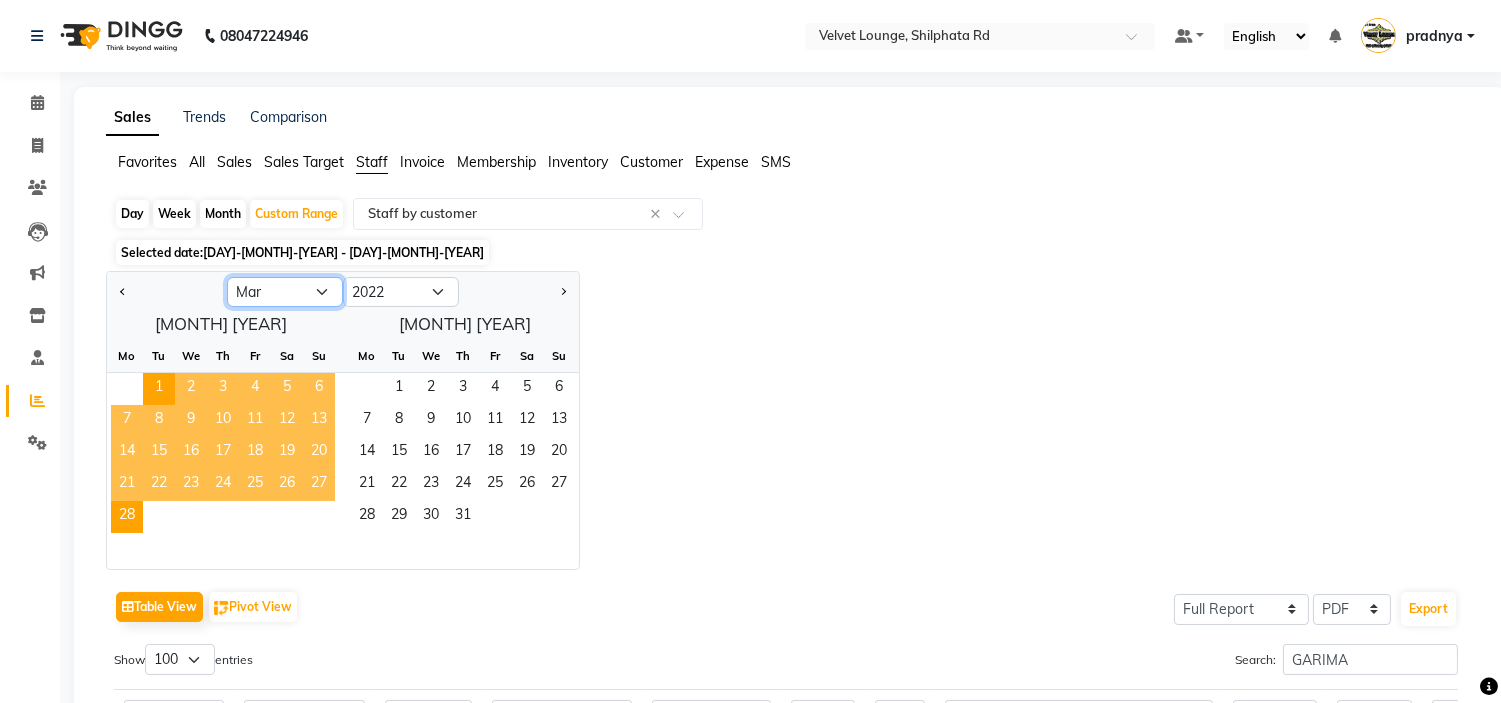 click on "Jan Feb Mar Apr May Jun Jul Aug Sep Oct Nov Dec" 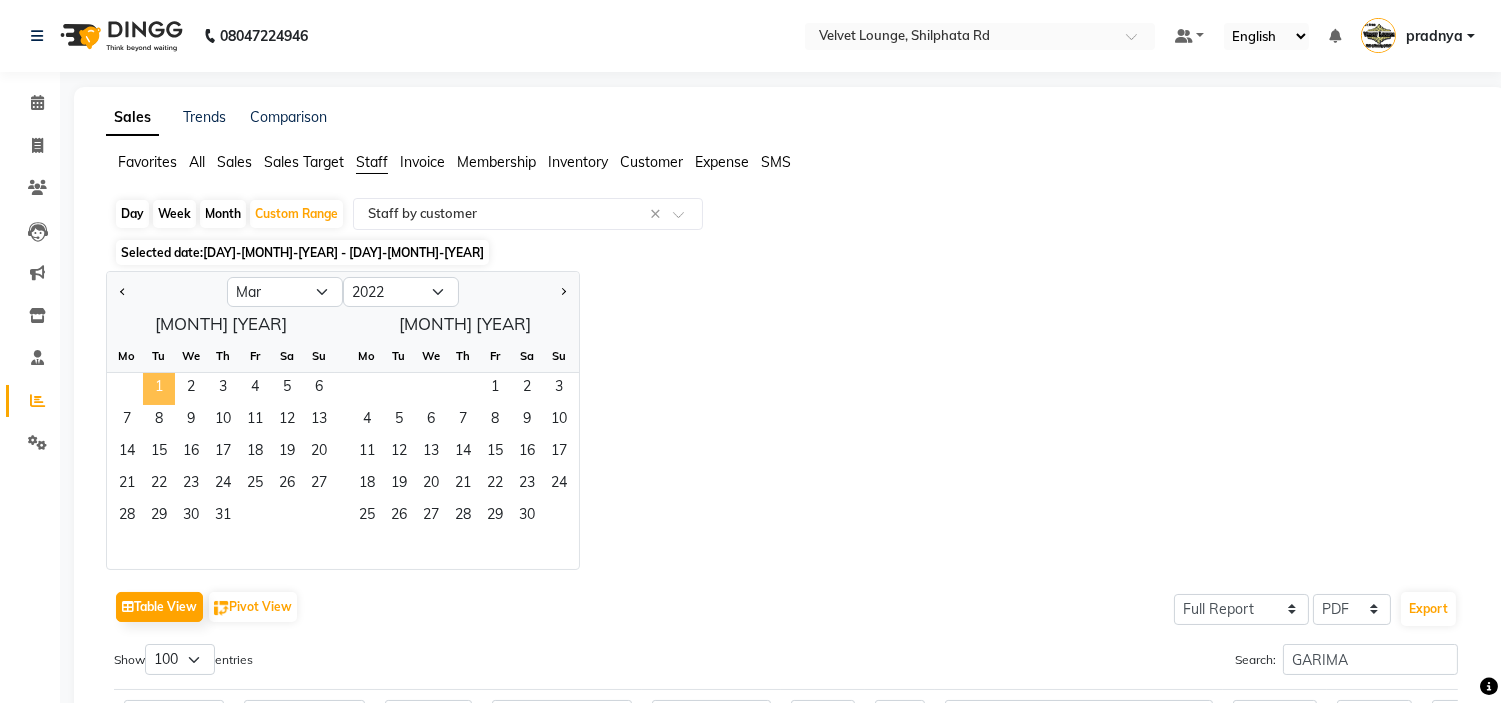 click on "1" 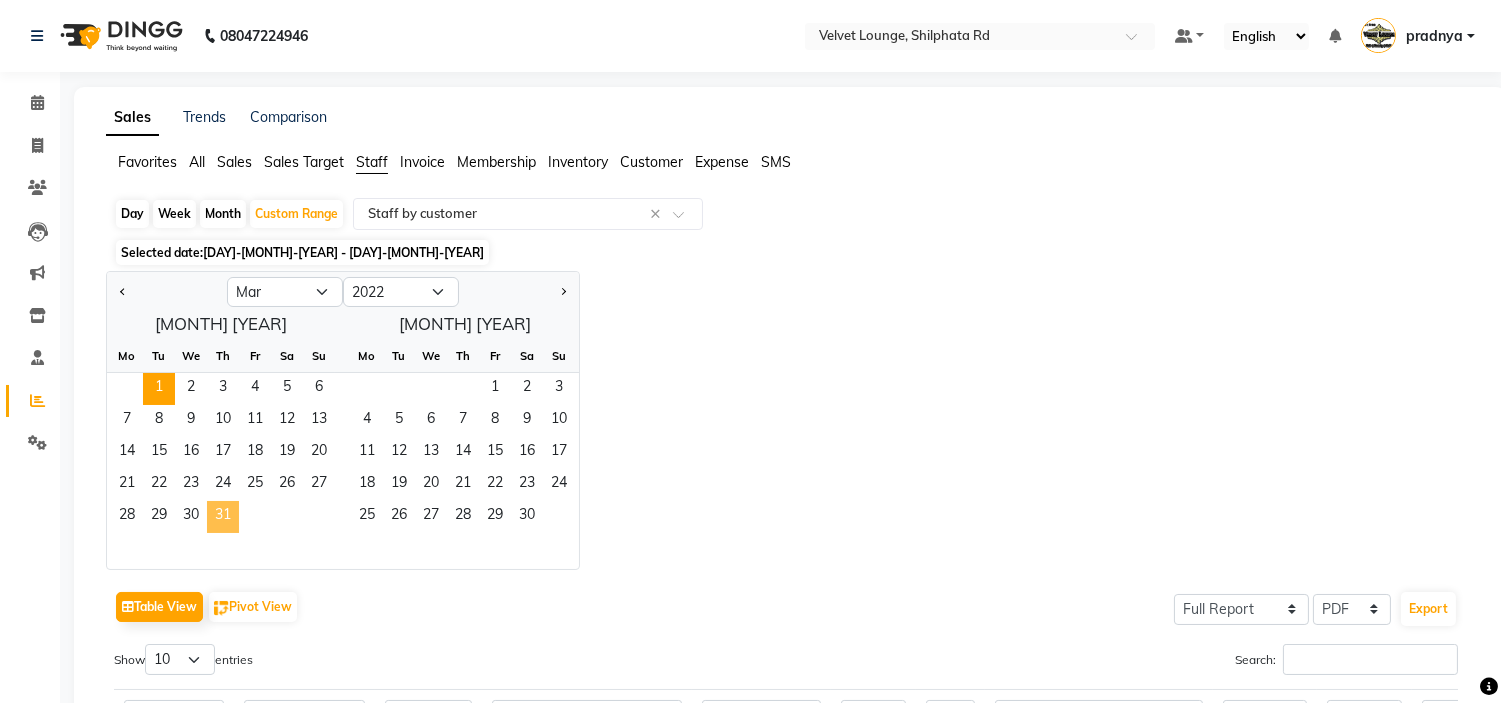 click on "31" 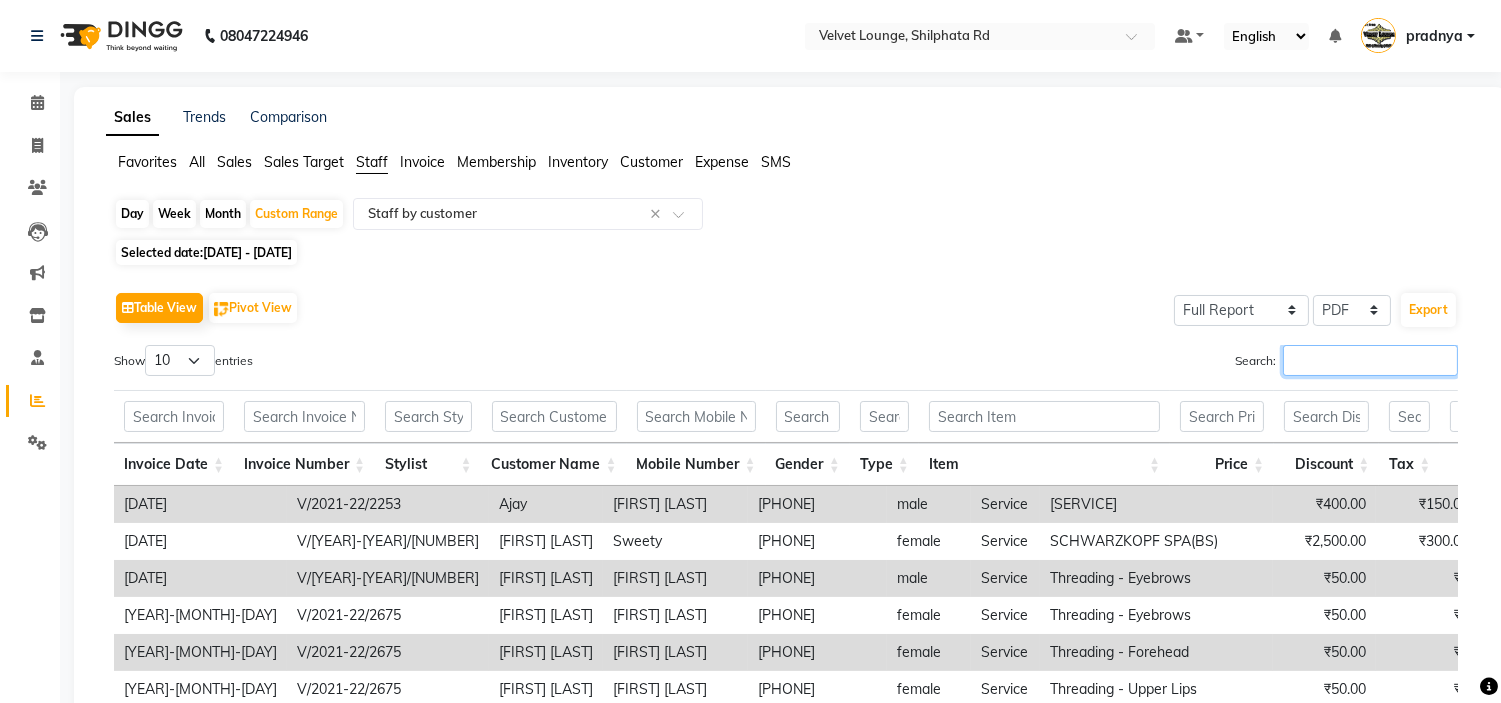 click on "Search:" at bounding box center (1370, 360) 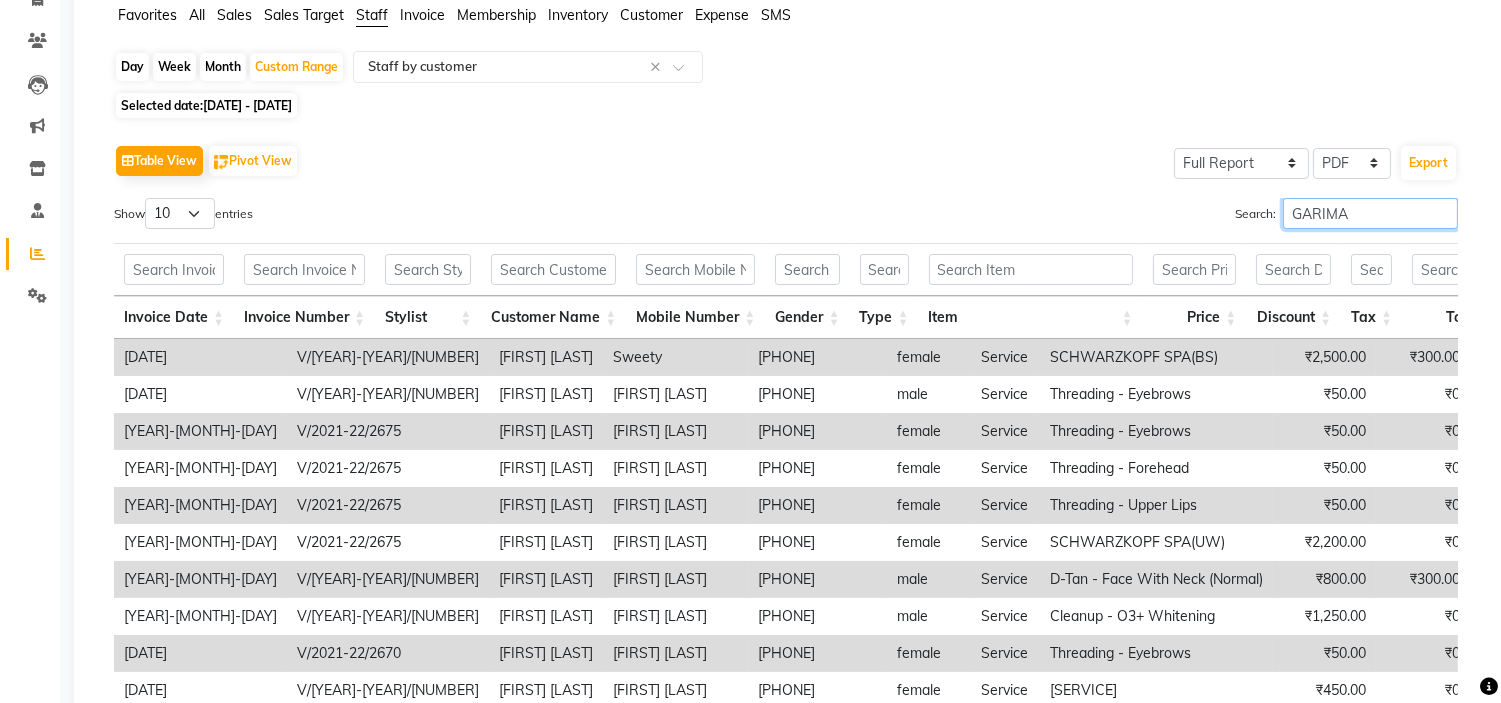 scroll, scrollTop: 177, scrollLeft: 0, axis: vertical 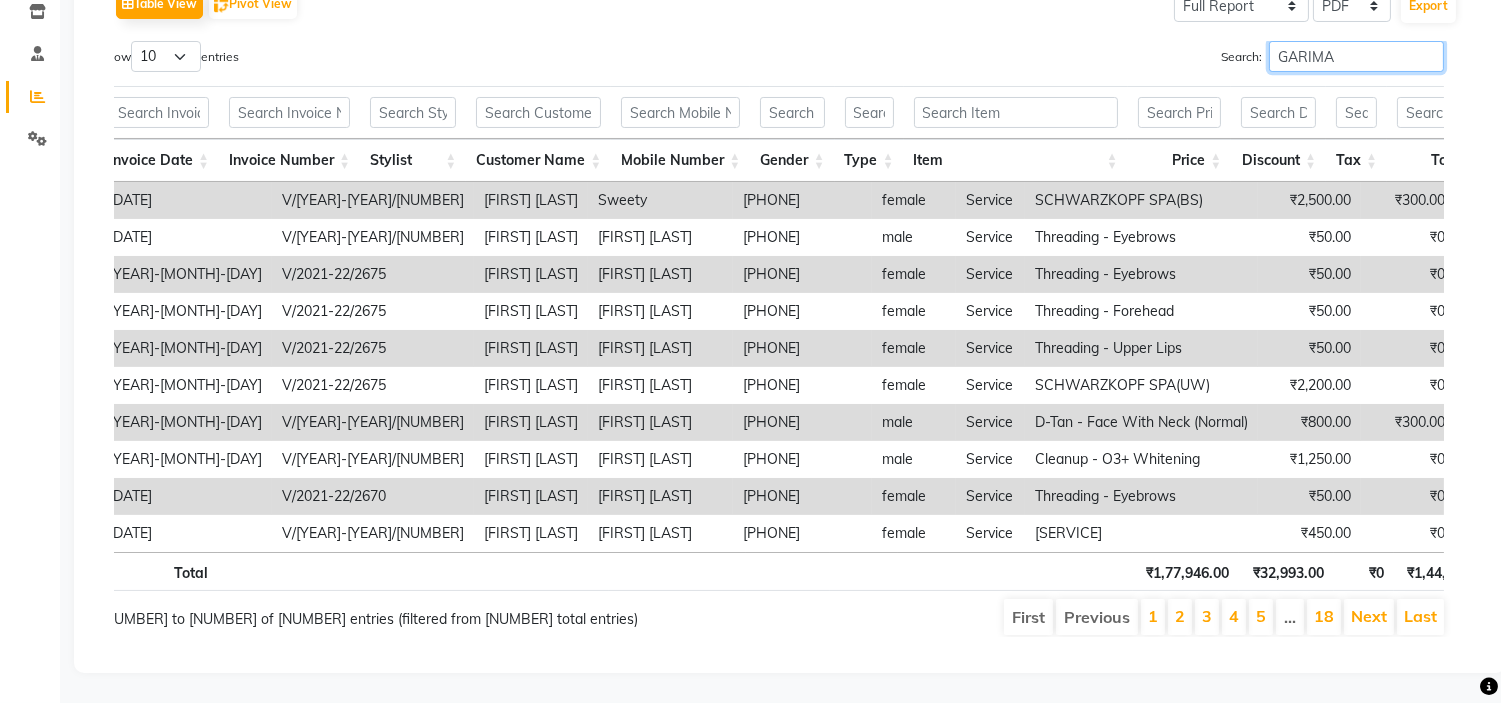 type on "GARIMA" 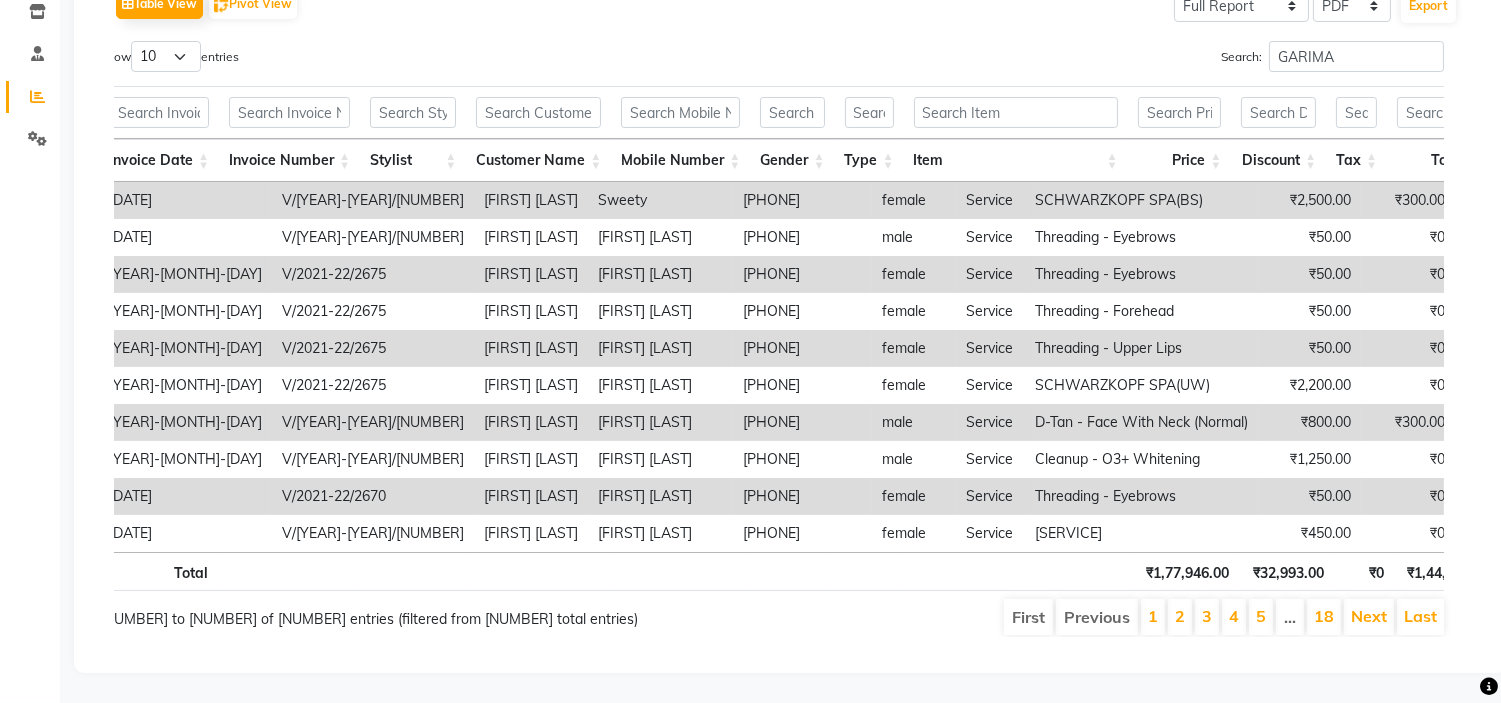 click on "18" at bounding box center (1324, 617) 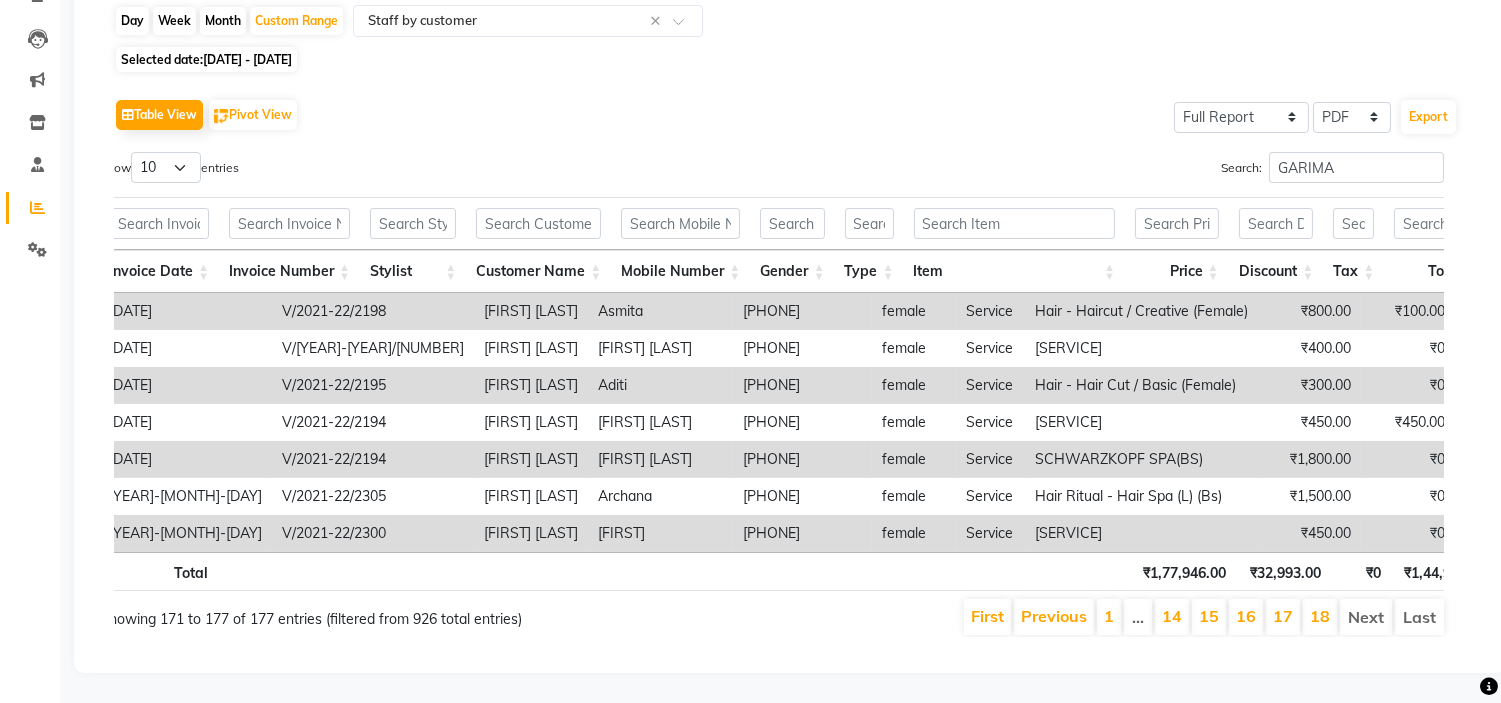 scroll, scrollTop: 73, scrollLeft: 0, axis: vertical 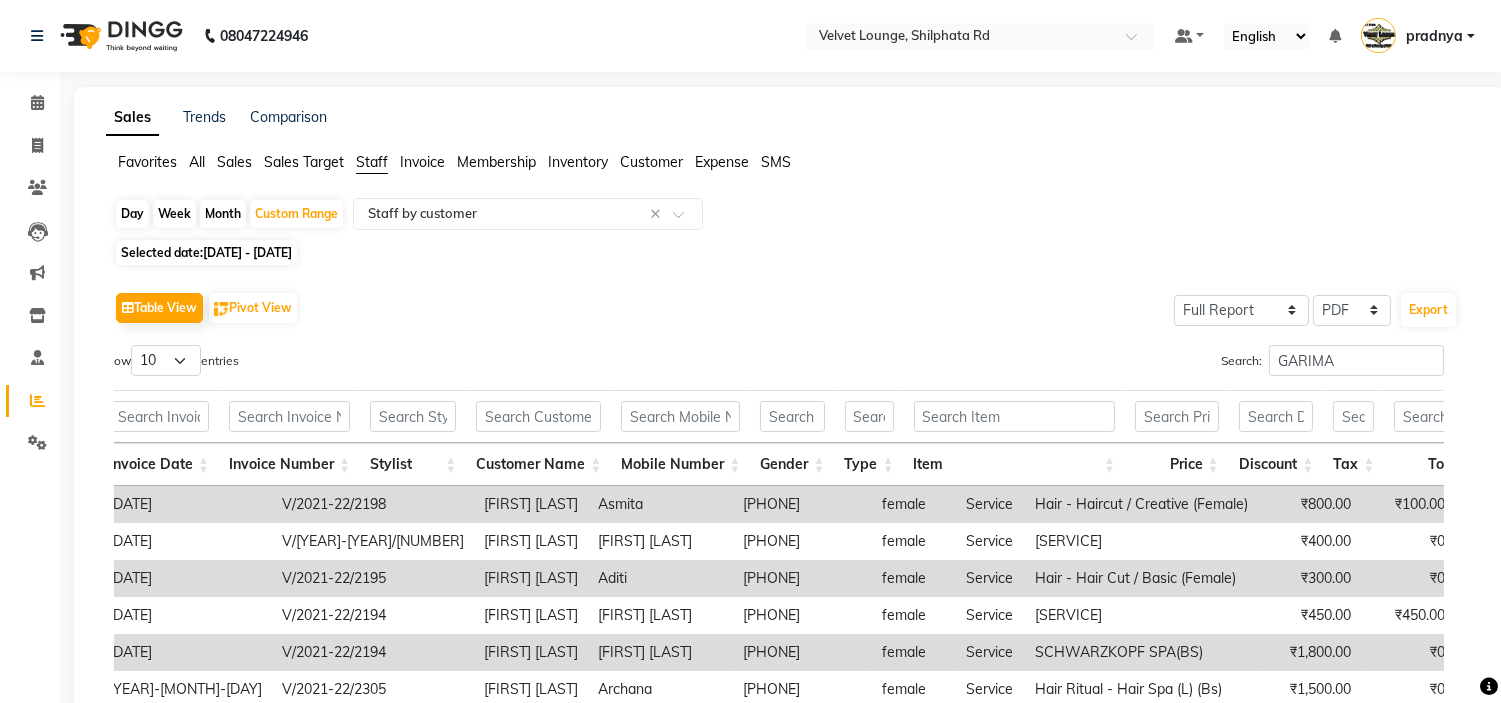 click on "[DATE] - [DATE]" 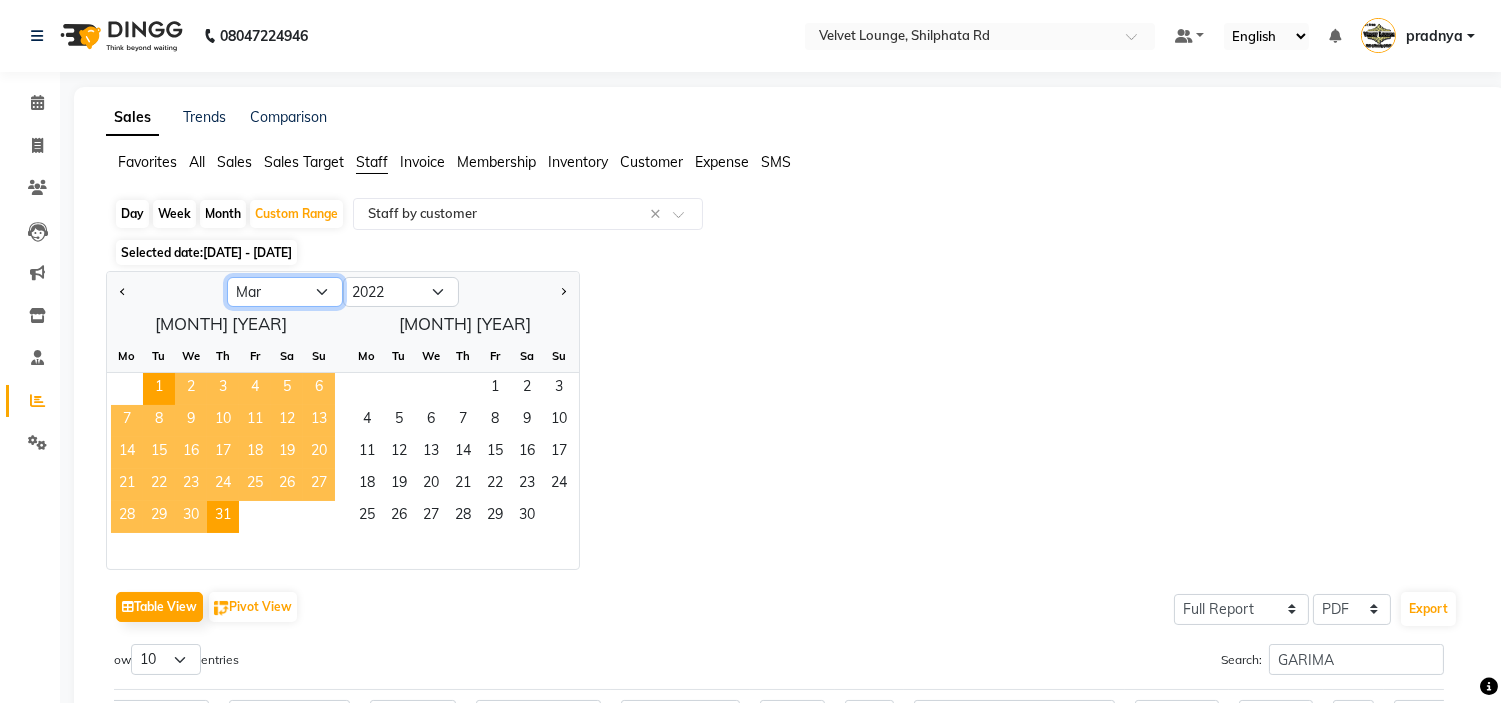 click on "Jan Feb Mar Apr May Jun Jul Aug Sep Oct Nov Dec" 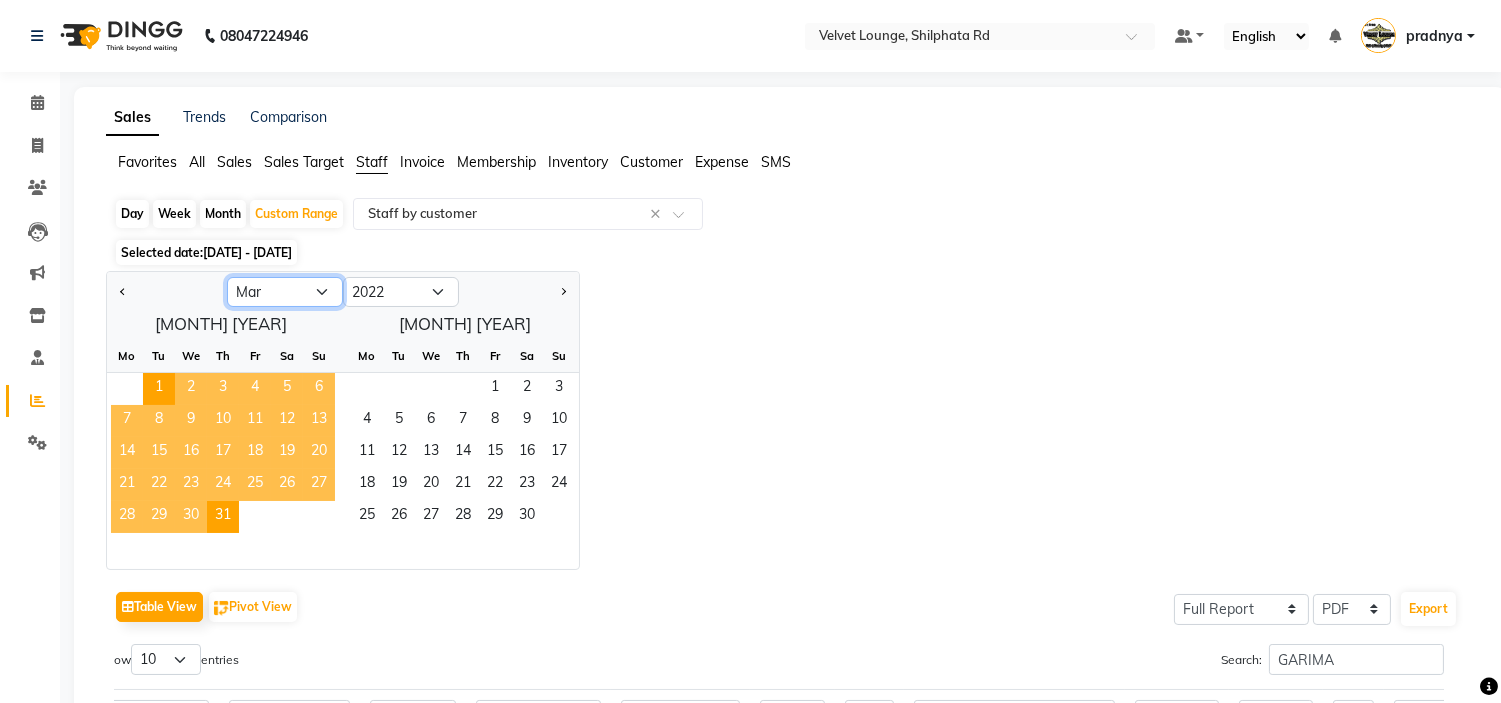 select on "4" 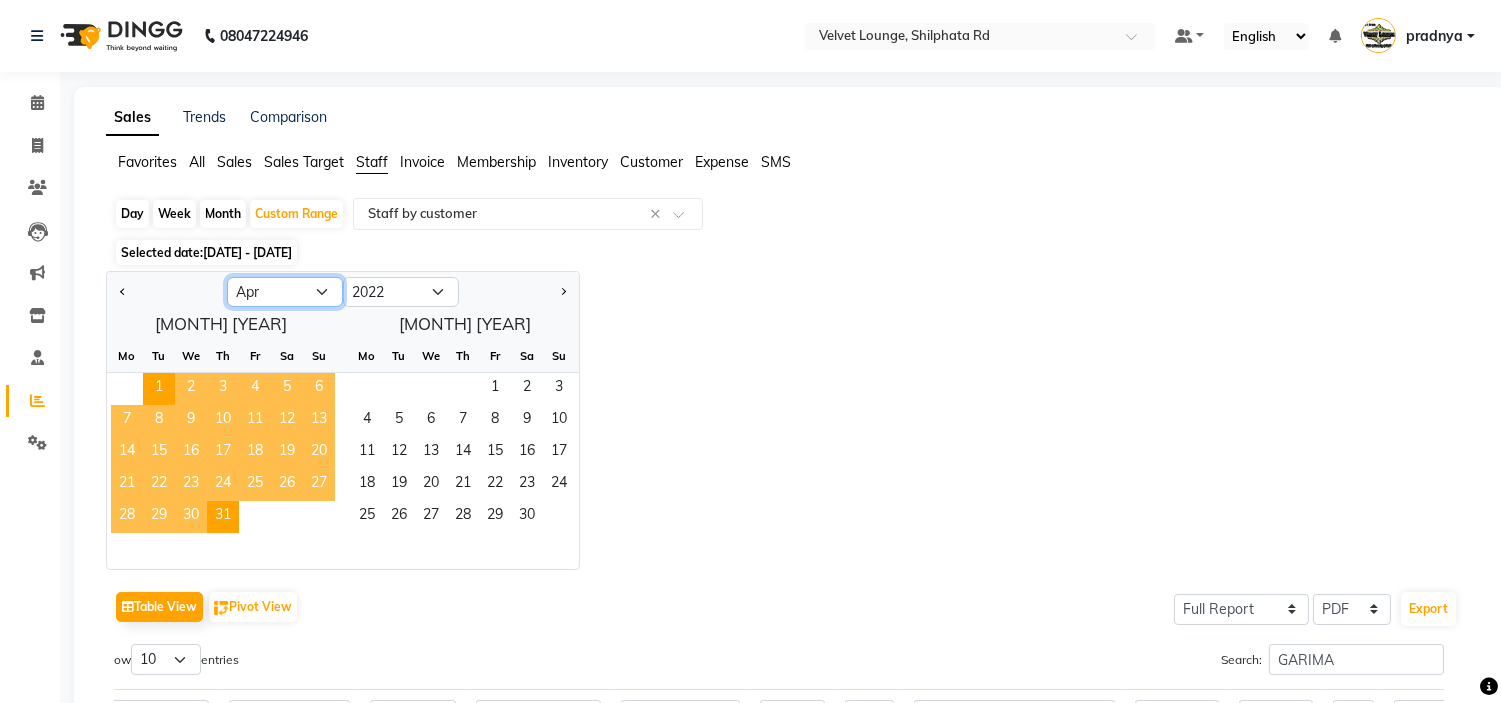 click on "Jan Feb Mar Apr May Jun Jul Aug Sep Oct Nov Dec" 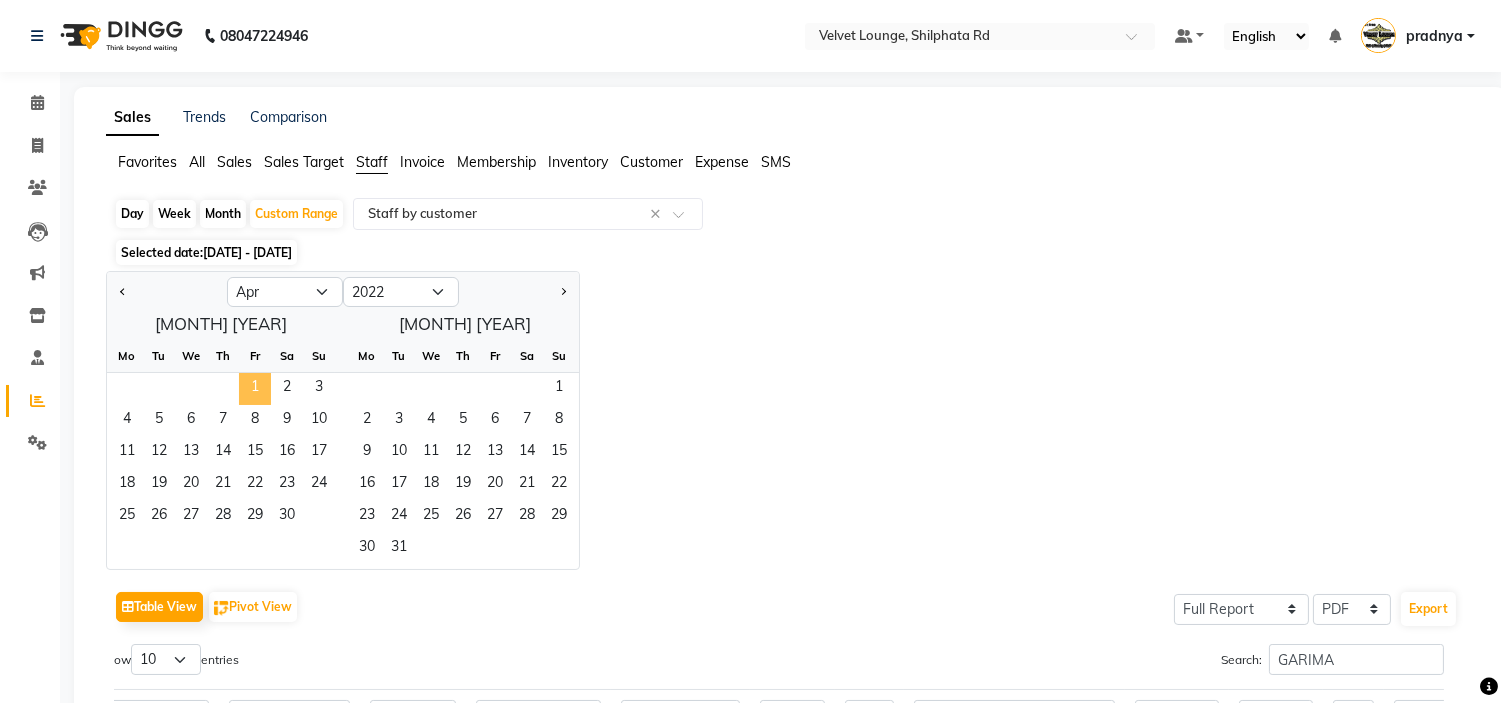 click on "1" 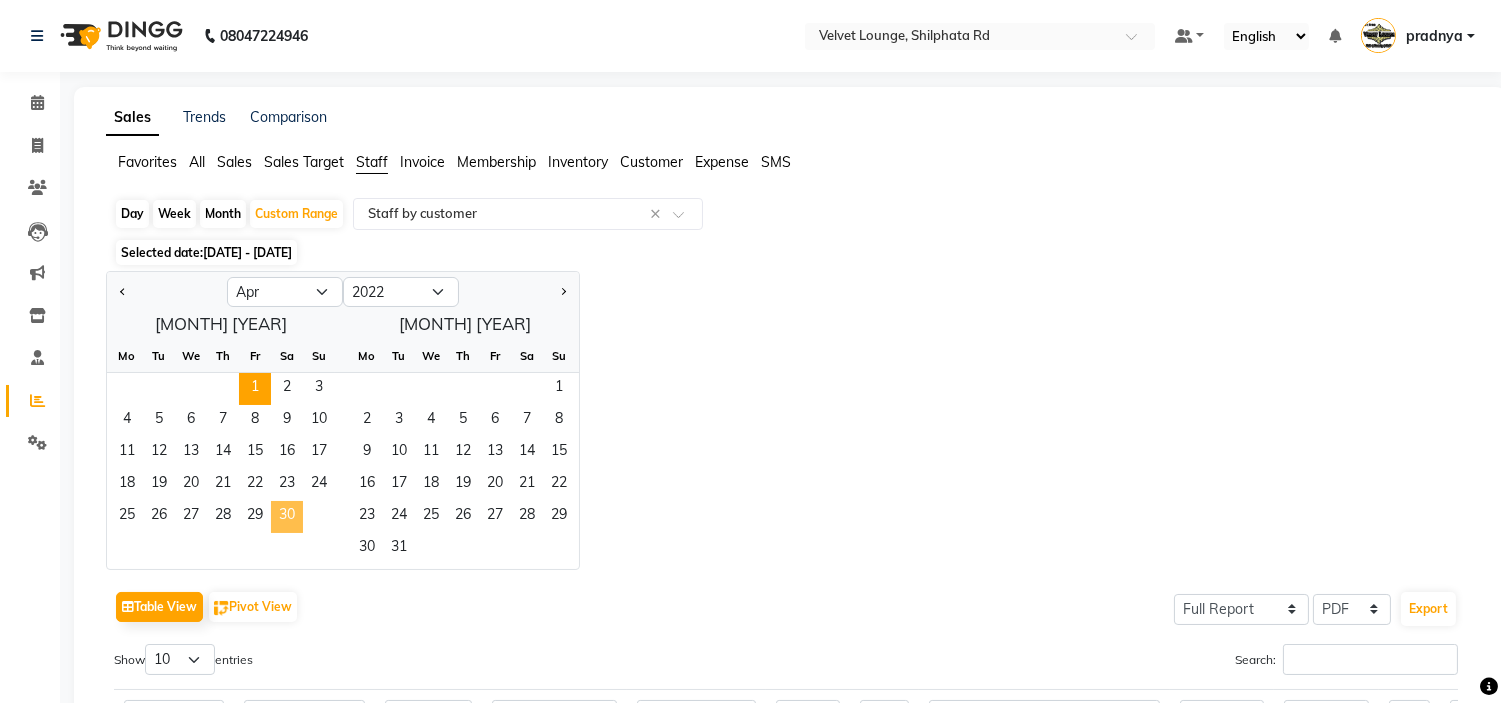 click on "30" 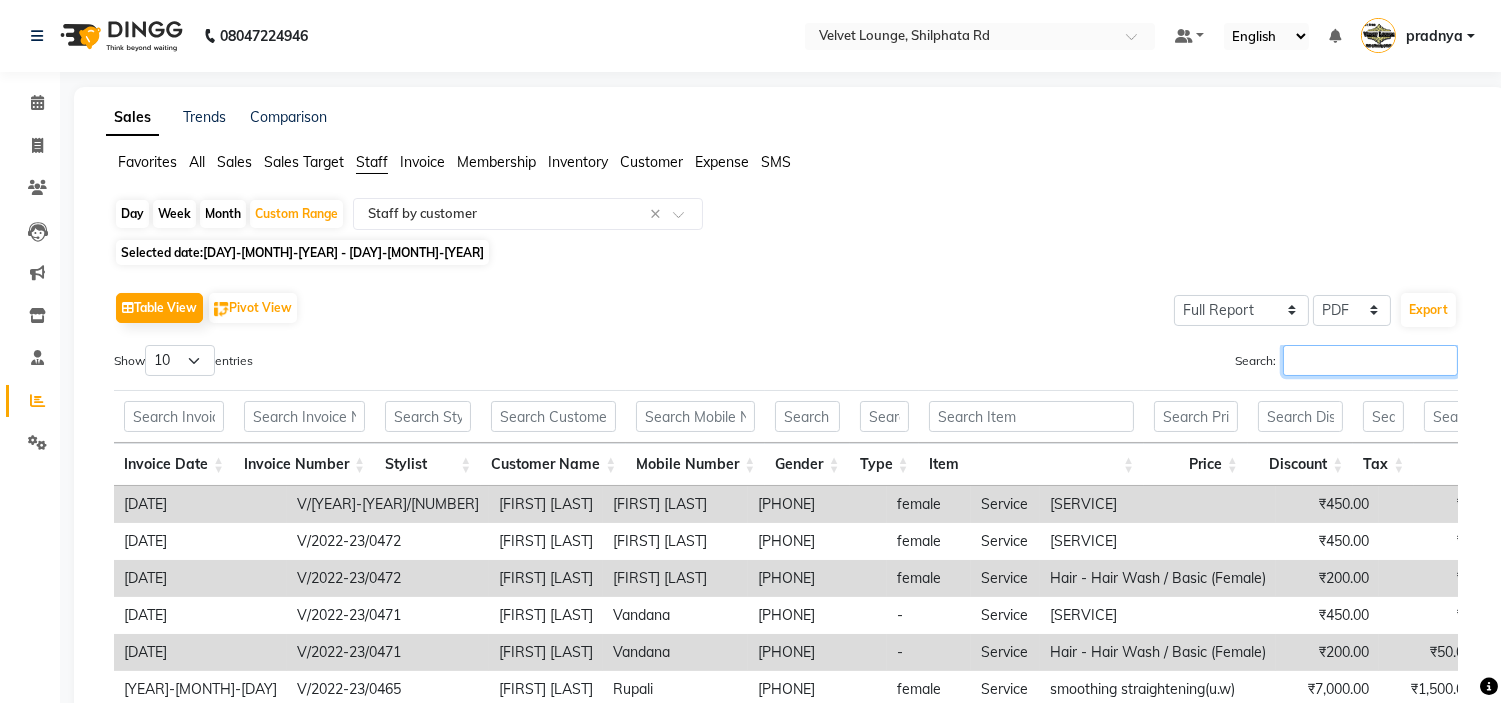 click on "Search:" at bounding box center (1370, 360) 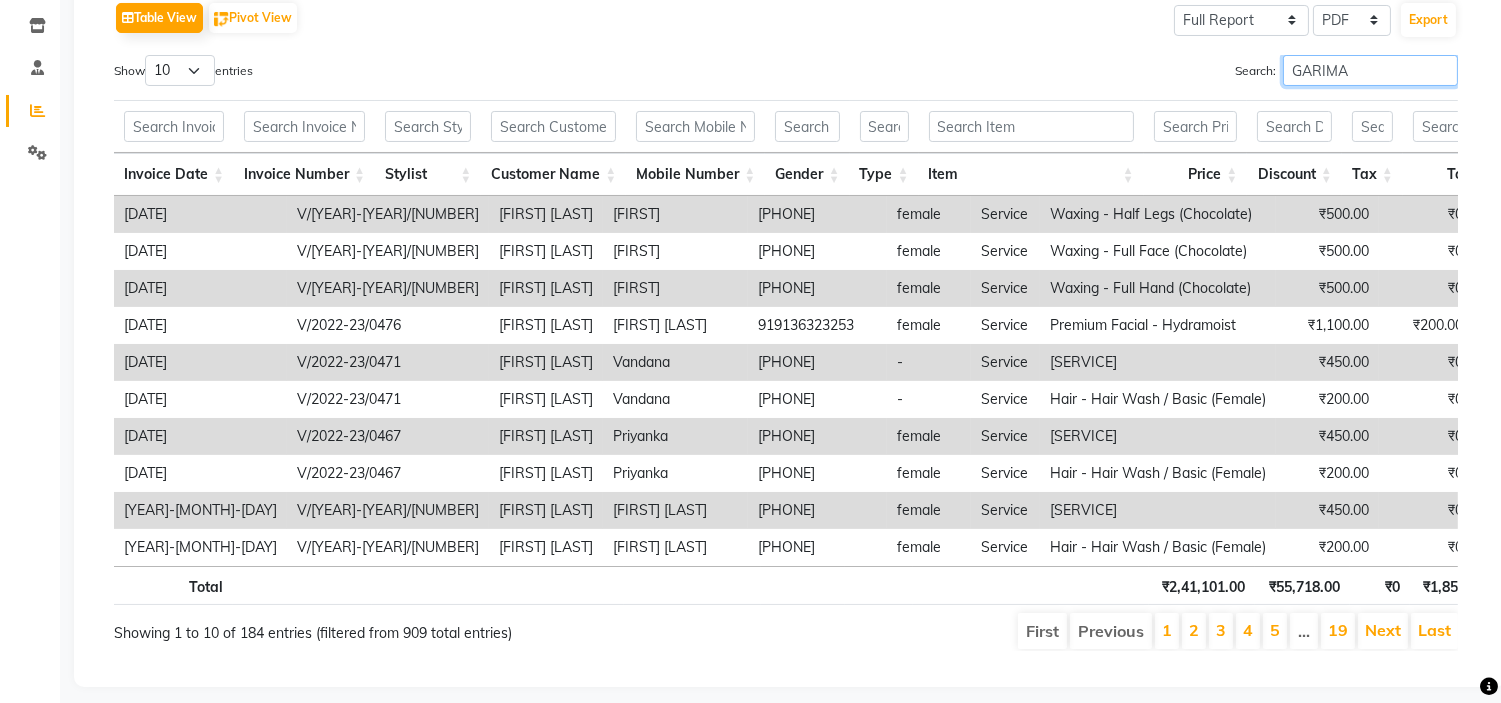 scroll, scrollTop: 338, scrollLeft: 0, axis: vertical 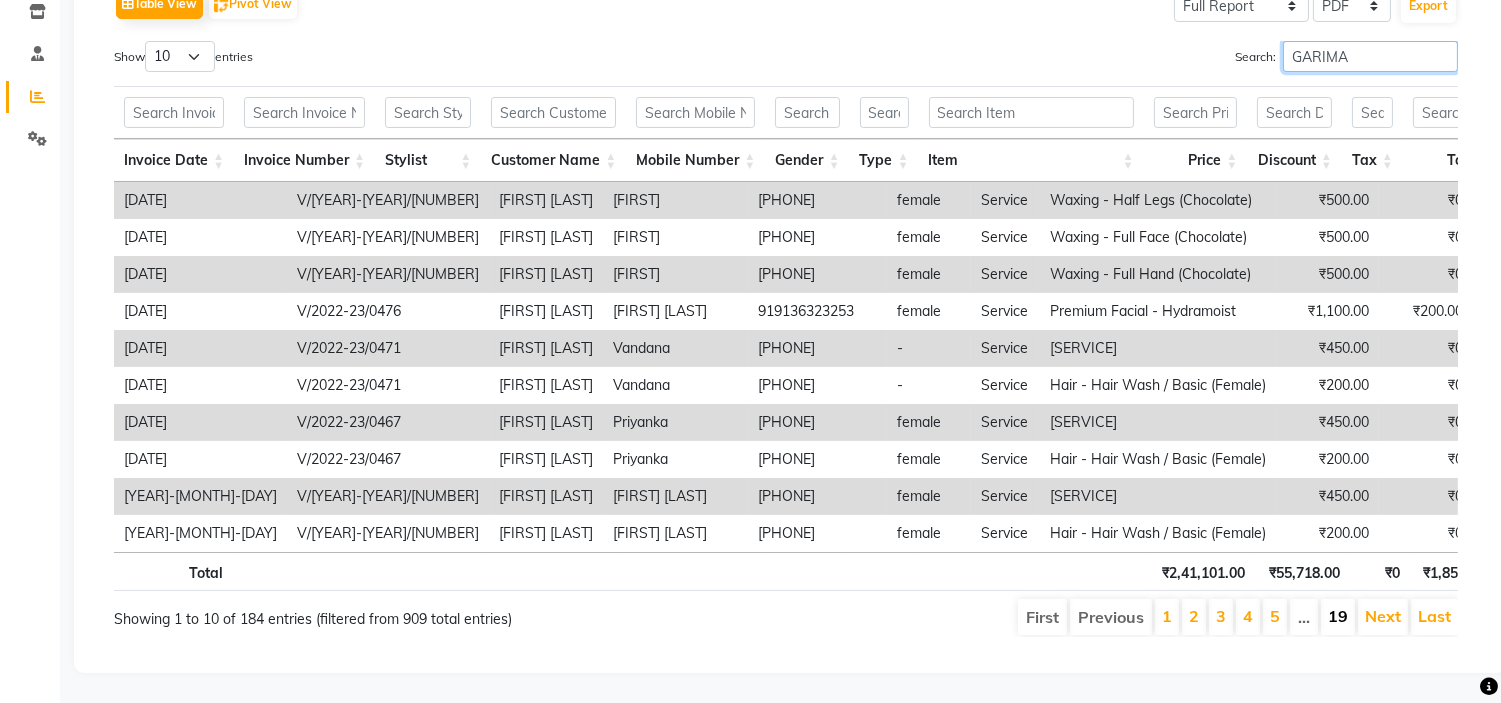 type on "GARIMA" 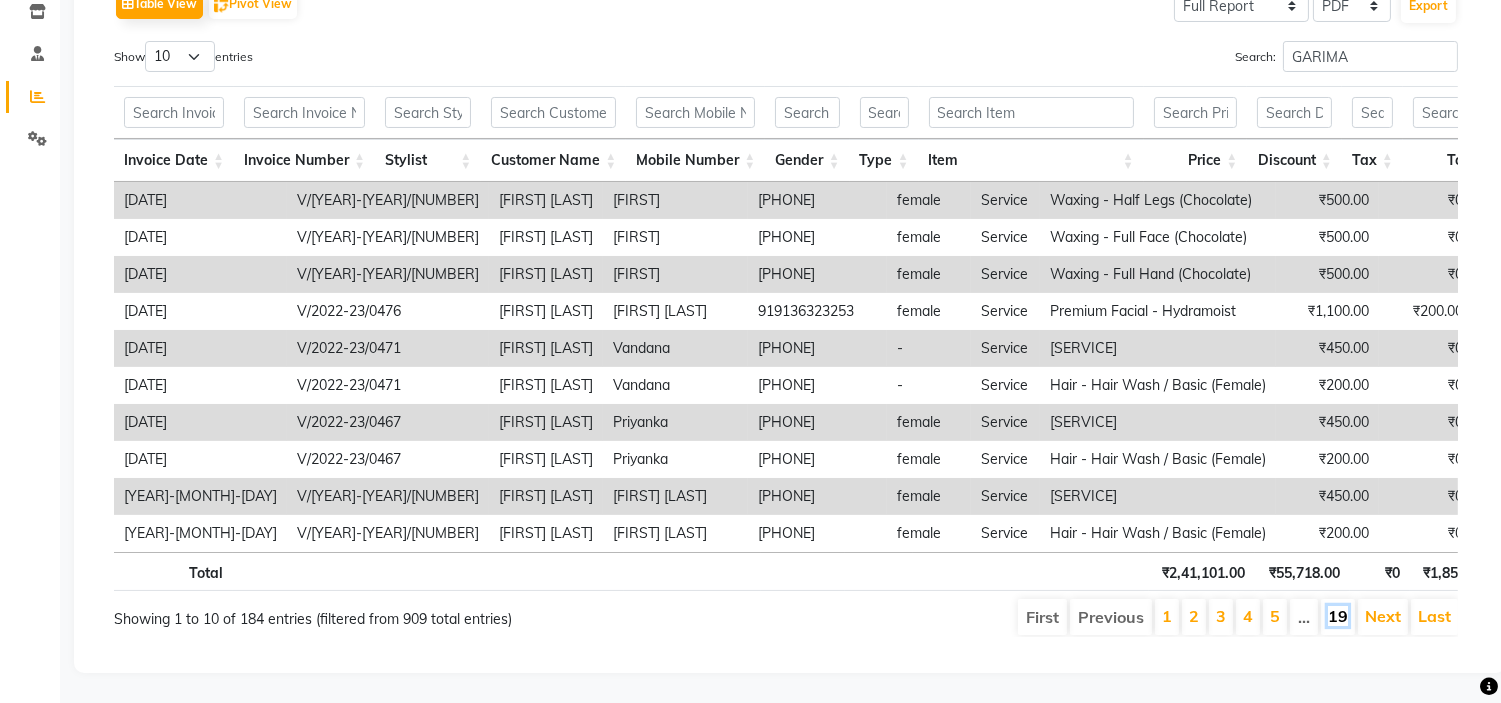 click on "19" at bounding box center (1338, 616) 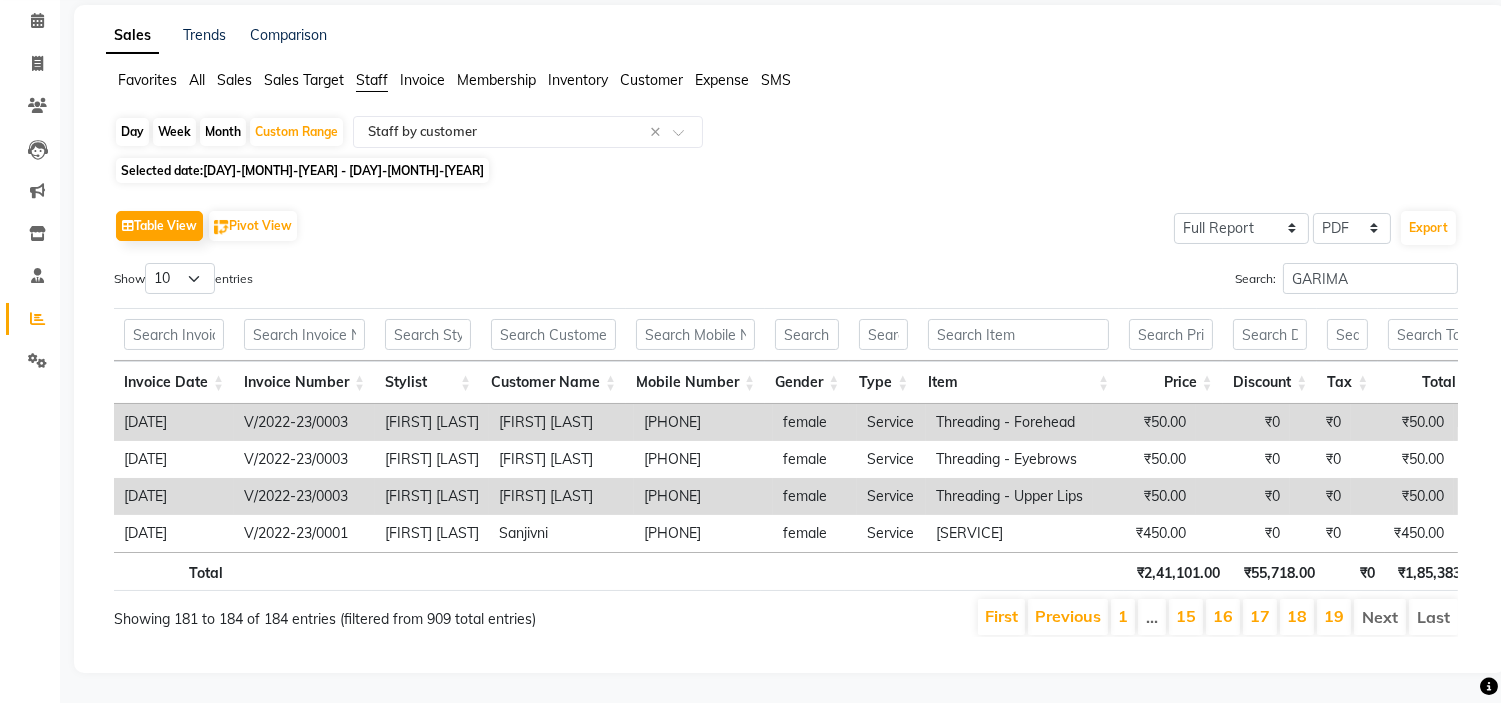 scroll, scrollTop: 116, scrollLeft: 0, axis: vertical 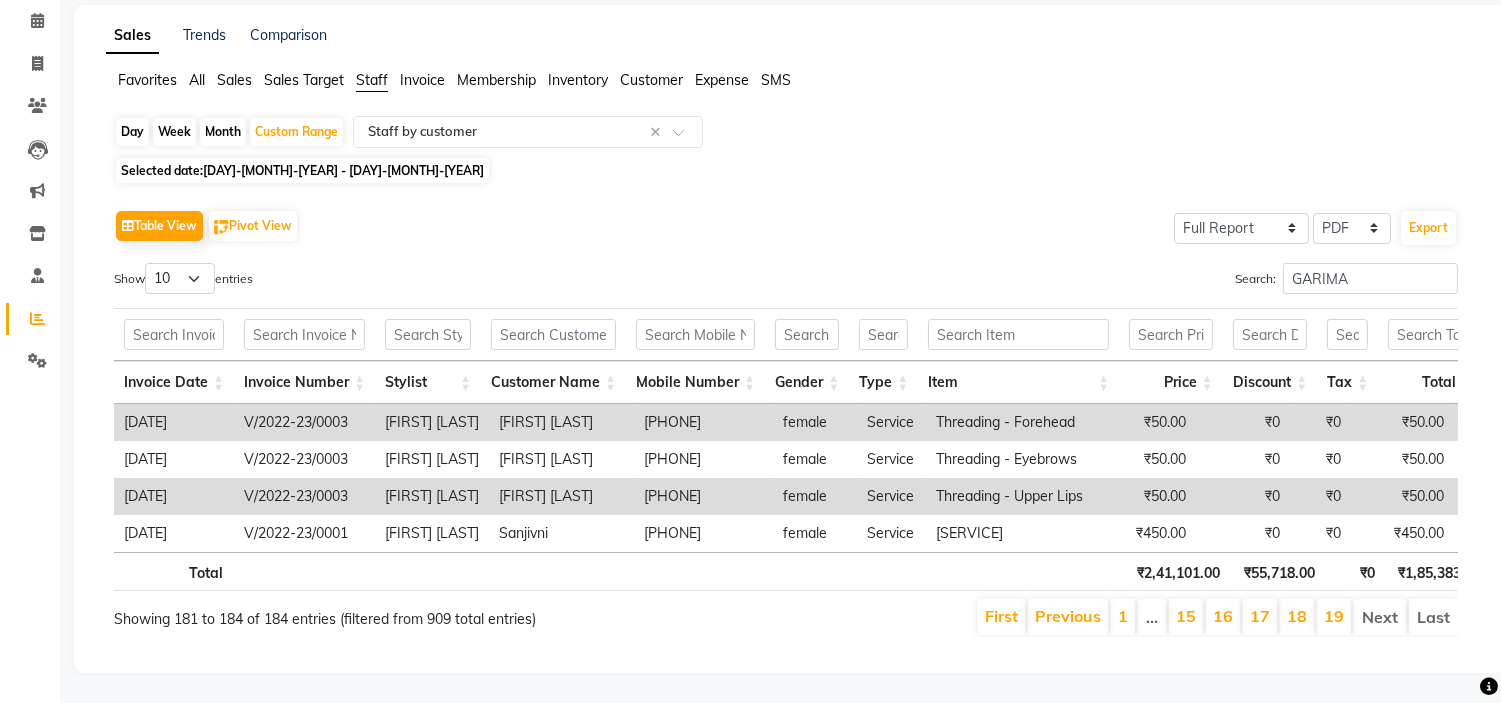 click on "[DAY]-[MONTH]-[YEAR] - [DAY]-[MONTH]-[YEAR]" 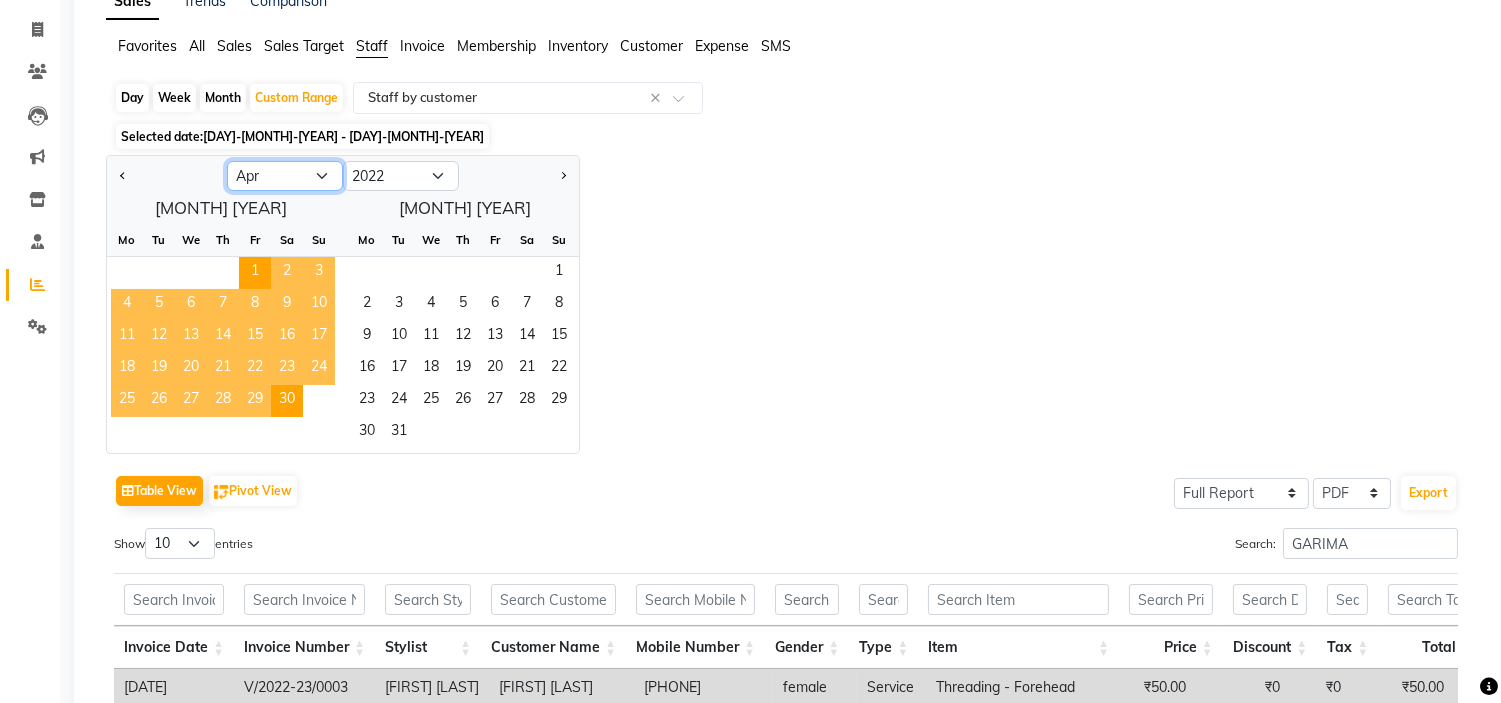 click on "Jan Feb Mar Apr May Jun Jul Aug Sep Oct Nov Dec" 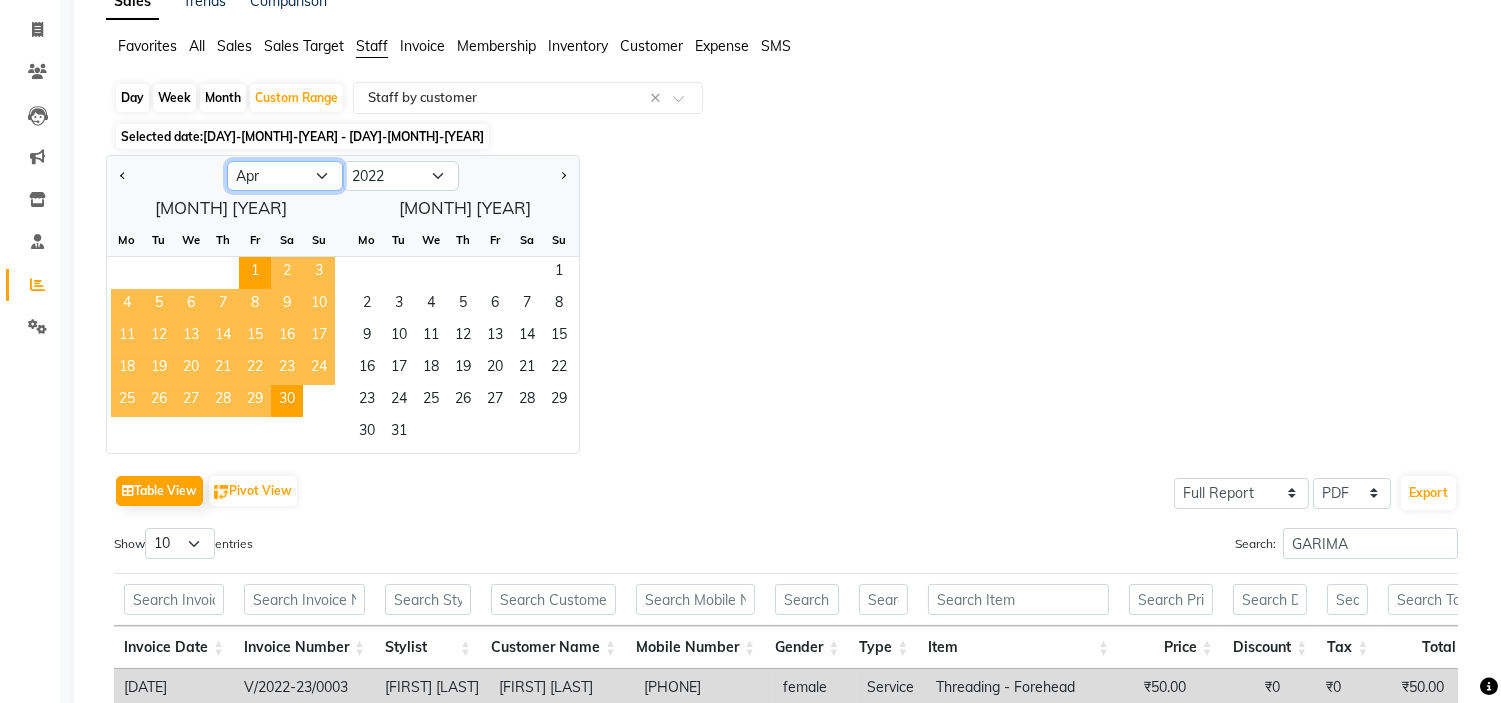 select on "5" 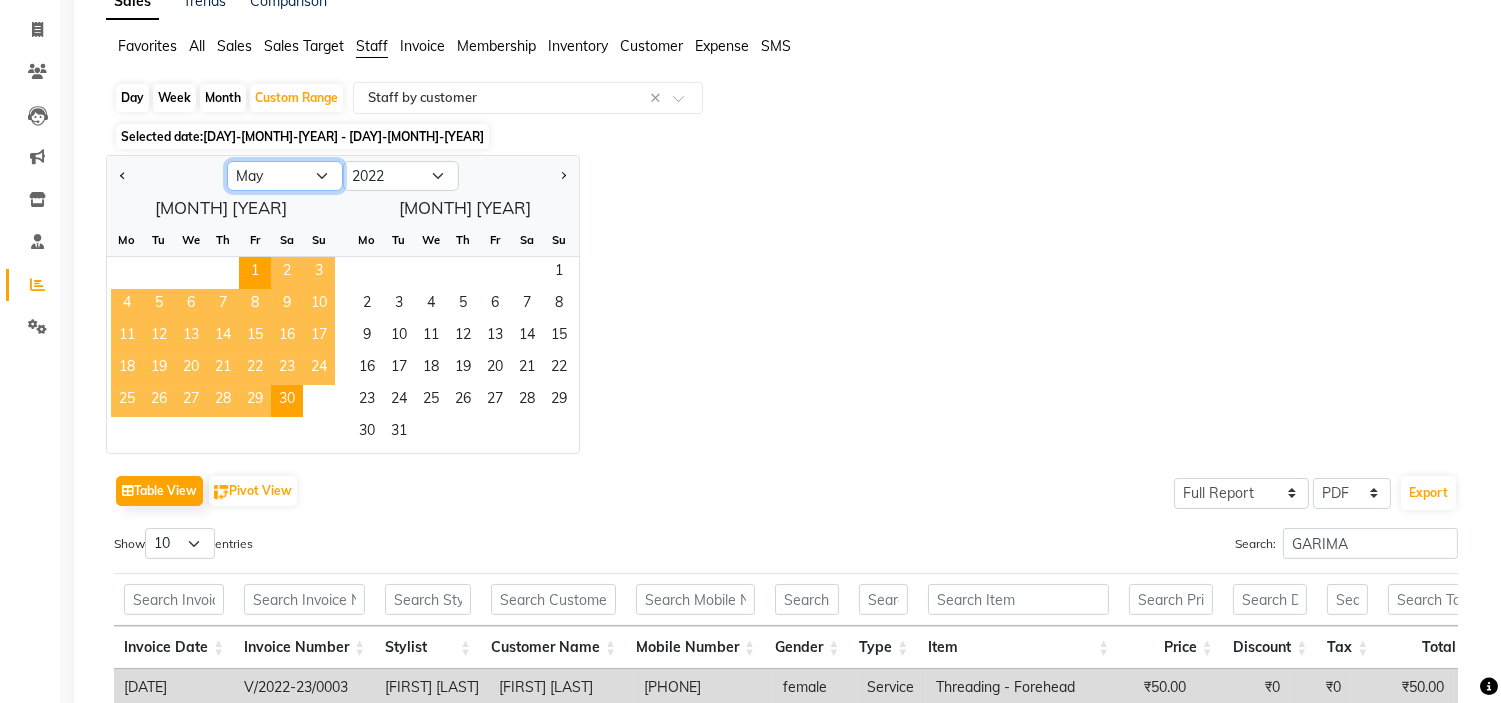 click on "Jan Feb Mar Apr May Jun Jul Aug Sep Oct Nov Dec" 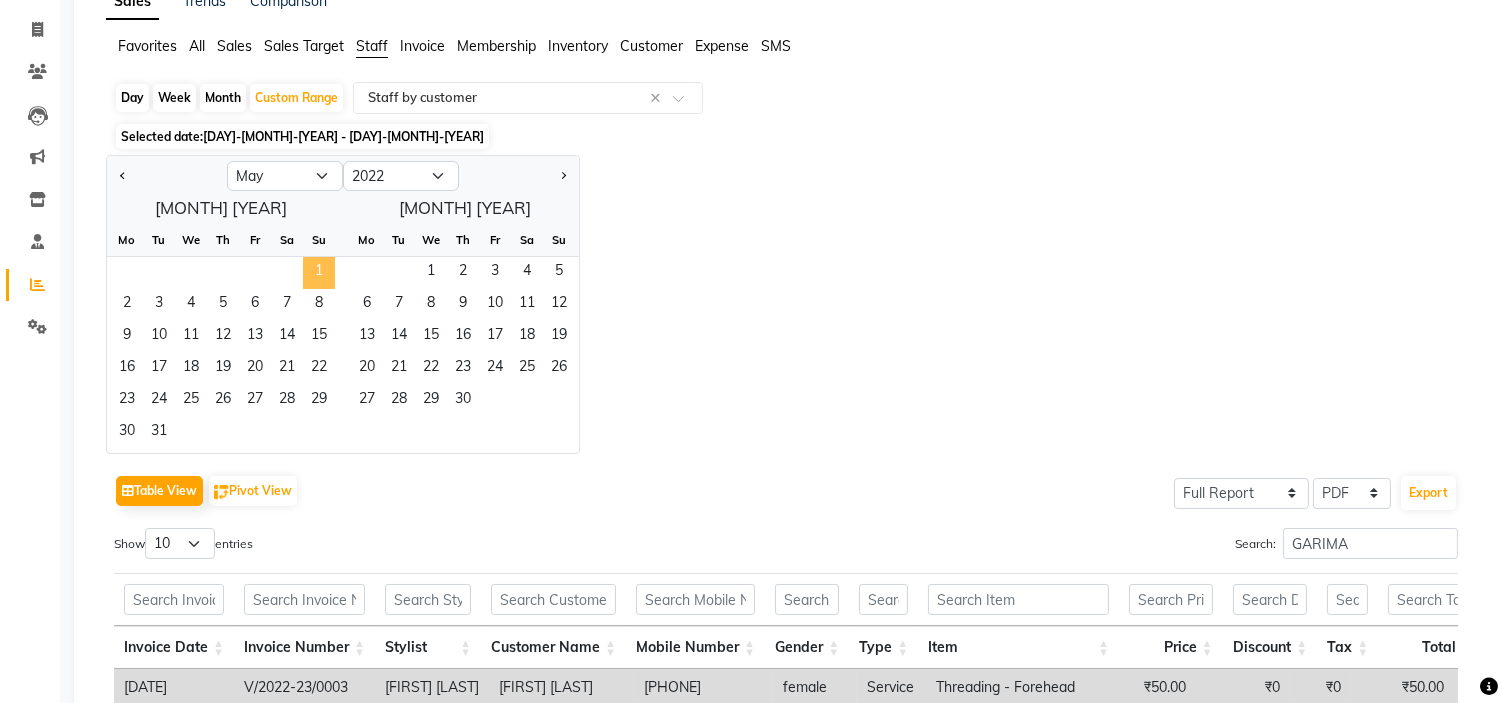click on "1" 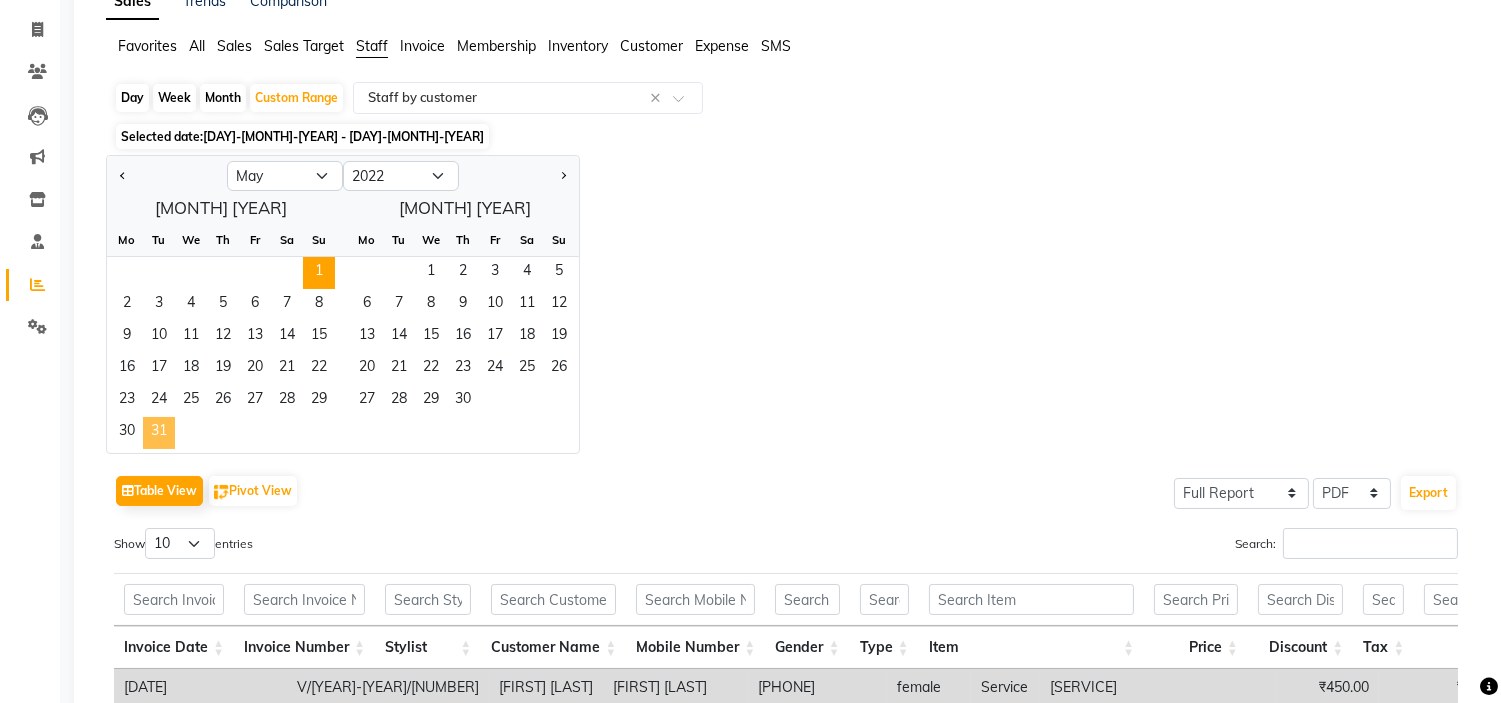 click on "31" 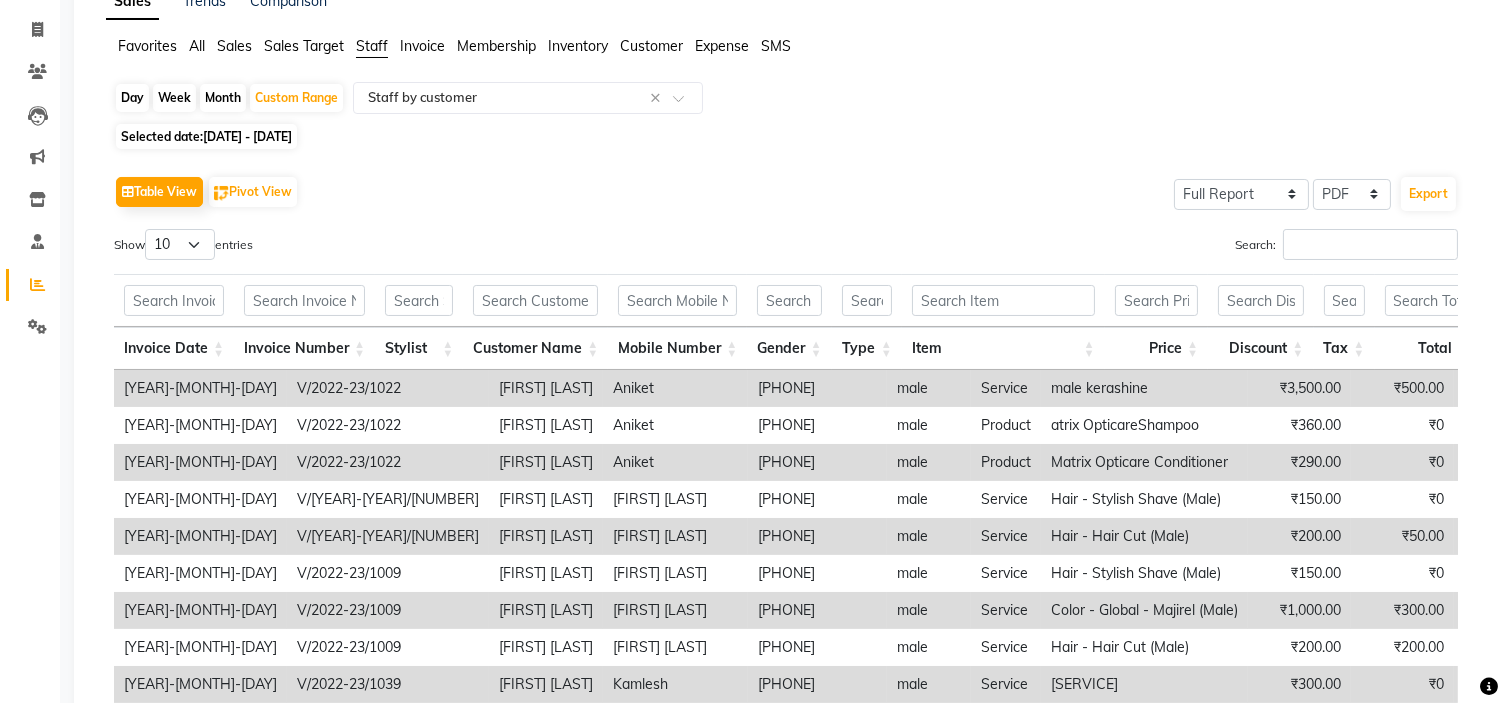 scroll, scrollTop: 0, scrollLeft: 0, axis: both 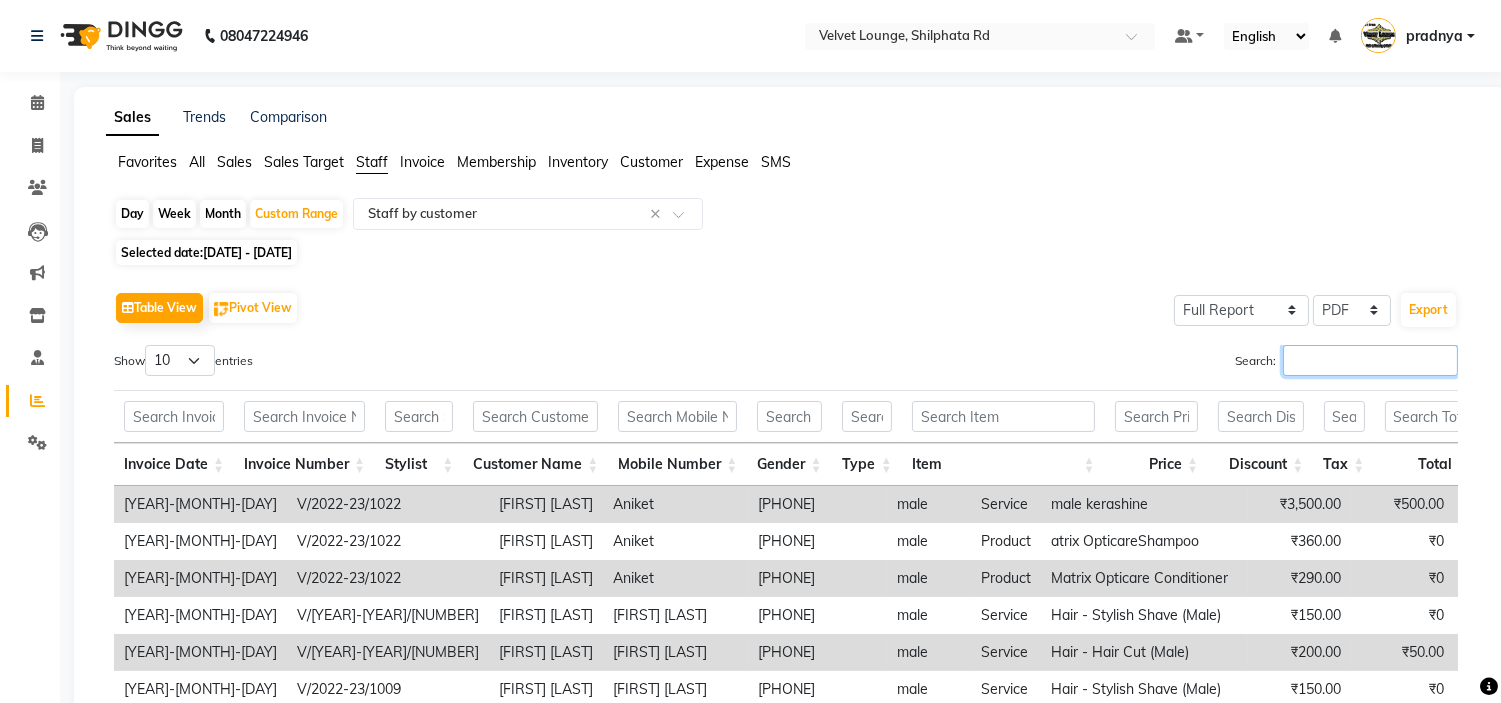 click on "Search:" at bounding box center (1370, 360) 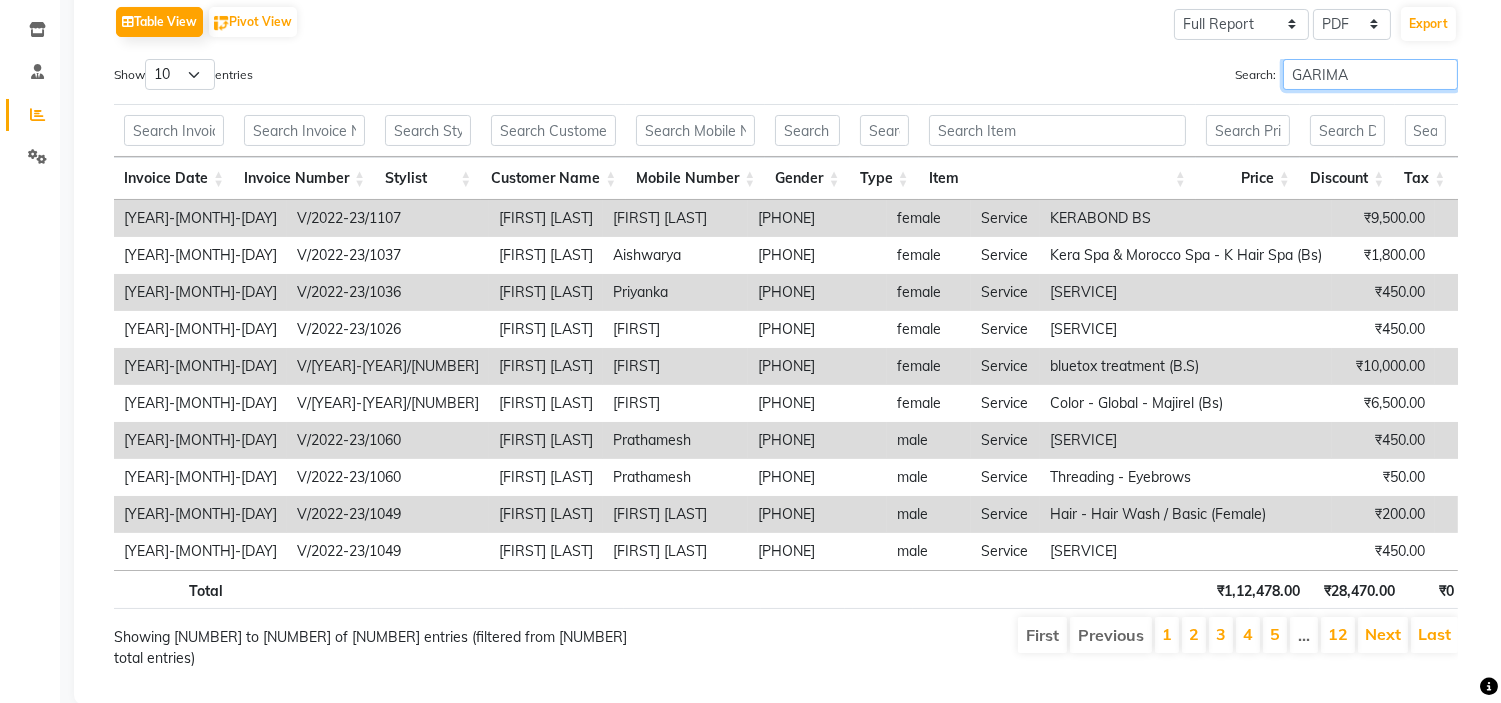 scroll, scrollTop: 311, scrollLeft: 0, axis: vertical 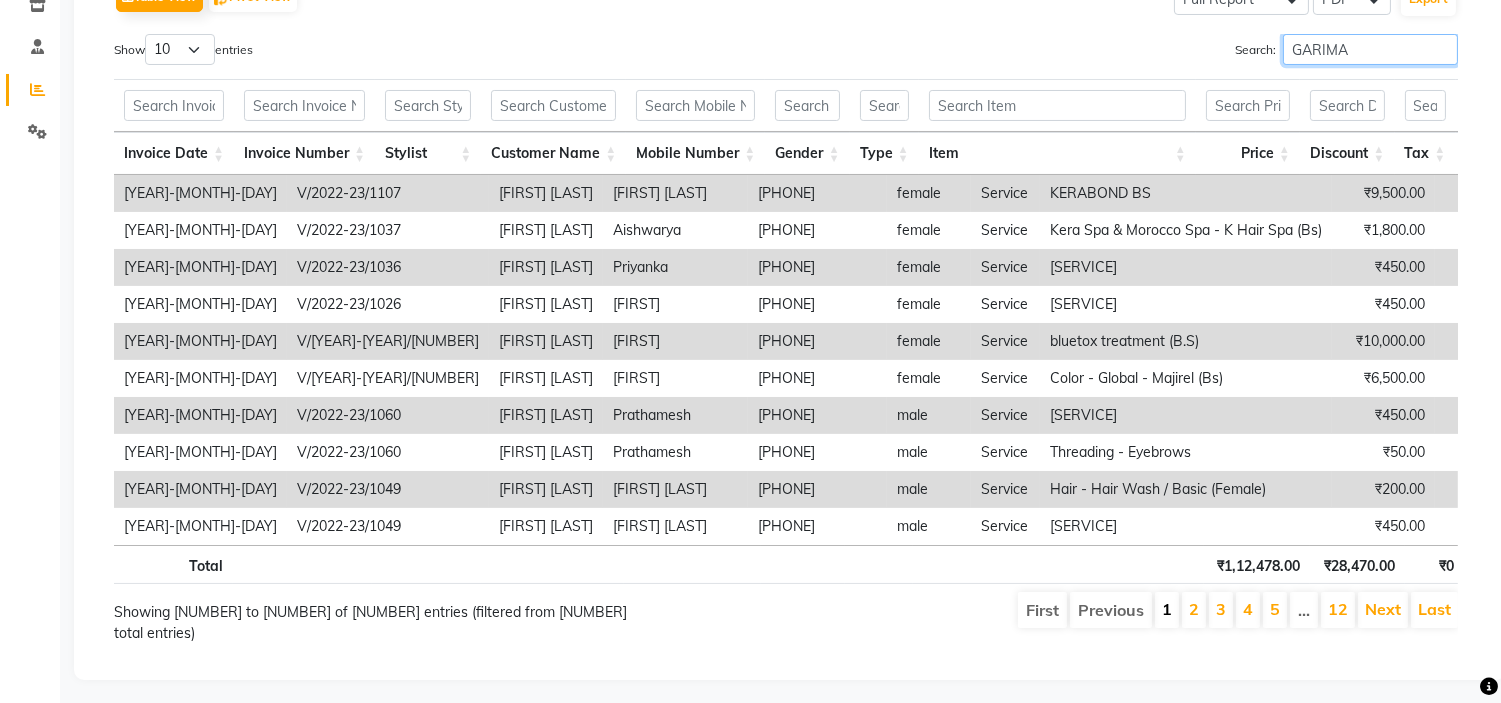type on "GARIMA" 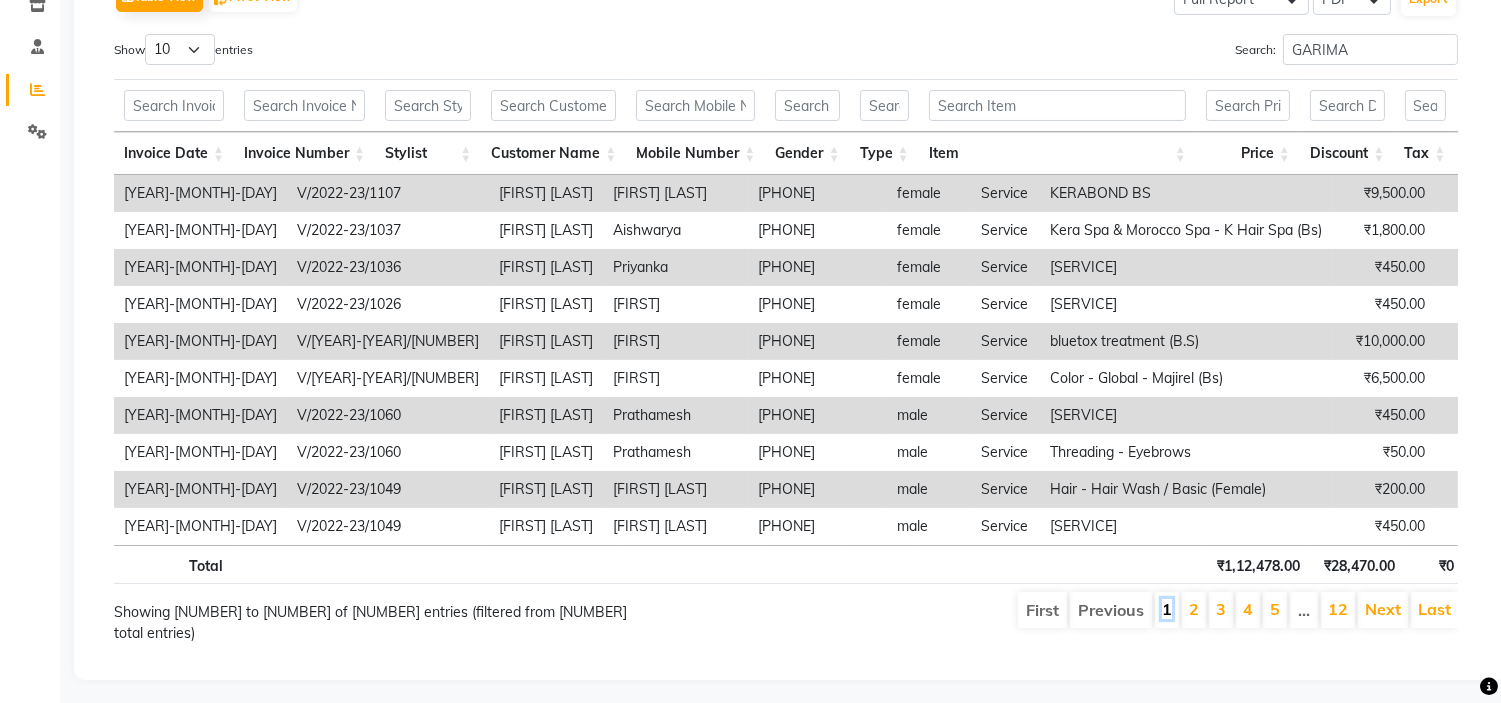 click on "1" at bounding box center (1167, 609) 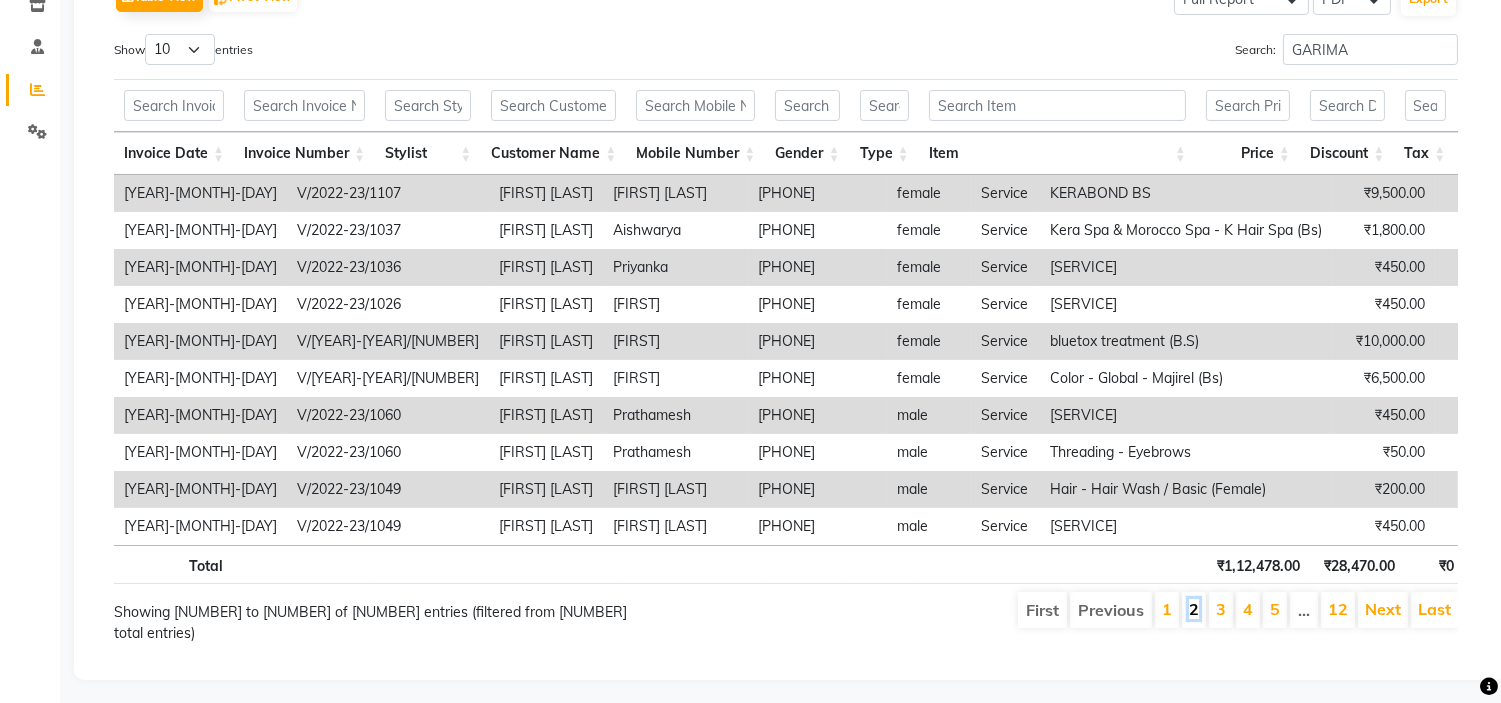click on "2" at bounding box center [1194, 609] 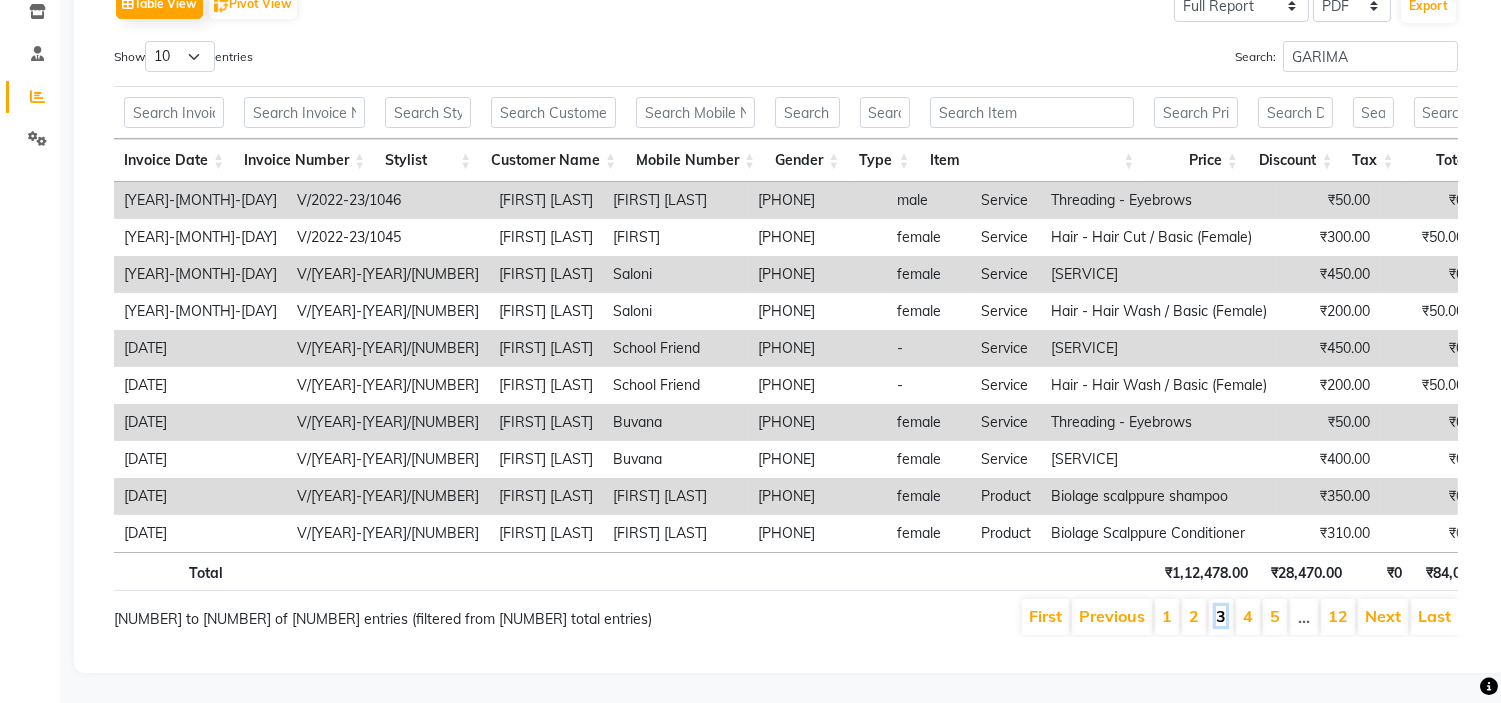 click on "3" at bounding box center [1221, 616] 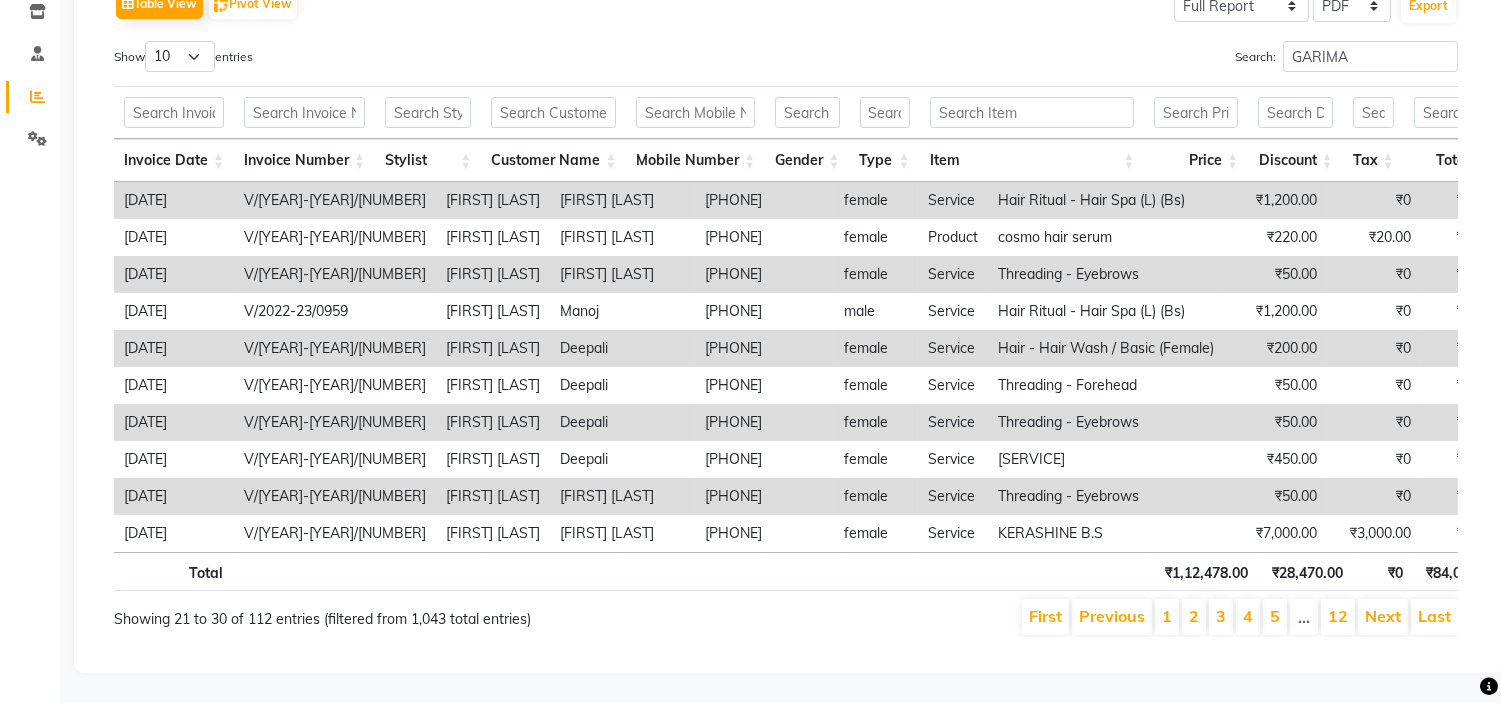 click on "Threading - Eyebrows" at bounding box center (1106, 496) 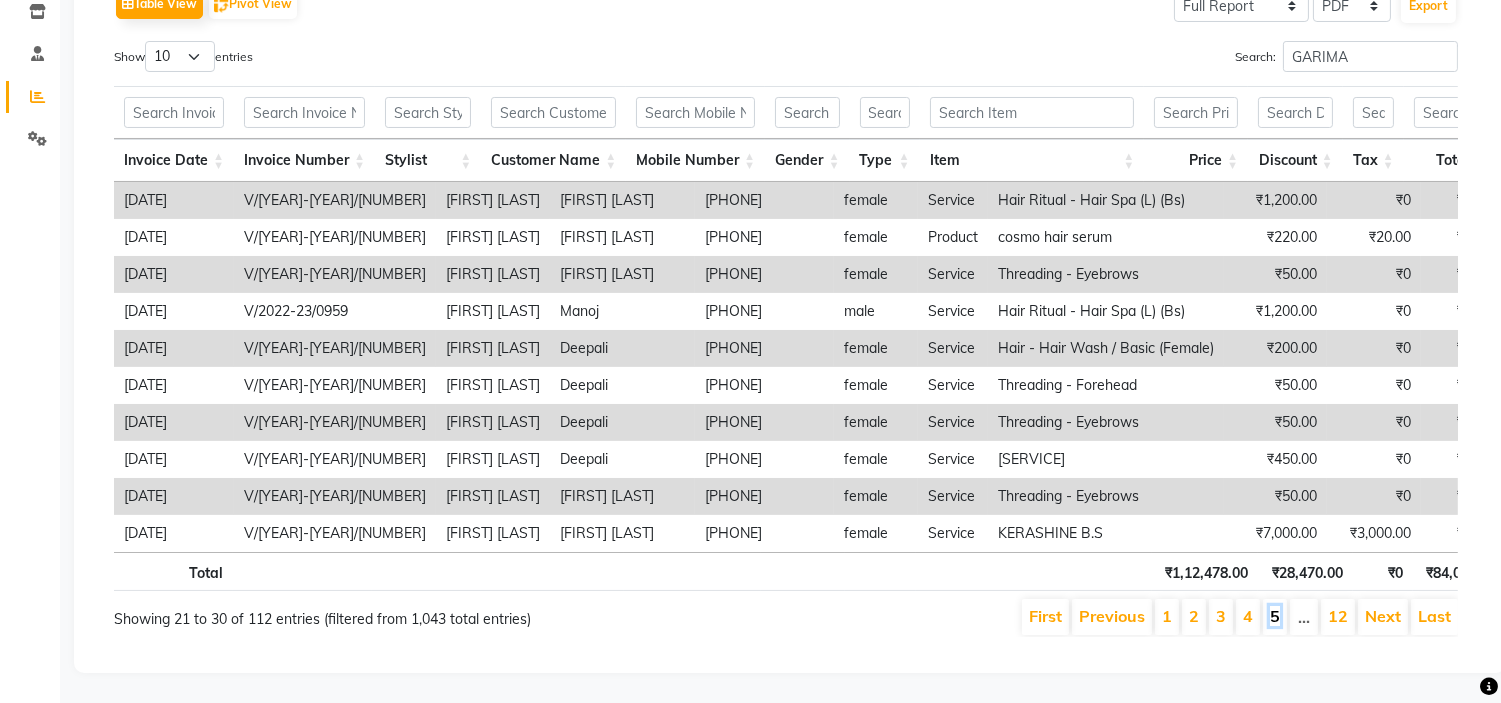 click on "5" at bounding box center (1275, 616) 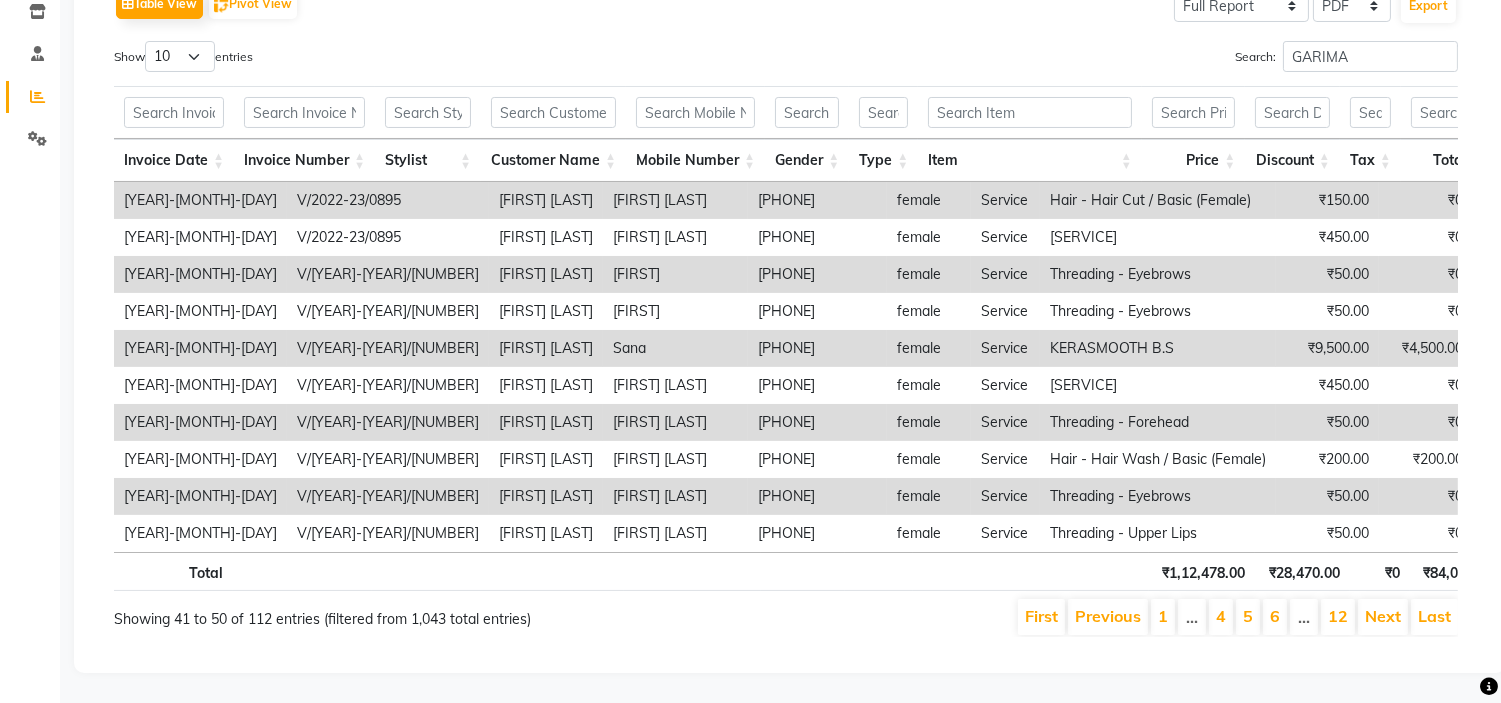 click on "₹1,12,478.00" at bounding box center (1202, 571) 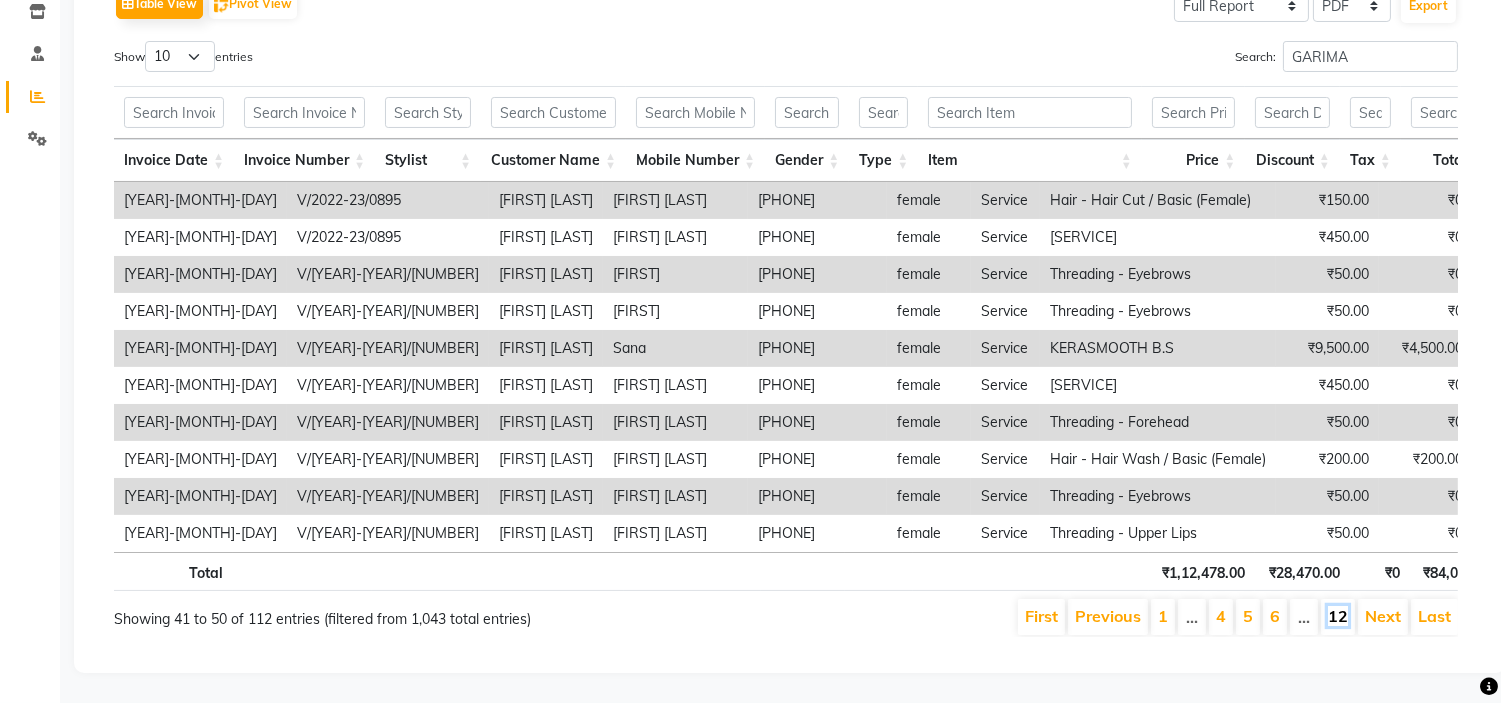 click on "12" at bounding box center (1338, 616) 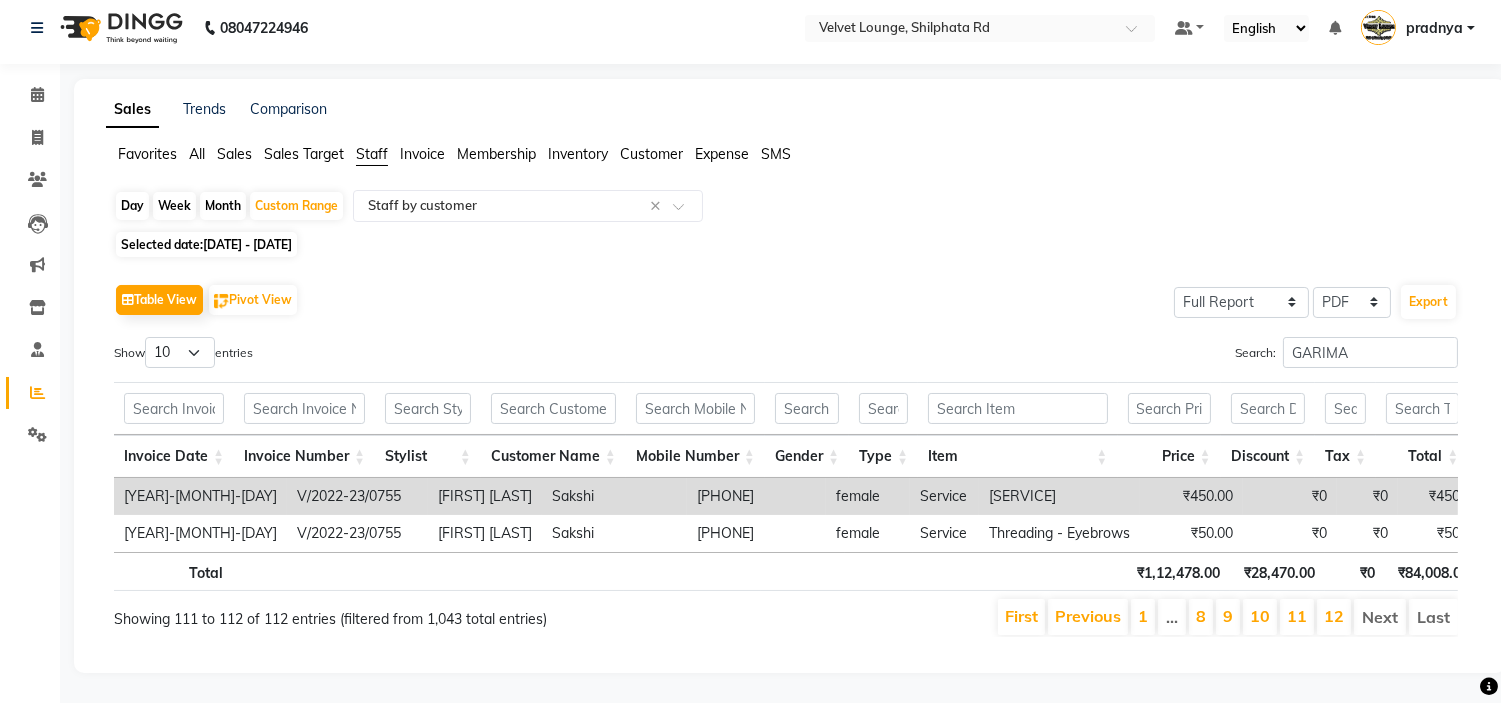 scroll, scrollTop: 42, scrollLeft: 0, axis: vertical 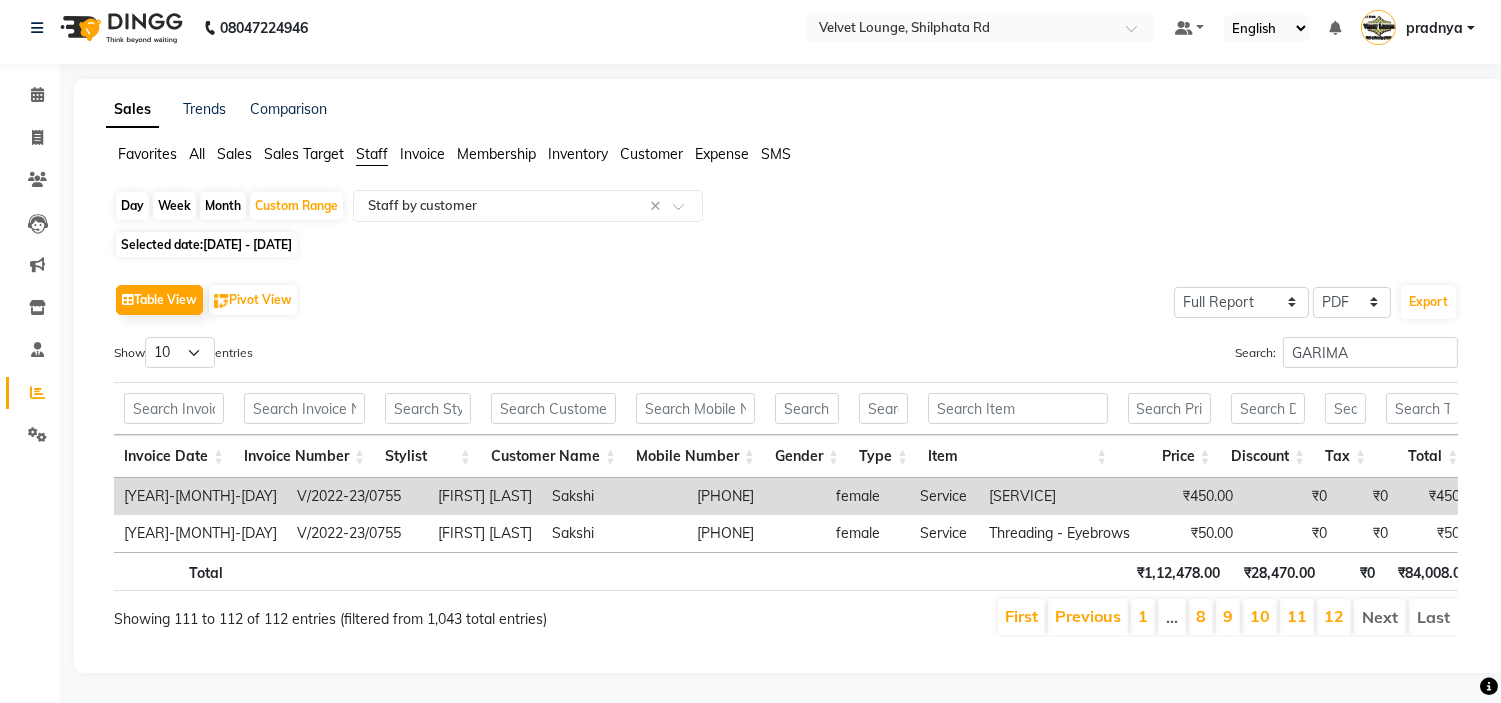 click on "Next" at bounding box center (1380, 617) 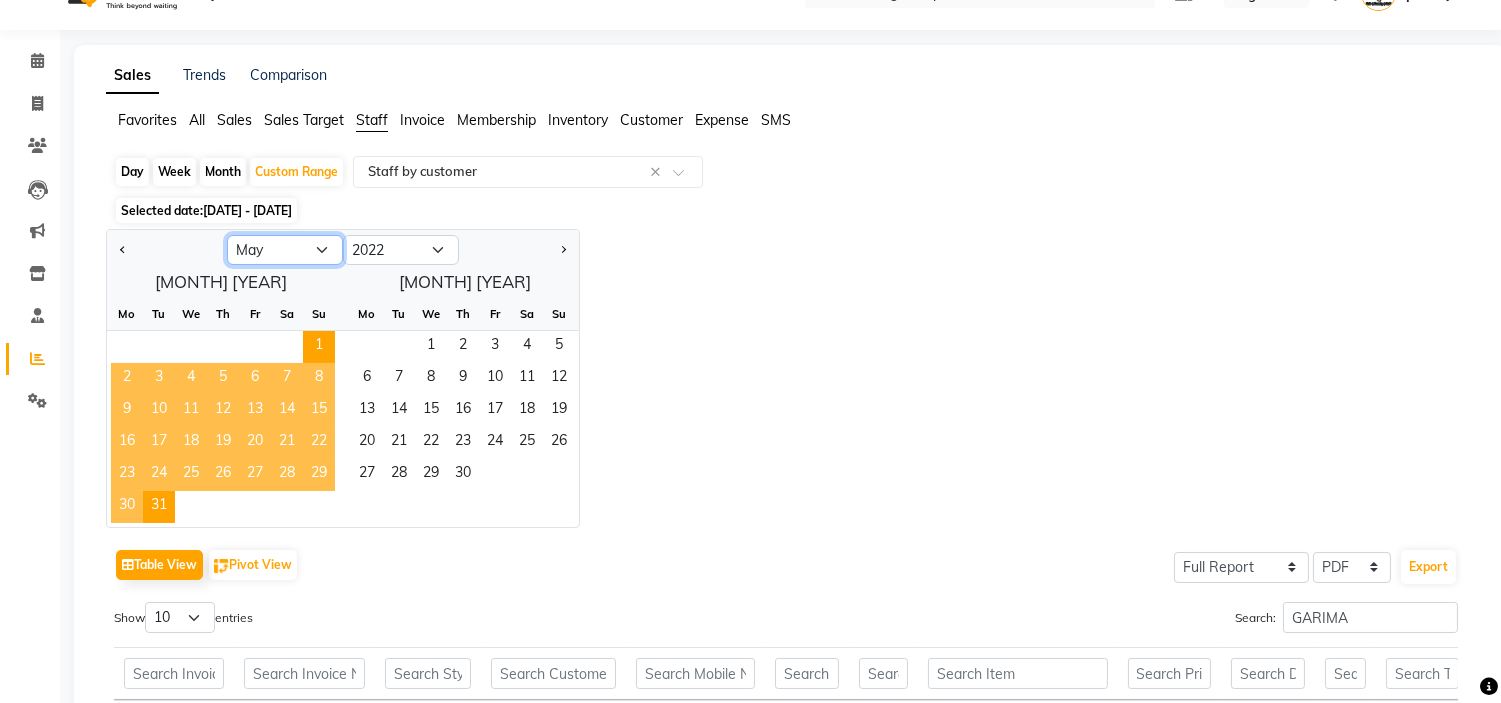 click on "Jan Feb Mar Apr May Jun Jul Aug Sep Oct Nov Dec" 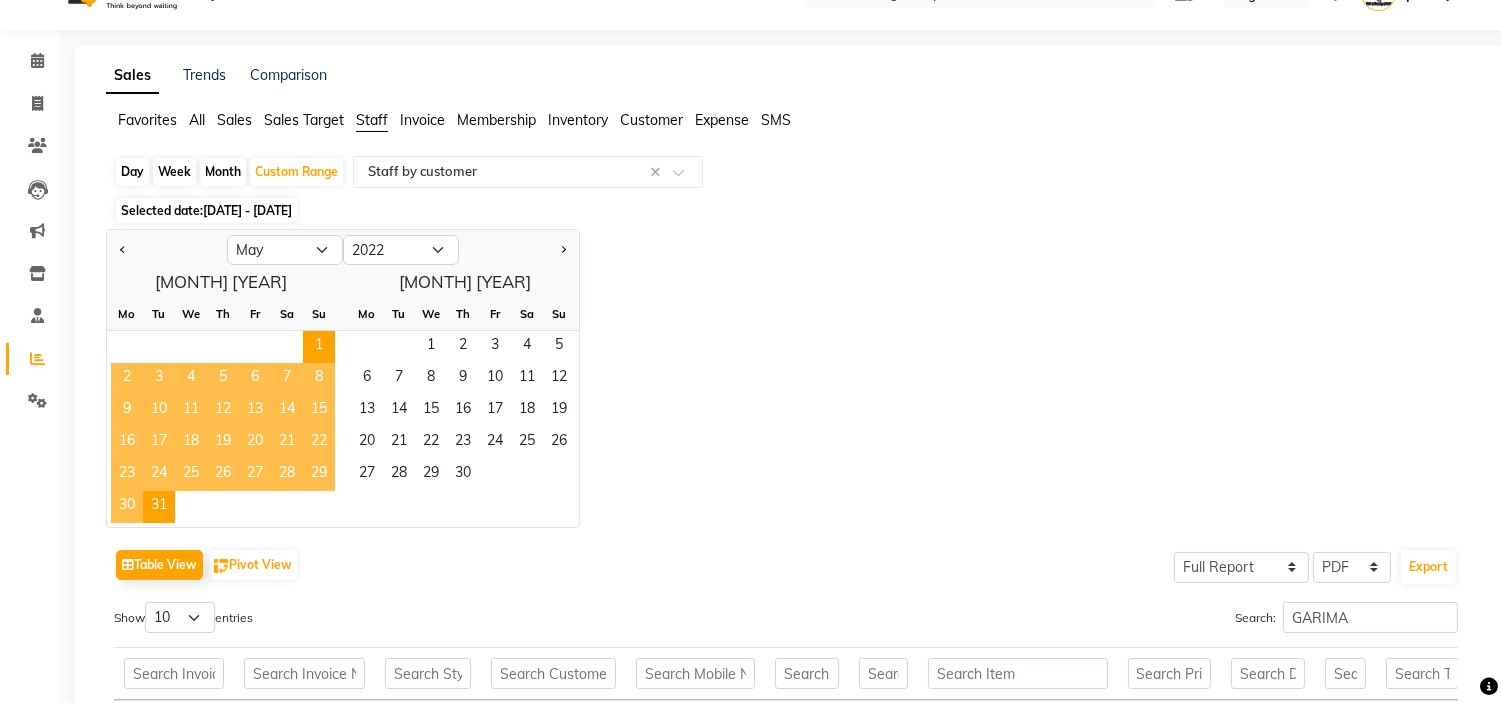 click on "Table View   Pivot View  Select Full Report Filtered Report Select CSV PDF  Export" 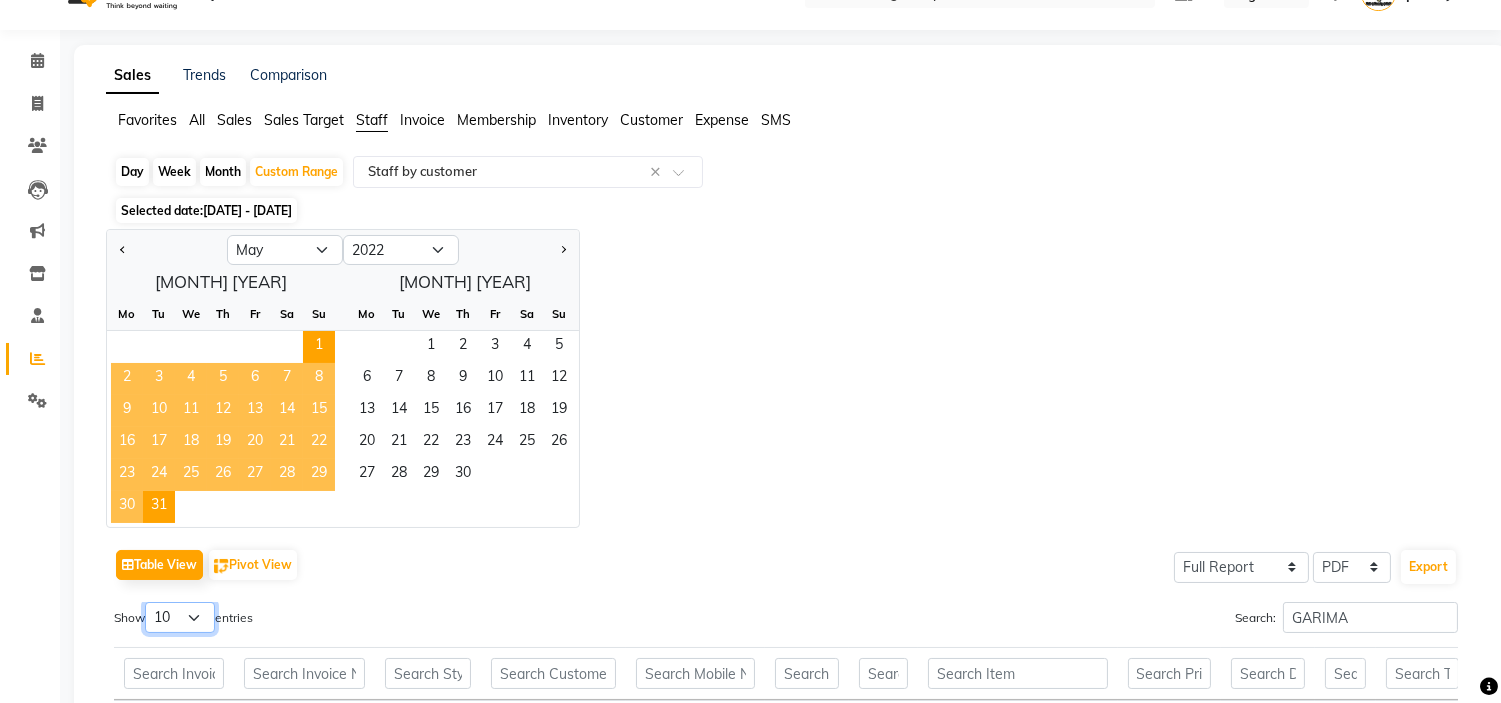 click on "10 25 50 100" at bounding box center (180, 617) 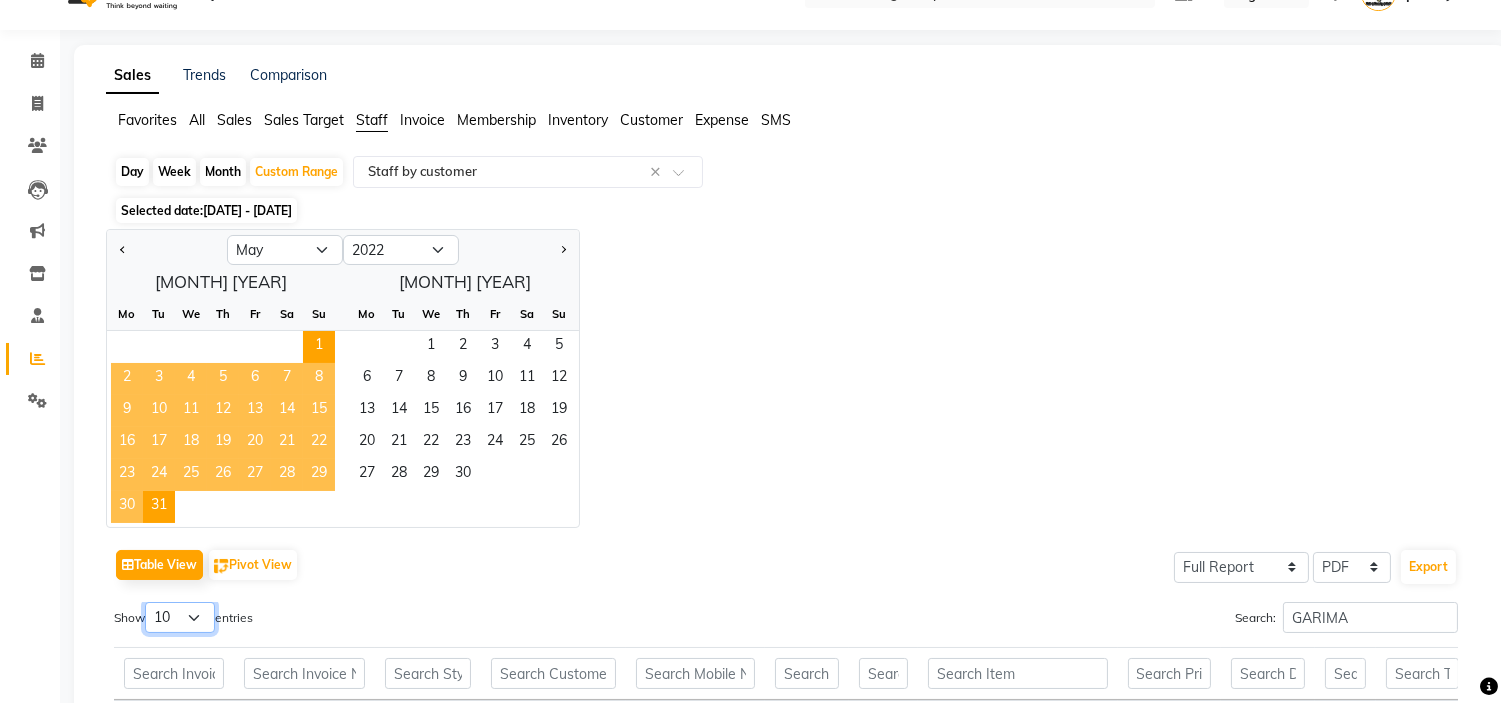 select on "100" 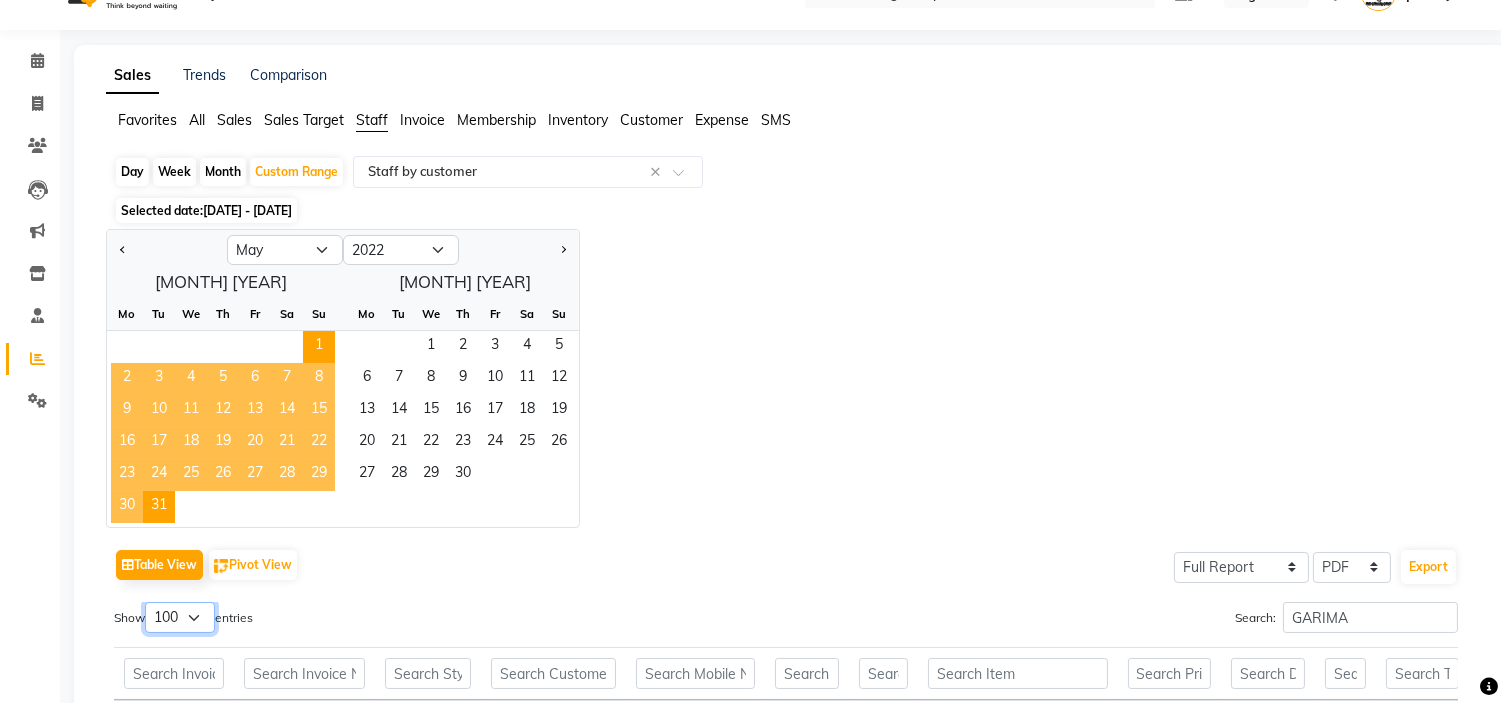 click on "10 25 50 100" at bounding box center (180, 617) 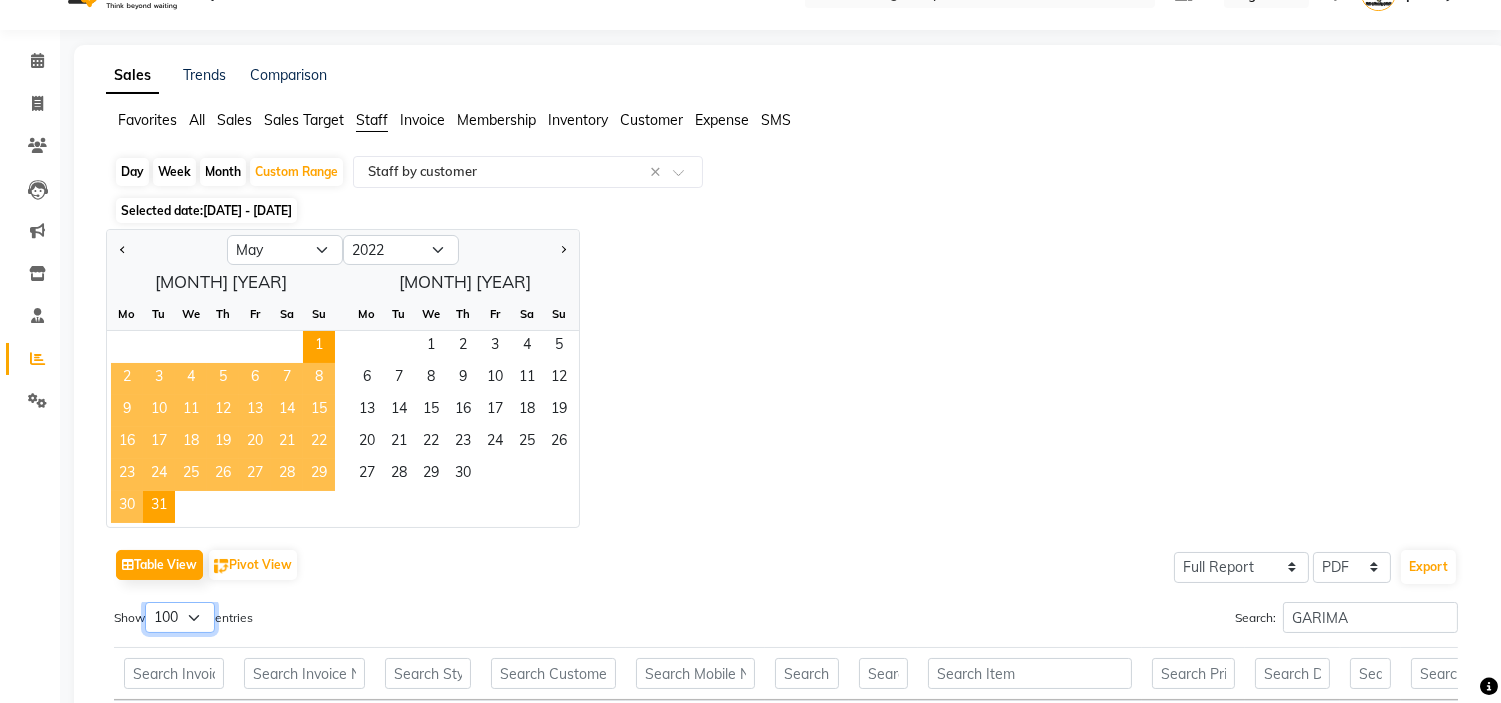 scroll, scrollTop: 651, scrollLeft: 0, axis: vertical 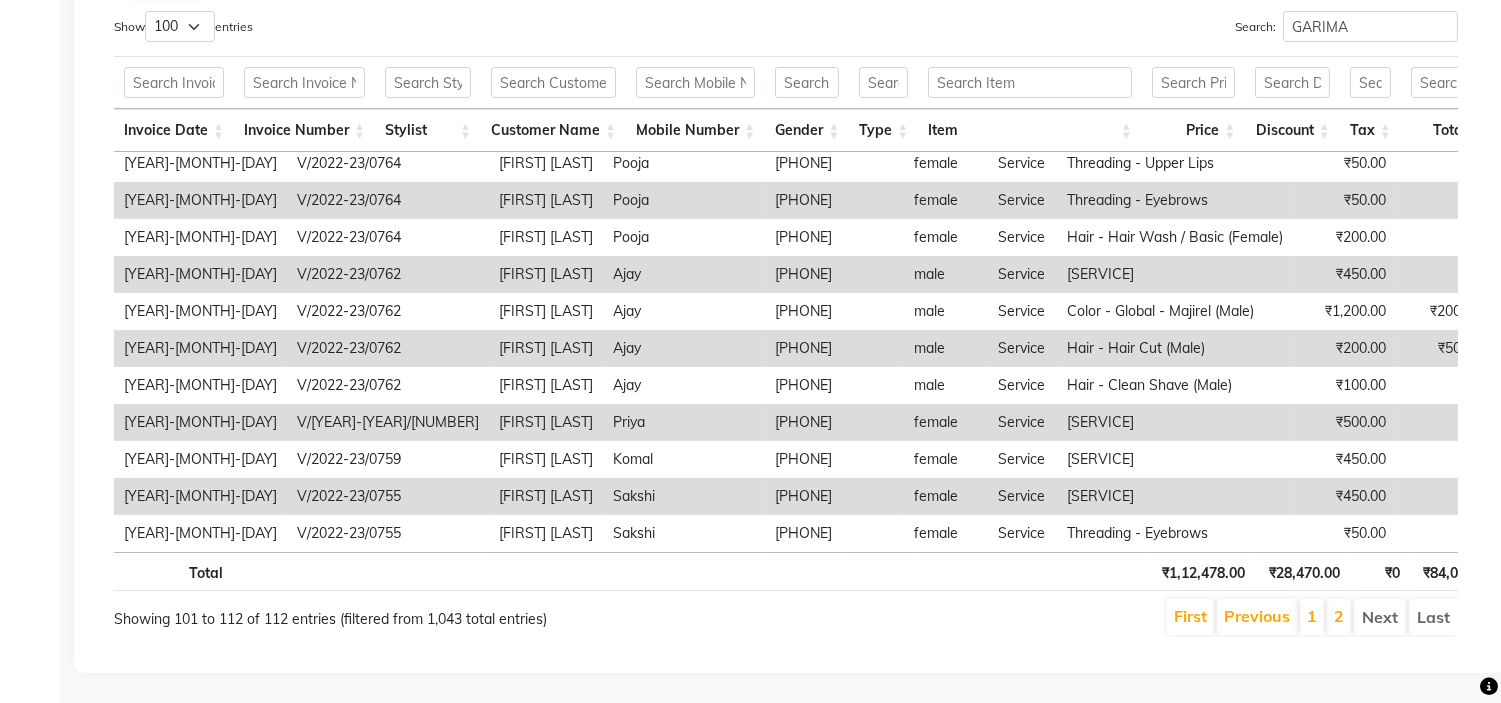 click on "2" at bounding box center [1339, 617] 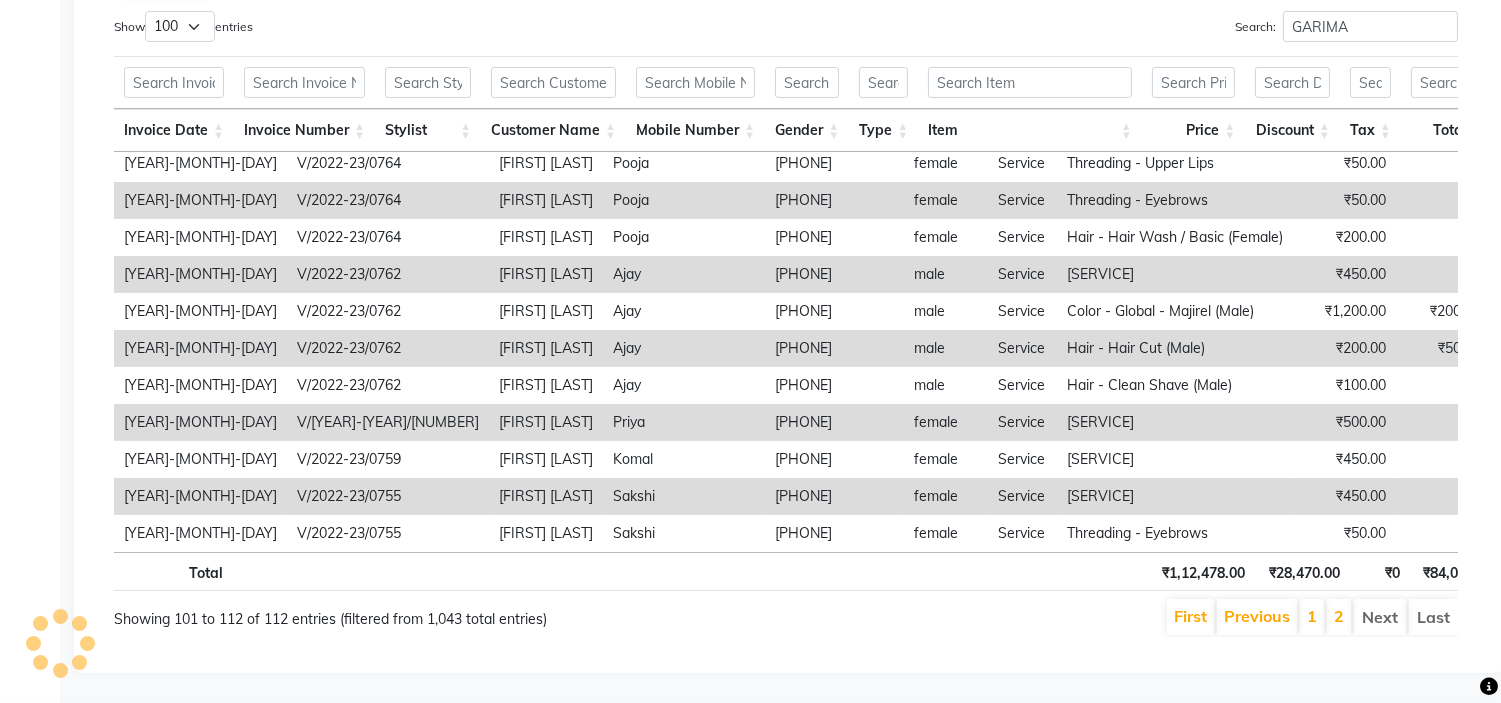 click on "1" at bounding box center [1312, 617] 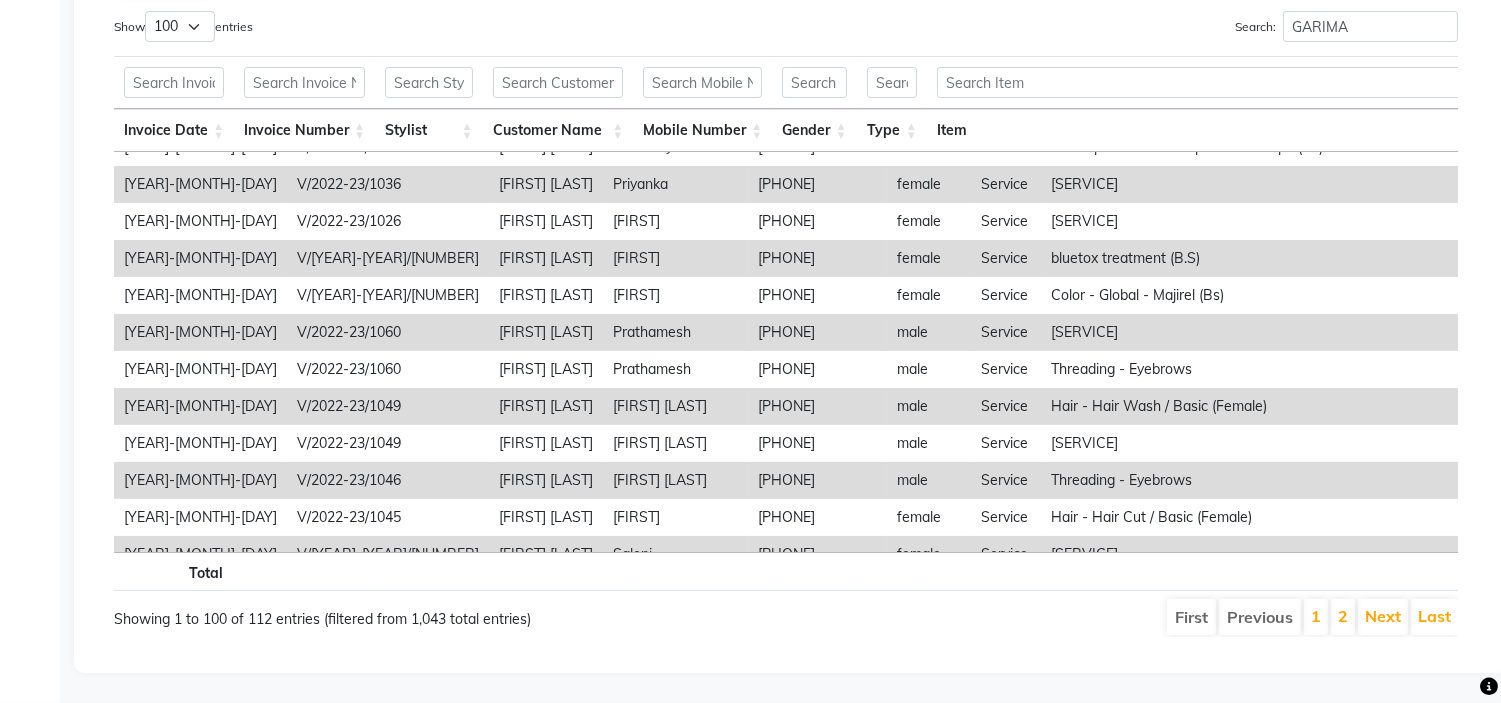 scroll, scrollTop: 36, scrollLeft: 0, axis: vertical 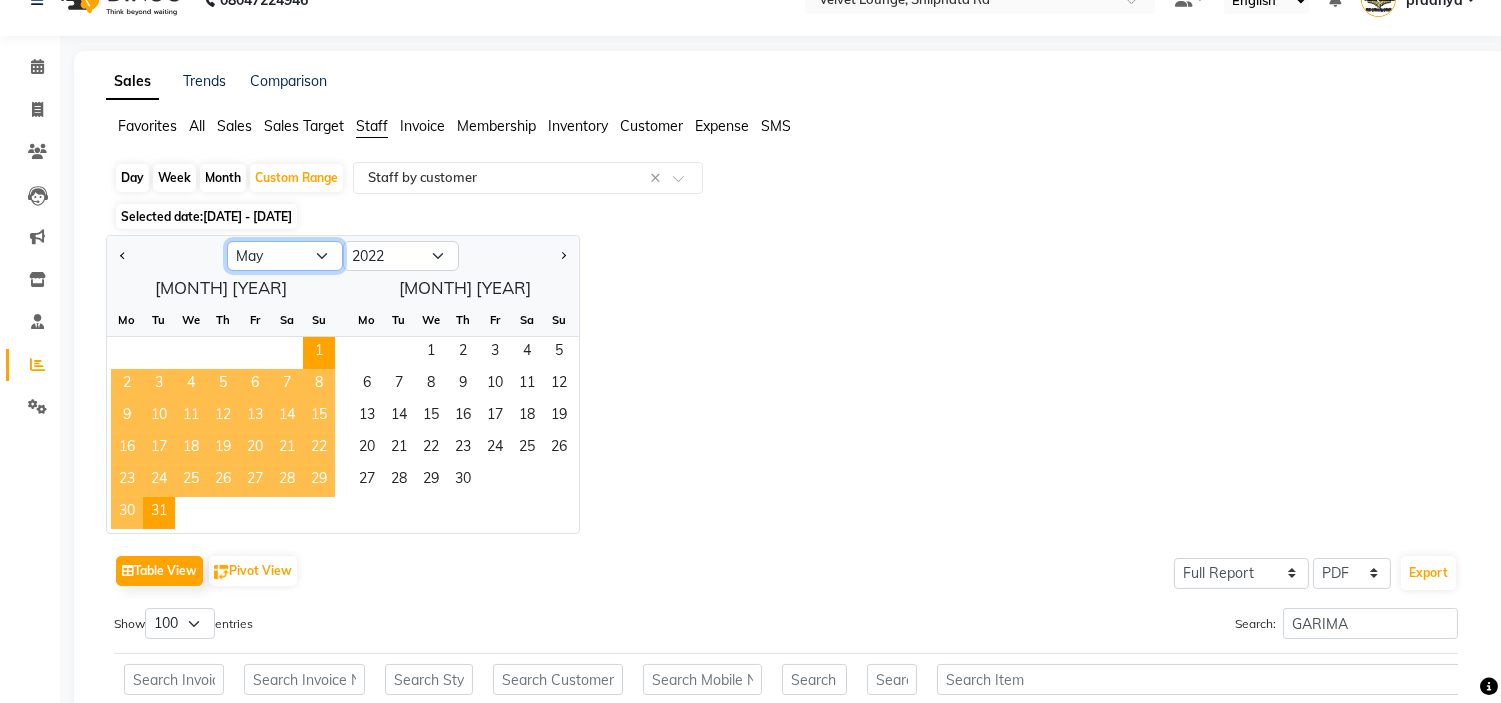 click on "Jan Feb Mar Apr May Jun Jul Aug Sep Oct Nov Dec" 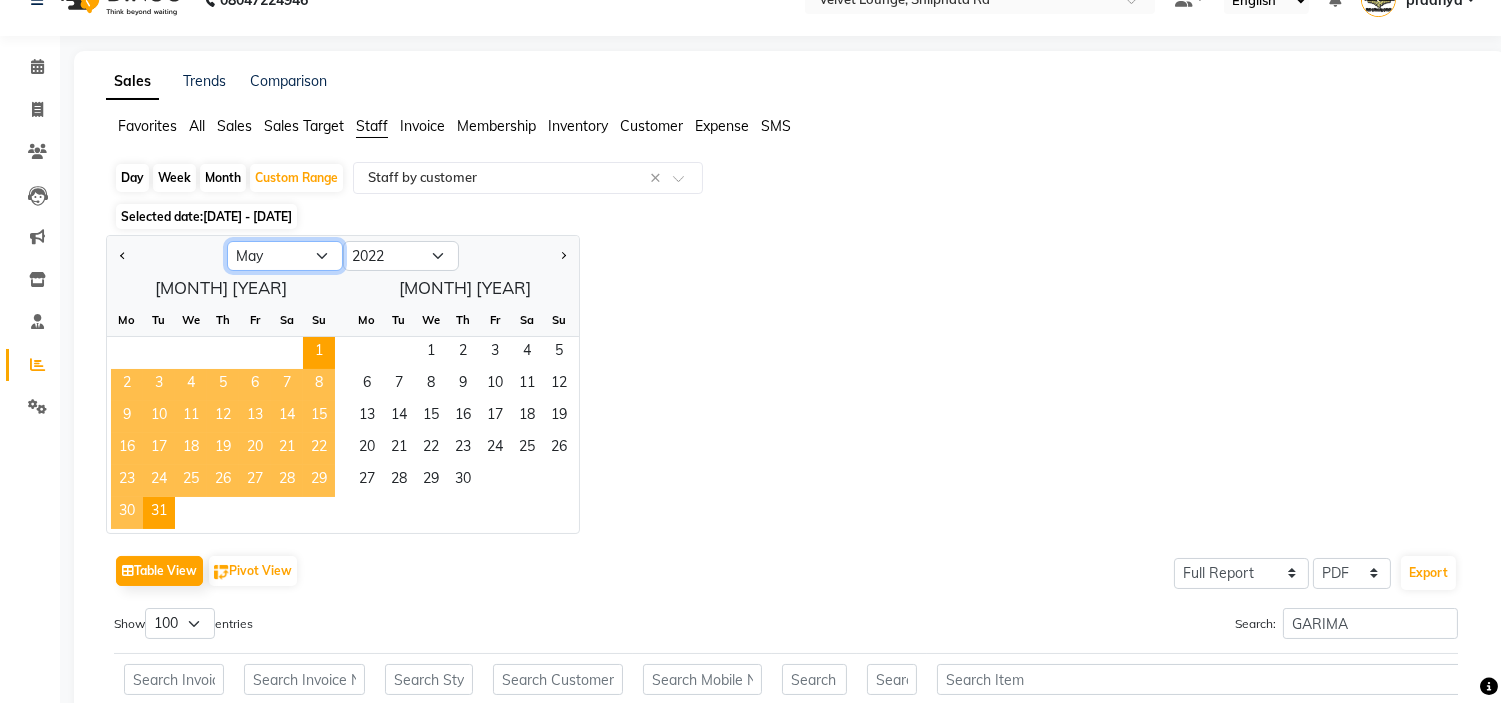select on "4" 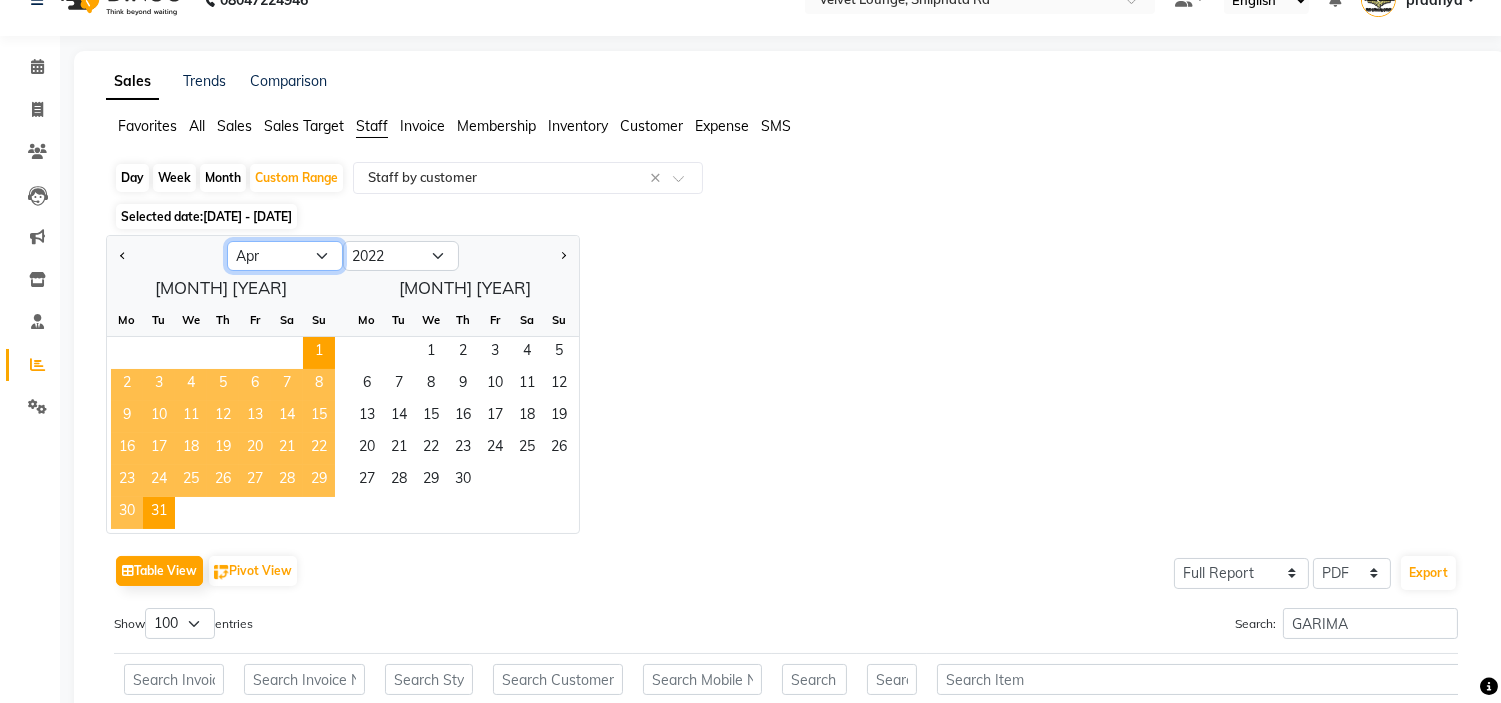 click on "Jan Feb Mar Apr May Jun Jul Aug Sep Oct Nov Dec" 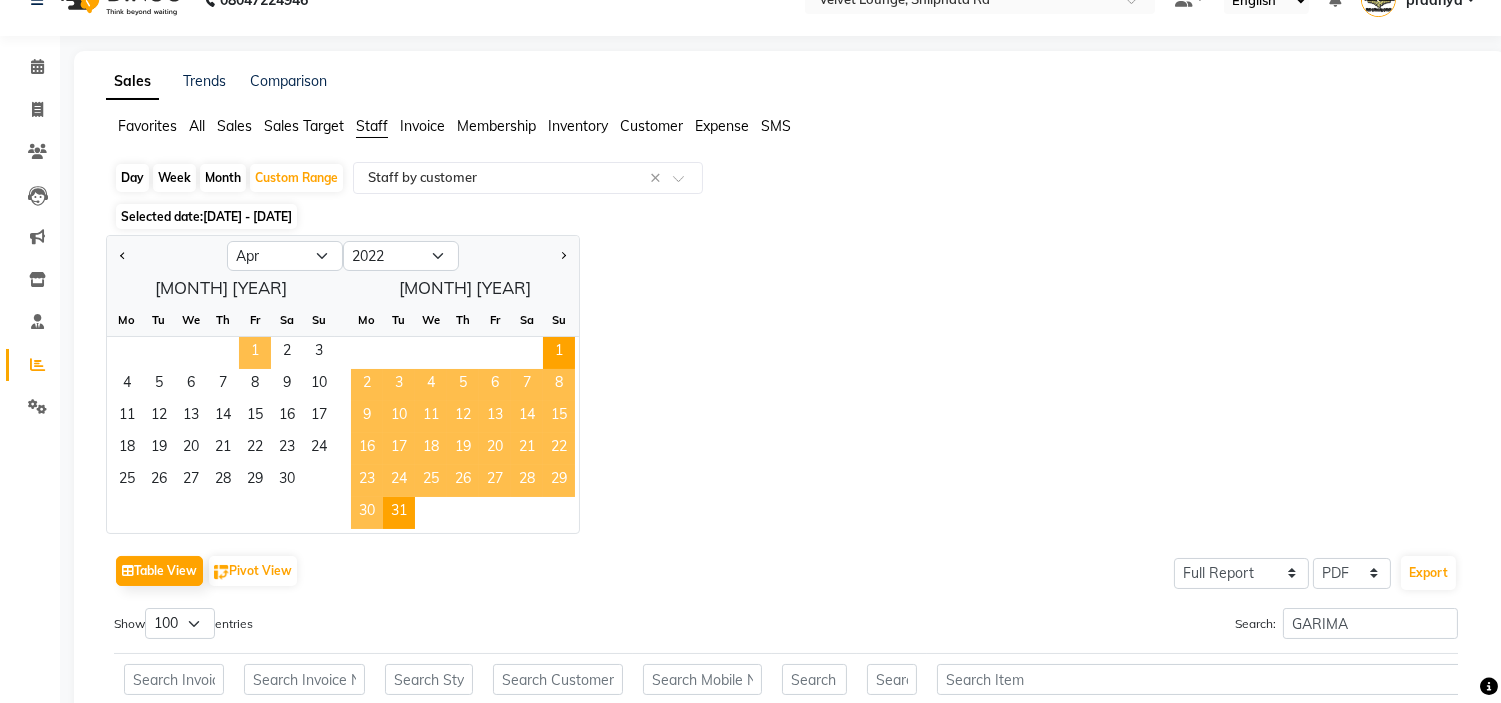click on "1" 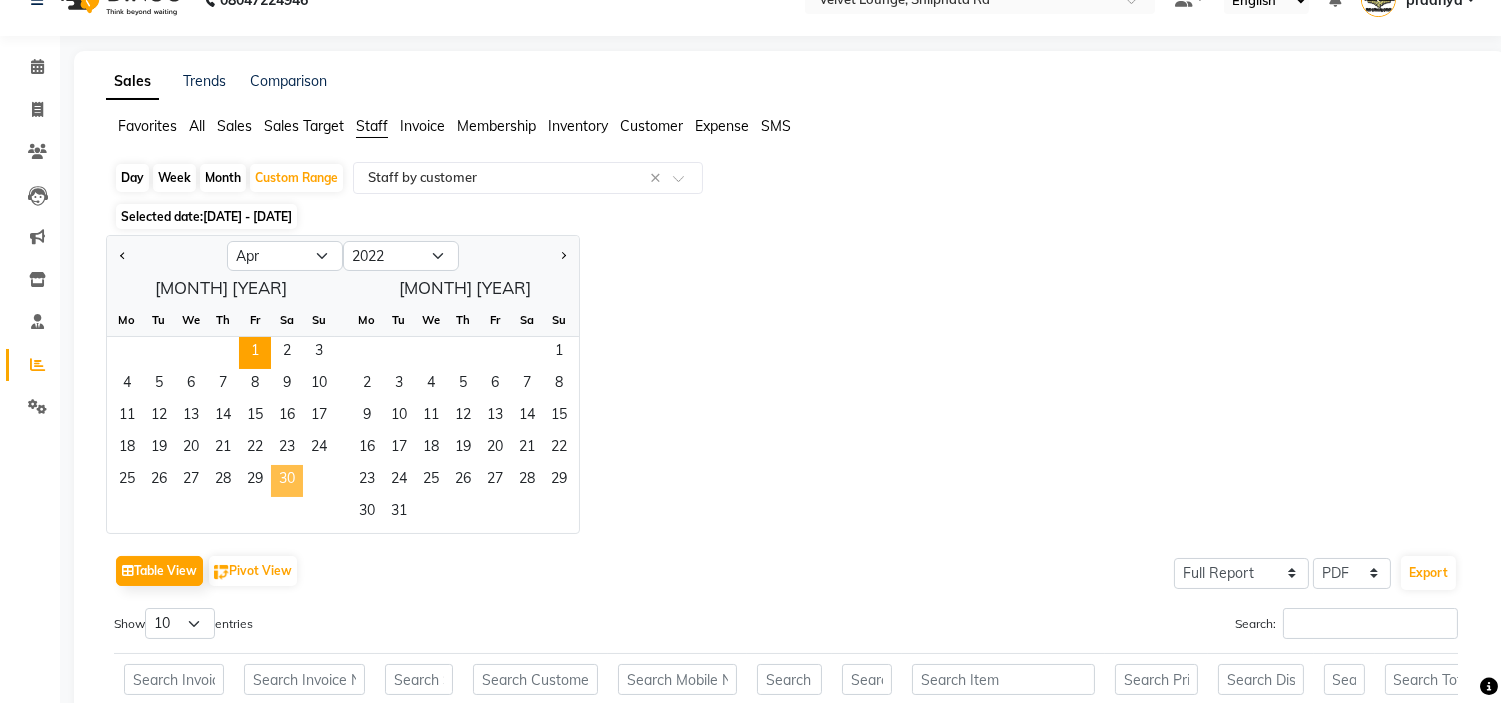 click on "30" 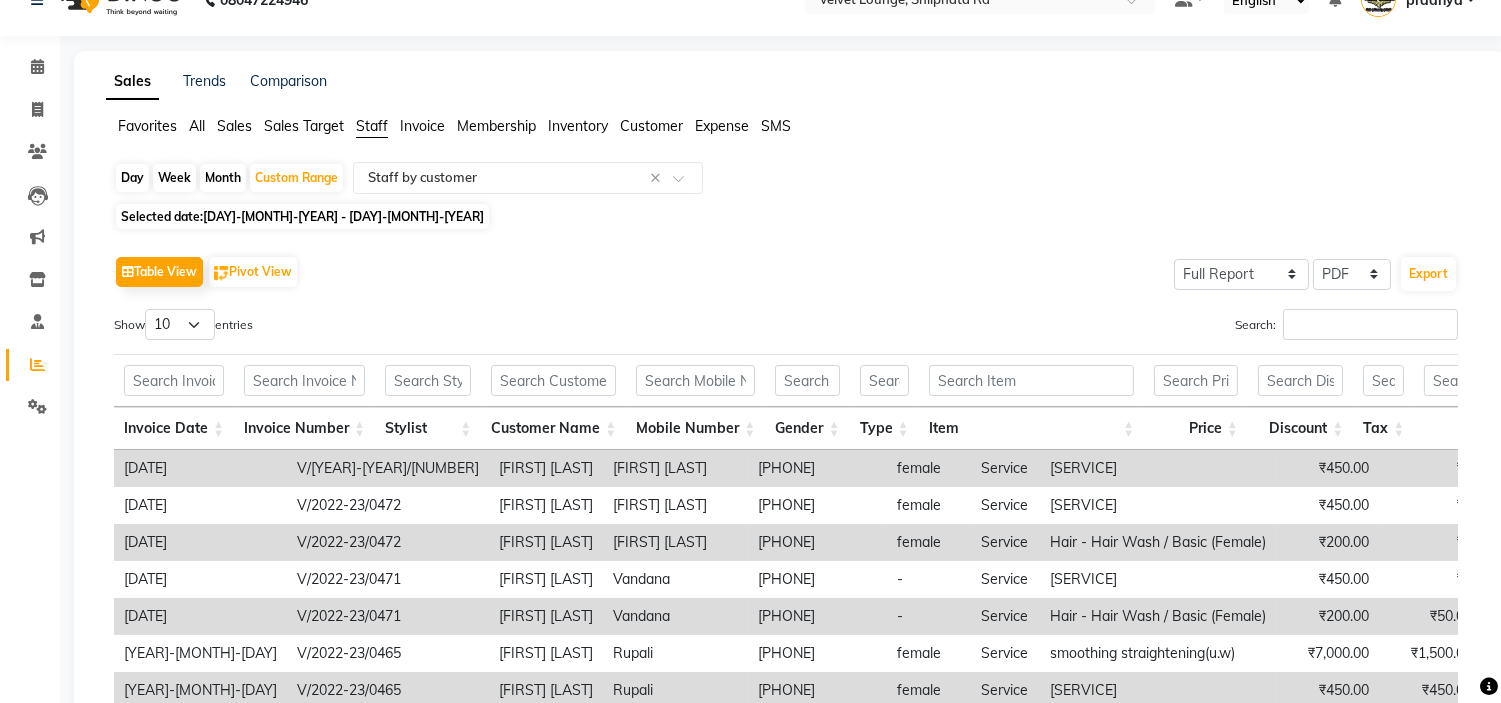 scroll, scrollTop: 0, scrollLeft: 0, axis: both 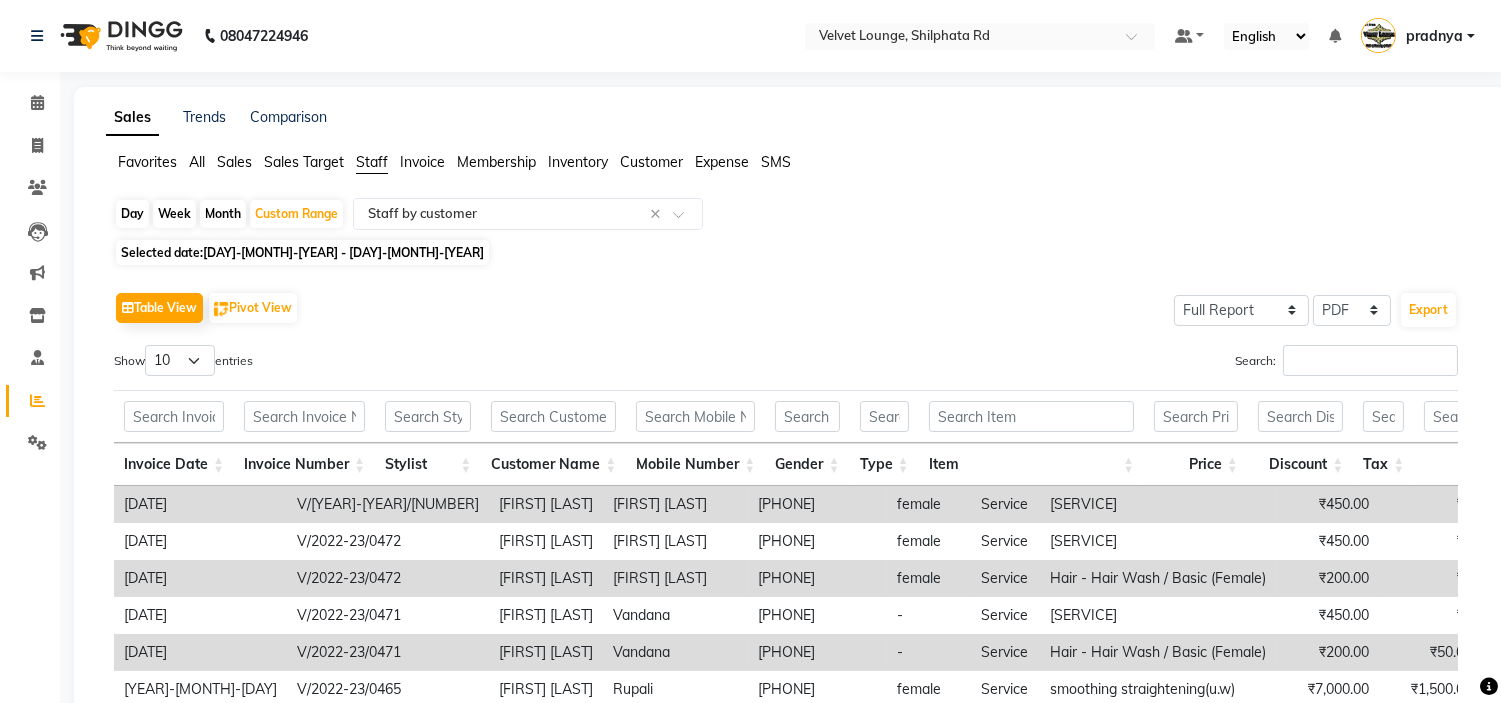 click on "Table View   Pivot View  Select Full Report Filtered Report Select CSV PDF  Export  Show  [NUMBER] [NUMBER] [NUMBER]  entries Search: Invoice Date Invoice Number Stylist Customer Name Mobile Number Gender Type Item Price Discount Tax Total Total W/o Tax Invoice Total Payment Redemption Redemption Share Package Redemption Voucher Redemption Payment Mode Invoice Date Invoice Number Stylist Customer Name Mobile Number Gender Type Item Price Discount Tax Total Total W/o Tax Invoice Total Payment Redemption Redemption Share Package Redemption Voucher Redemption Payment Mode Total [CURRENCY][NUMBER] [CURRENCY][NUMBER] [CURRENCY][NUMBER] [CURRENCY][NUMBER] [CURRENCY][NUMBER] [CURRENCY][NUMBER] [CURRENCY][NUMBER] [CURRENCY][NUMBER] [CURRENCY][NUMBER] [YEAR]-[MONTH]-[DAY] V/[YEAR]-[YEAR]/[NUMBER] [FIRST] [LAST] [FIRST] [LAST] [PHONE] female Service Hair - Hair Cut / Adv (Female) [CURRENCY][NUMBER] [CURRENCY][NUMBER] [CURRENCY][NUMBER] [CURRENCY][NUMBER] [CURRENCY][NUMBER] [CURRENCY][NUMBER] [CURRENCY][NUMBER] [CURRENCY][NUMBER] [CURRENCY][NUMBER] - - PayTM( [CURRENCY][NUMBER] ) [YEAR]-[MONTH]-[DAY] V/[YEAR]-[YEAR]/[NUMBER] [FIRST] [LAST] [FIRST] [LAST] [PHONE] female Service Hair - Hair Cut / Adv (Female) [CURRENCY][NUMBER] [CURRENCY][NUMBER] [CURRENCY][NUMBER] [CURRENCY][NUMBER]" 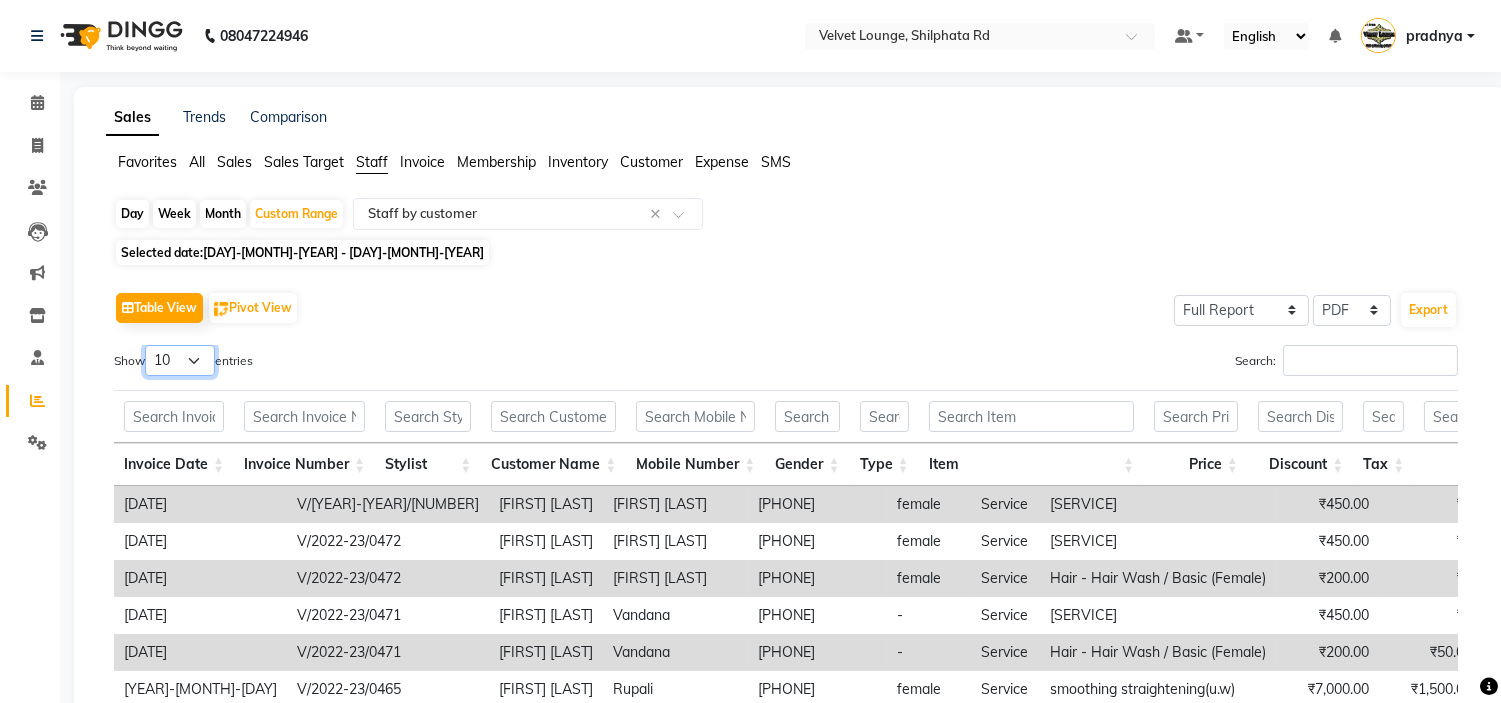click on "10 25 50 100" at bounding box center (180, 360) 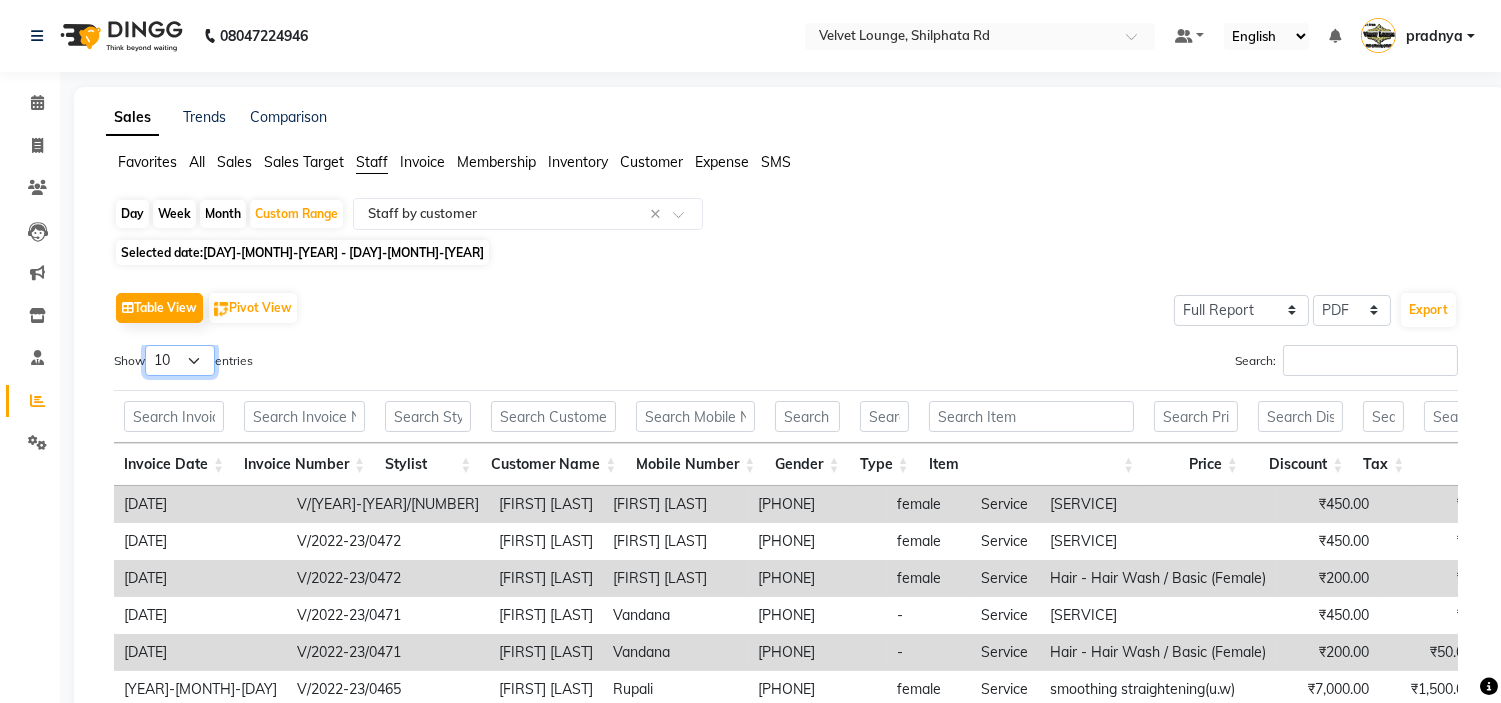 select on "100" 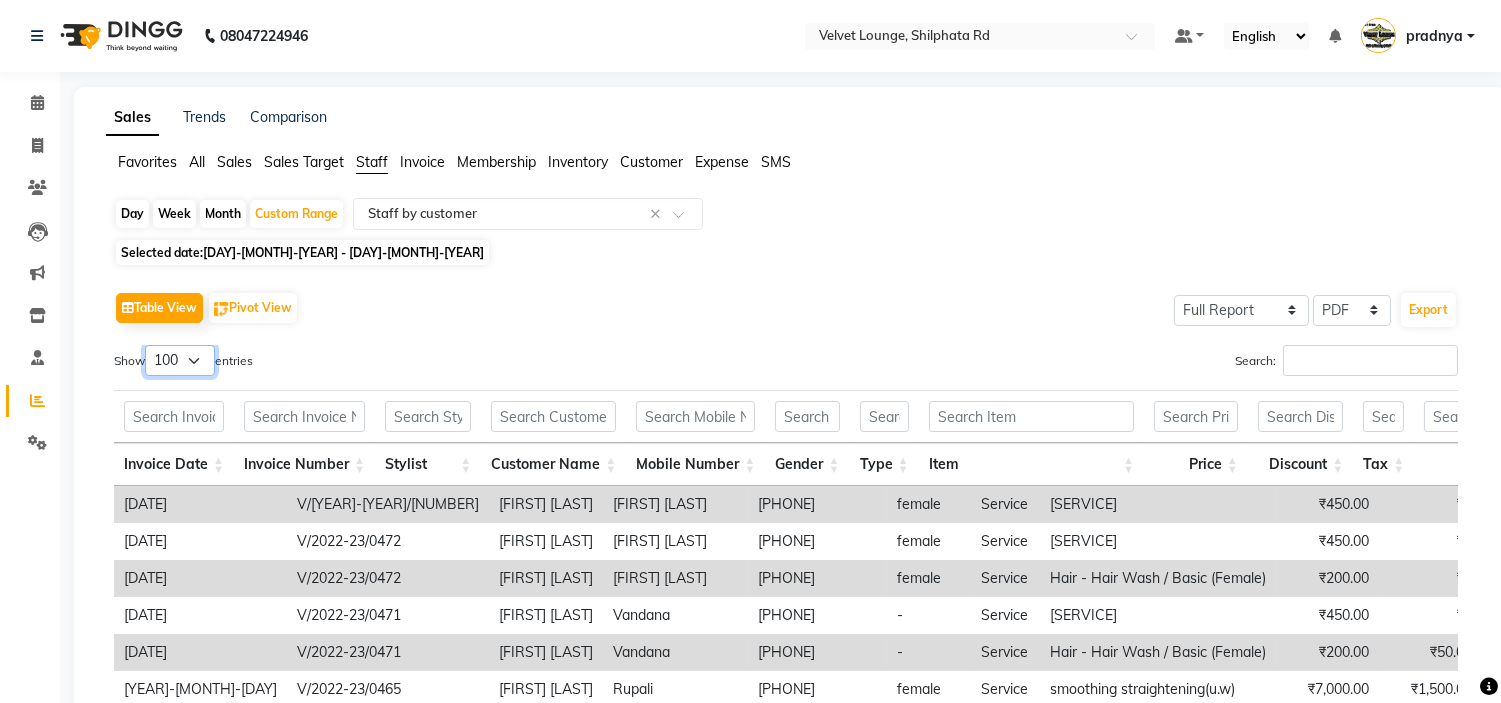 click on "10 25 50 100" at bounding box center [180, 360] 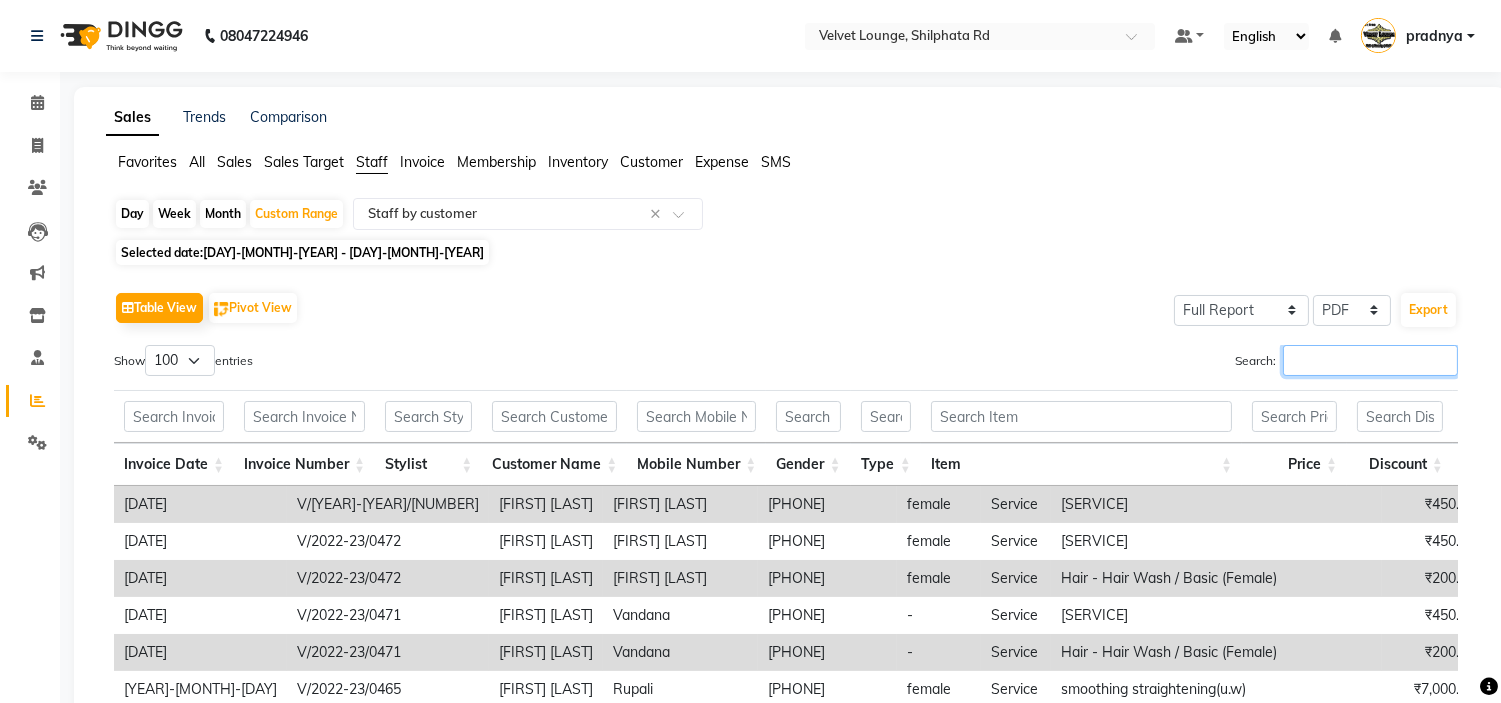 click on "Search:" at bounding box center [1370, 360] 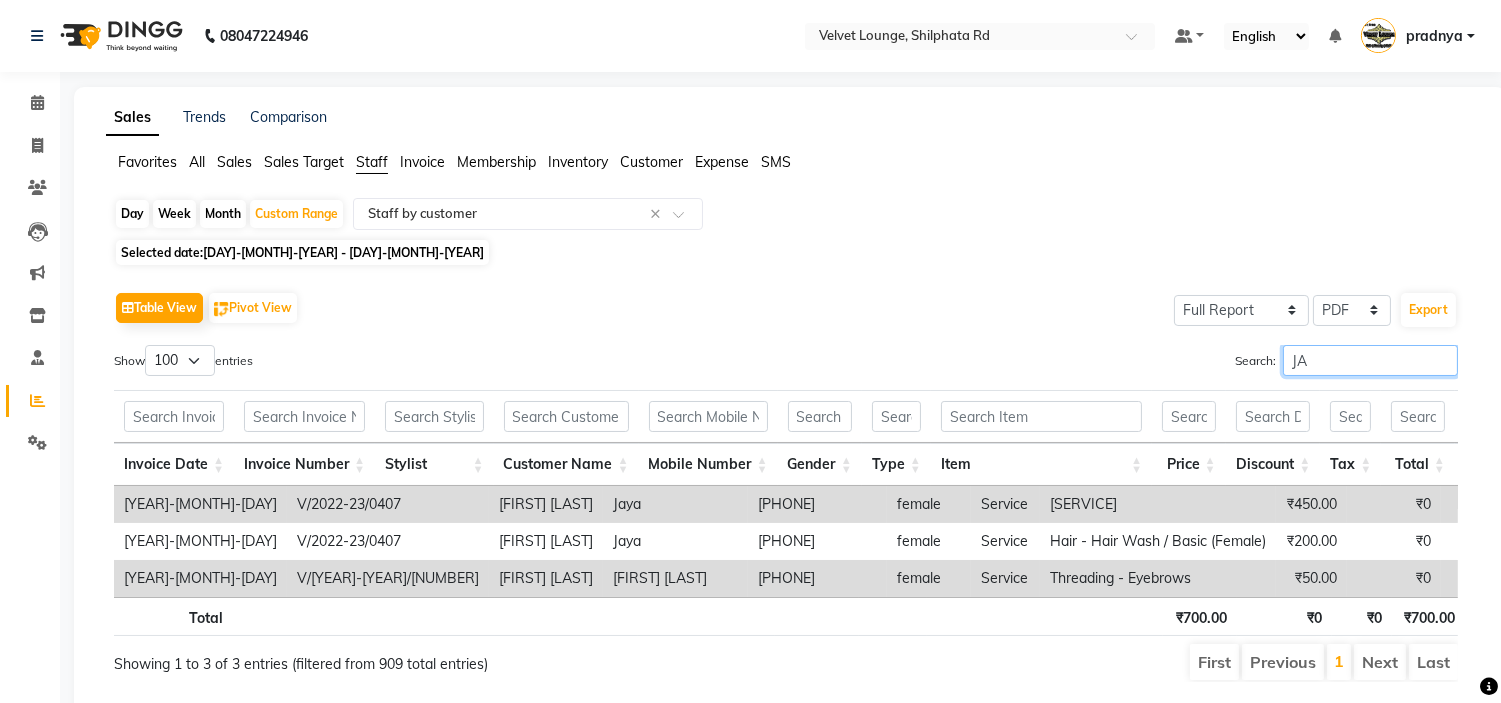 type on "J" 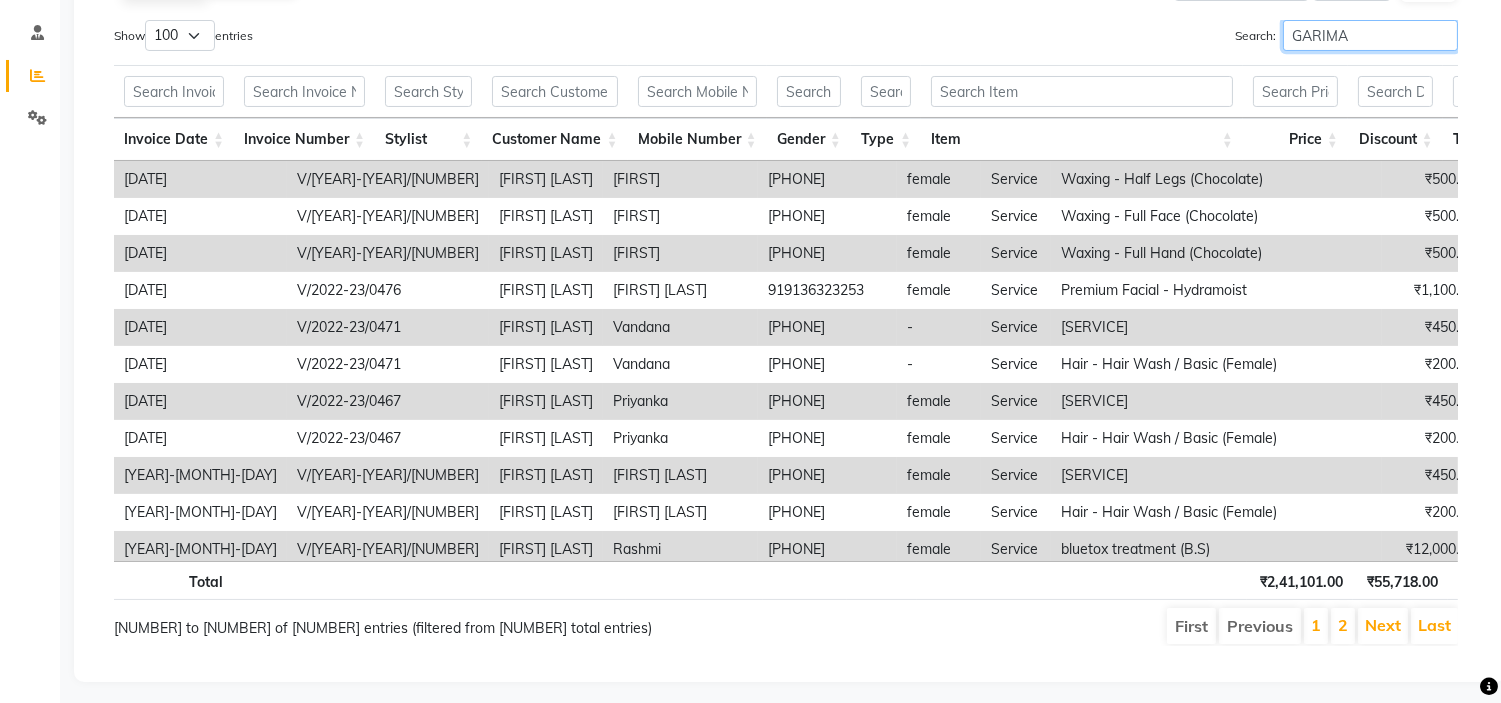 scroll, scrollTop: 352, scrollLeft: 0, axis: vertical 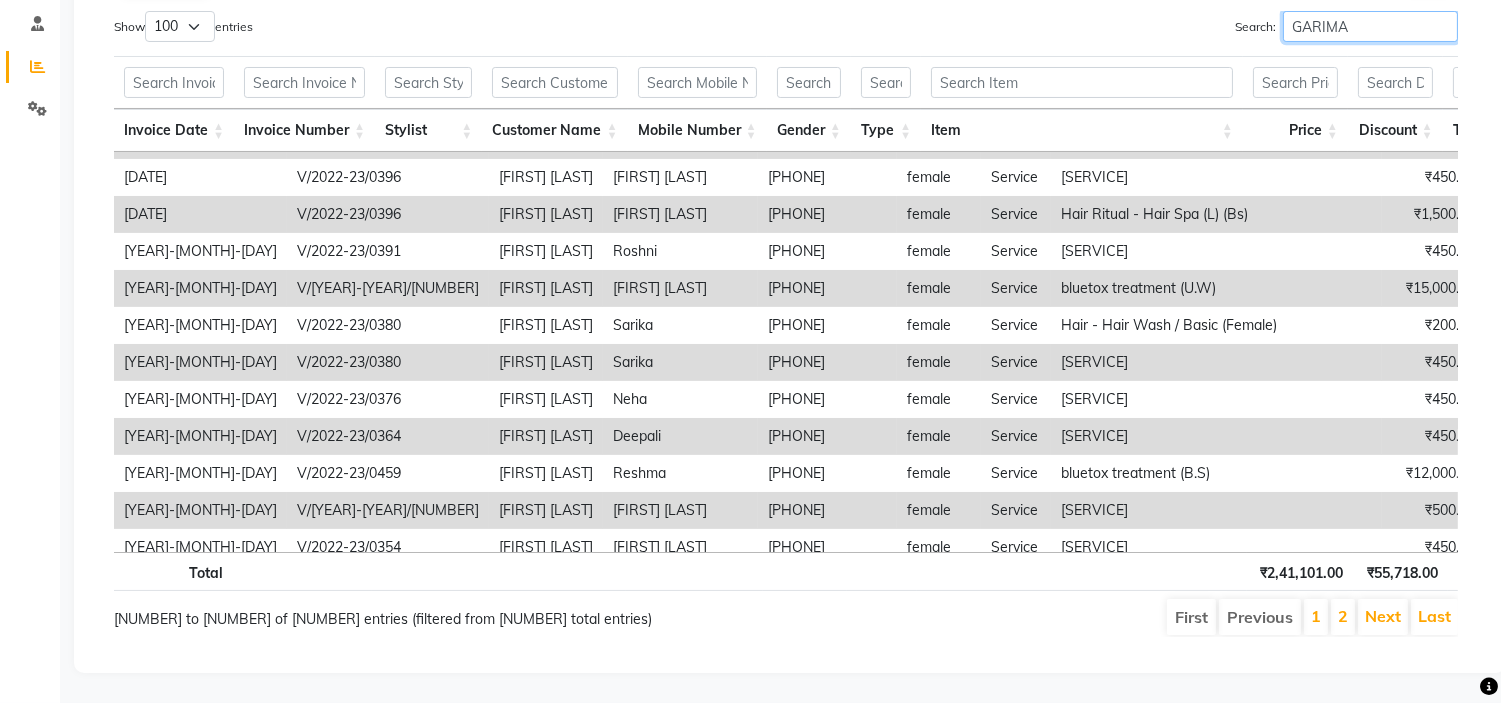 type on "GARIMA" 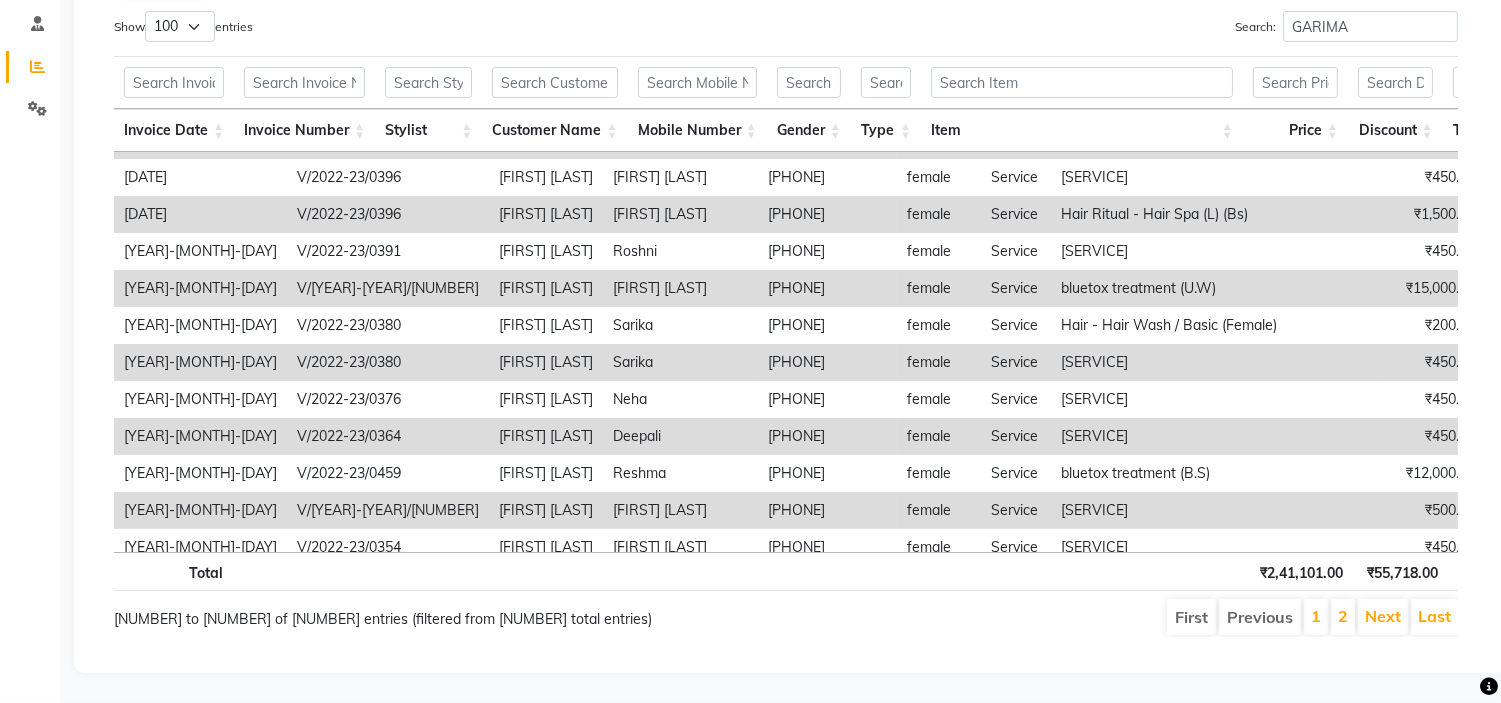 scroll, scrollTop: 0, scrollLeft: 0, axis: both 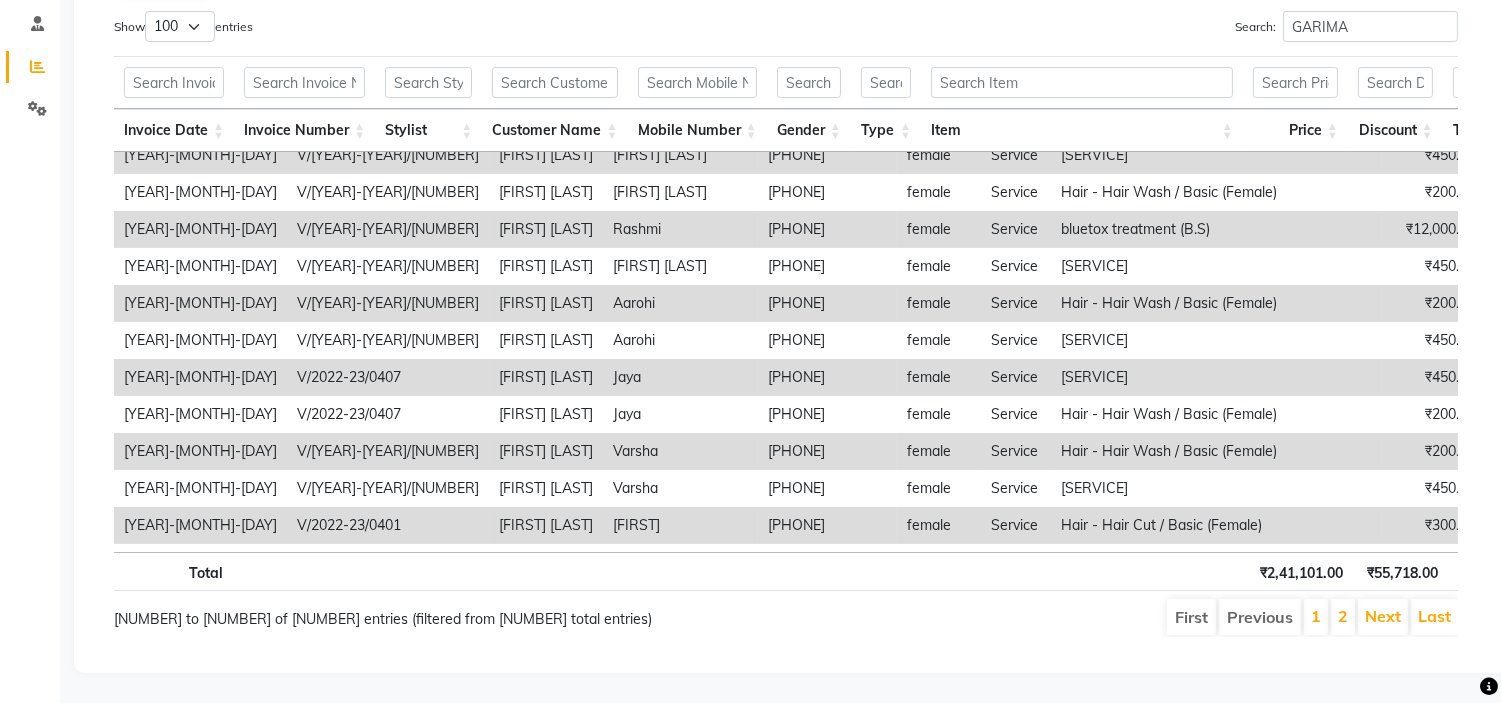 click on "Hair - Hair Wash / Basic (Female)" at bounding box center (1216, 451) 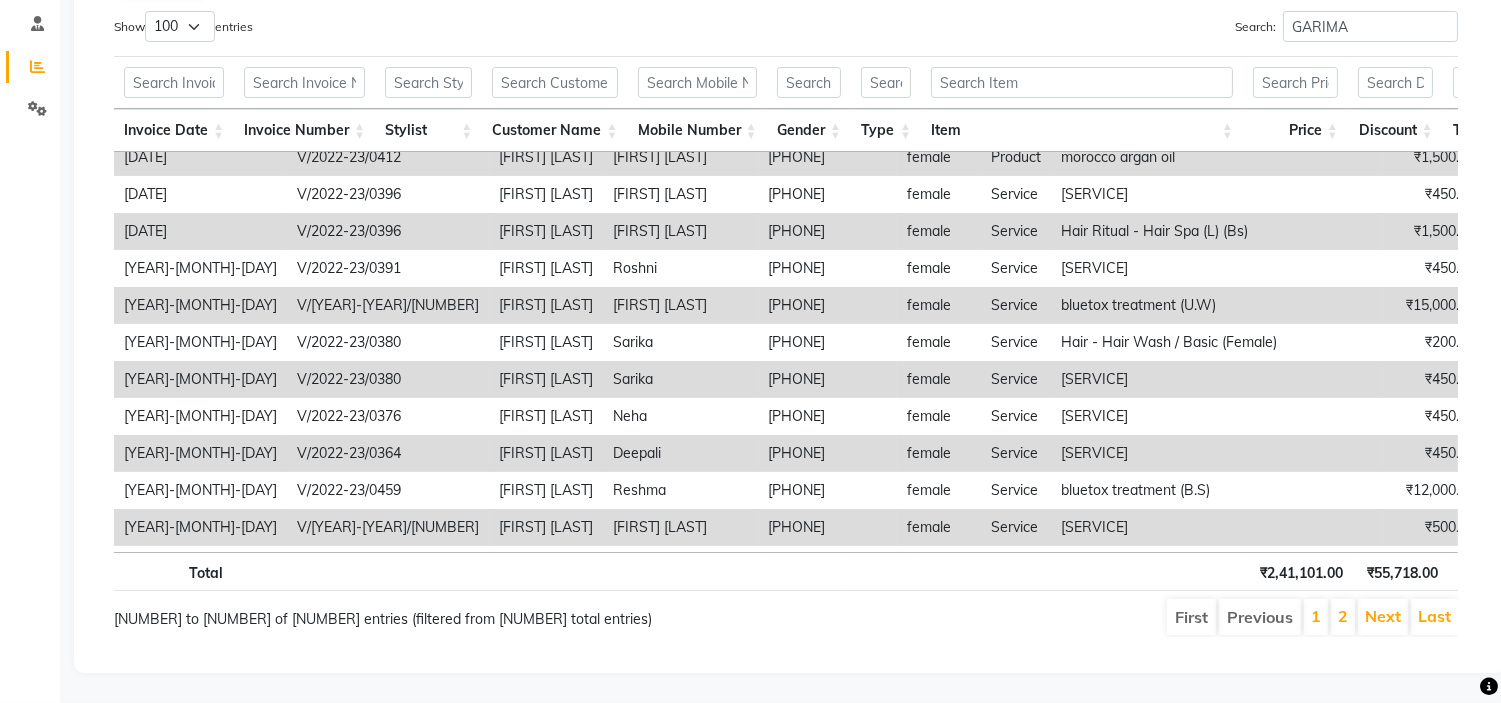 scroll, scrollTop: 844, scrollLeft: 0, axis: vertical 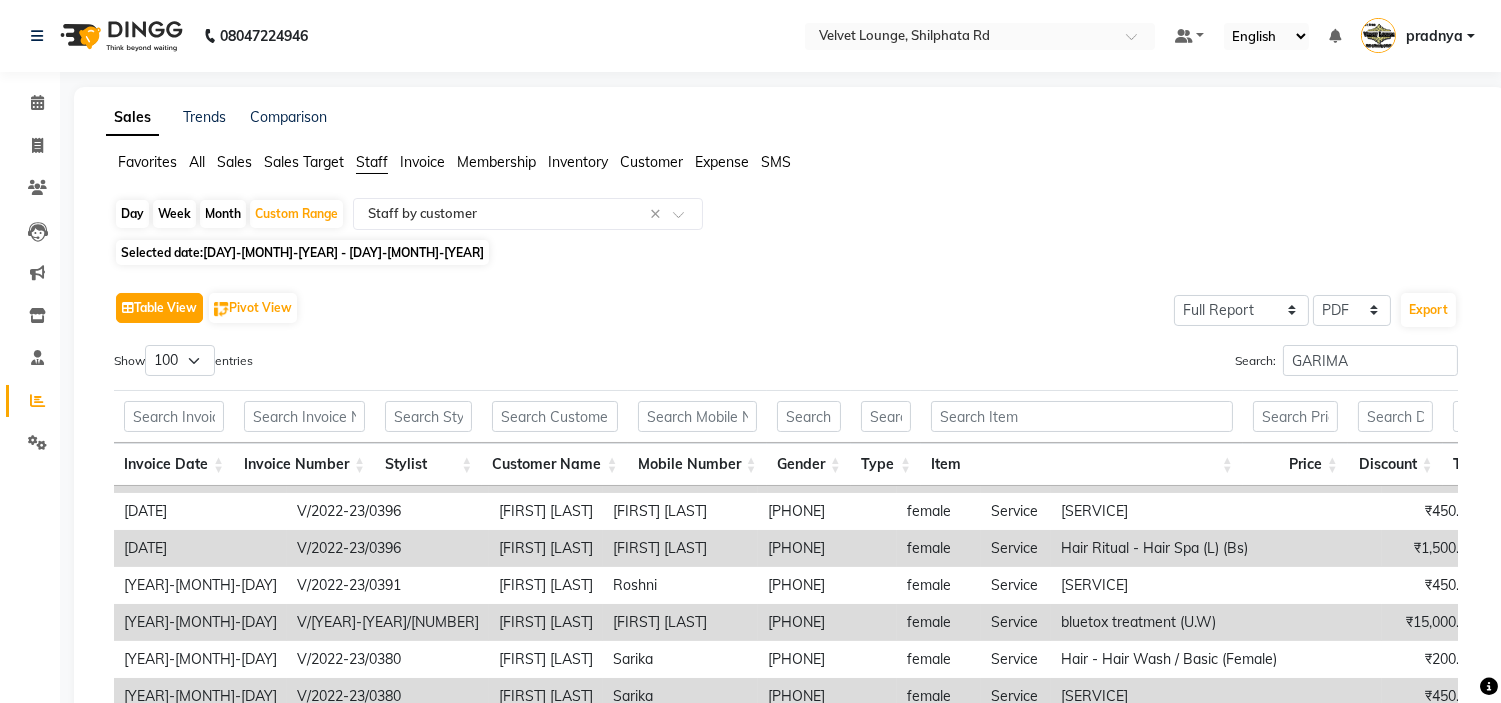 click on "Table View" 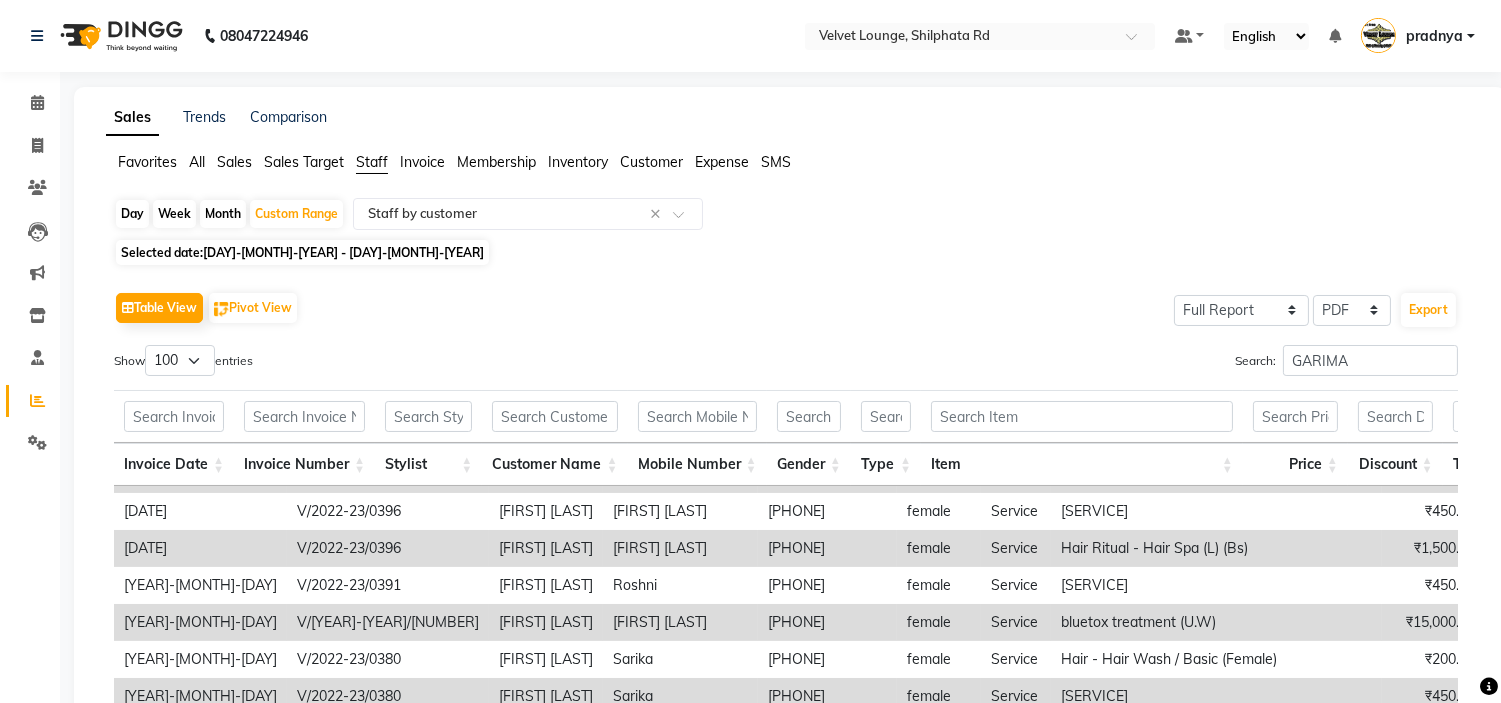 click on "Table View   Pivot View  Select Full Report Filtered Report Select CSV PDF  Export  Show  10 25 50 100  entries Search: [LAST] Invoice Date Invoice Number Stylist Customer Name Mobile Number Gender Type Item Price Discount Tax Total Total W/o Tax Invoice Total Payment Redemption Redemption Share Package Redemption Voucher Redemption Payment Mode Invoice Date Invoice Number Stylist Customer Name Mobile Number Gender Type Item Price Discount Tax Total Total W/o Tax Invoice Total Payment Redemption Redemption Share Package Redemption Voucher Redemption Payment Mode Total ₹2,41,101.00 ₹55,718.00 ₹0 ₹1,85,383.00 ₹1,85,383.00 ₹4,67,037.00 ₹1,85,383.00 ₹0 ₹0 2022-04-30 V/2022-23/0478 [LAST] [LAST]  [PHONE] female Service Waxing - Half Legs (Chocolate) ₹500.00 ₹0 ₹0 ₹500.00 ₹500.00 ₹1,500.00 ₹500.00 ₹0 ₹0 - - PayTM( ₹1500 ) 2022-04-30 V/2022-23/0478 [LAST] [LAST]  [PHONE] female Service Waxing - Full Face (Chocolate) ₹500.00 ₹0 ₹0 ₹500.00 ₹0 - -" 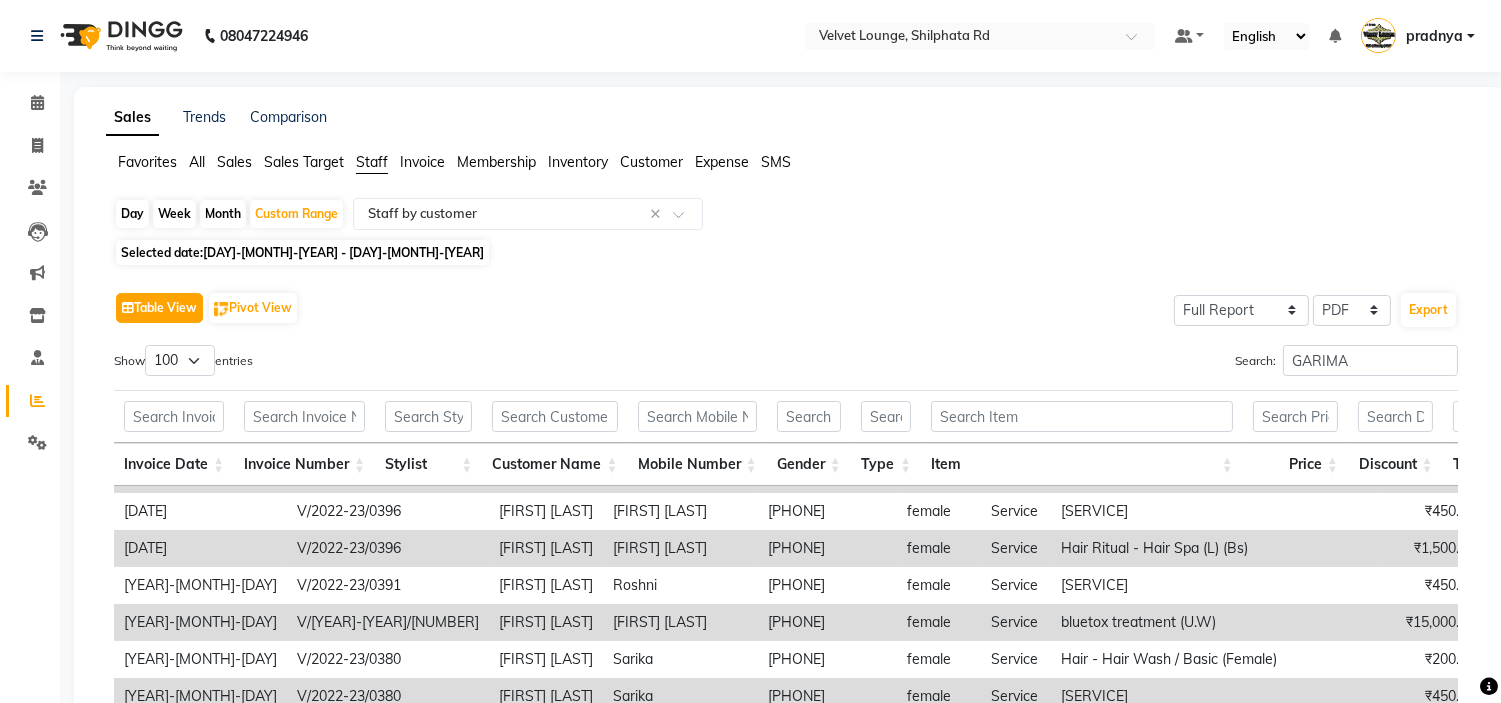 click on "Table View" 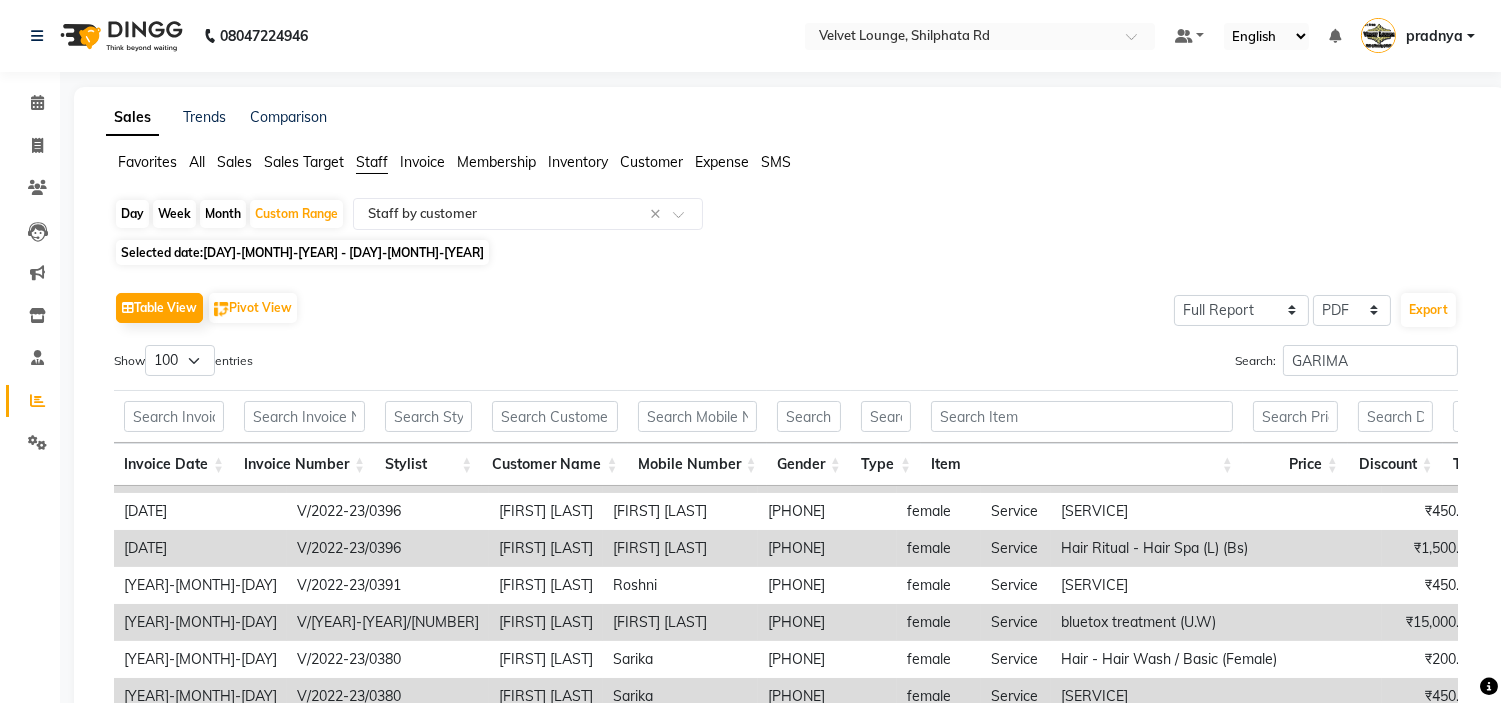 click on "Month" 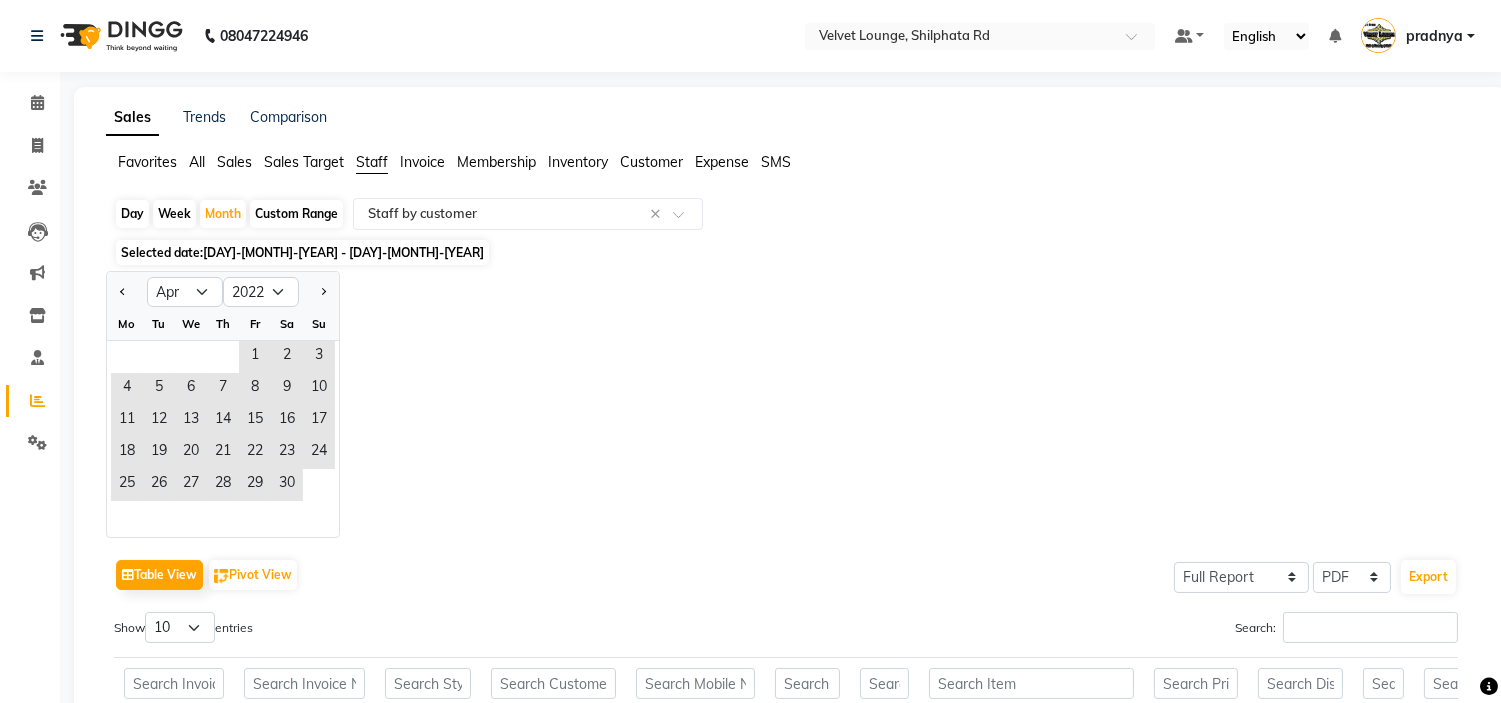 click on "Jan Feb Mar Apr May Jun Jul Aug Sep Oct Nov Dec 2012 2013 2014 2015 2016 2017 2018 2019 2020 2021 2022 2023 2024 2025 2026 2027 2028 2029 2030 2031 2032 Mo Tu We Th Fr Sa Su  1   2   3   4   5   6   7   8   9   10   11   12   13   14   15   16   17   18   19   20   21   22   23   24   25   26   27   28   29   30" 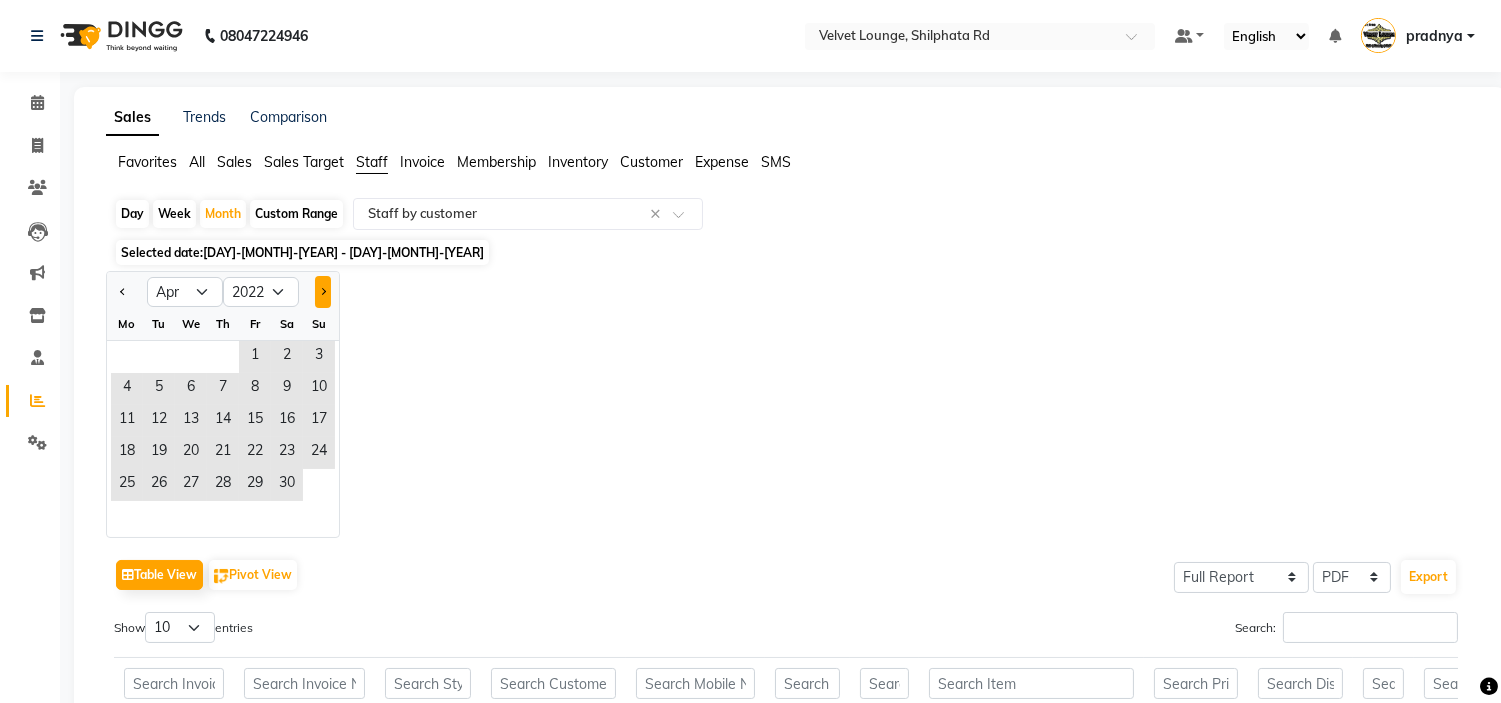 click 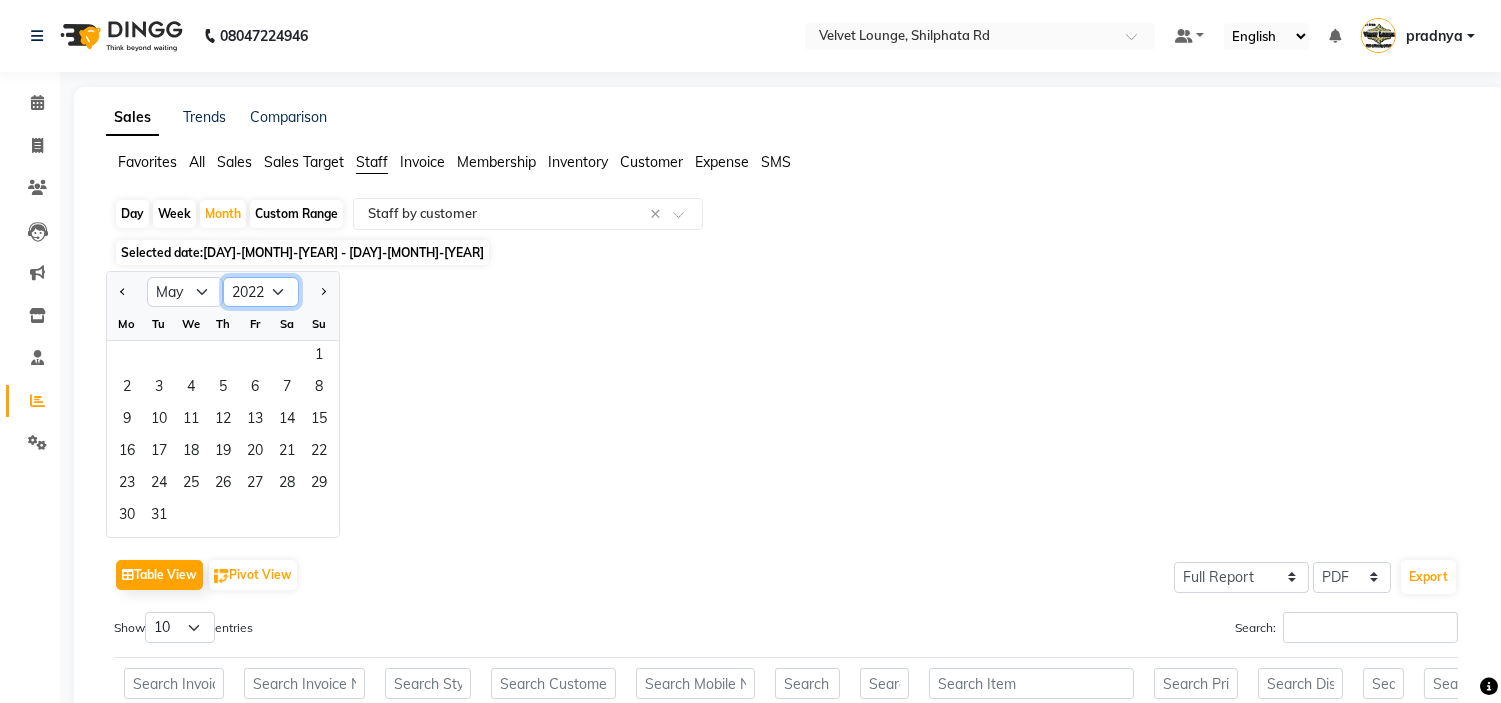 click on "[YEAR] [YEAR] [YEAR] [YEAR] [YEAR] [YEAR] [YEAR] [YEAR] [YEAR] [YEAR] [YEAR] [YEAR] [YEAR] [YEAR] [YEAR] [YEAR] [YEAR] [YEAR] [YEAR] [YEAR] [YEAR]" 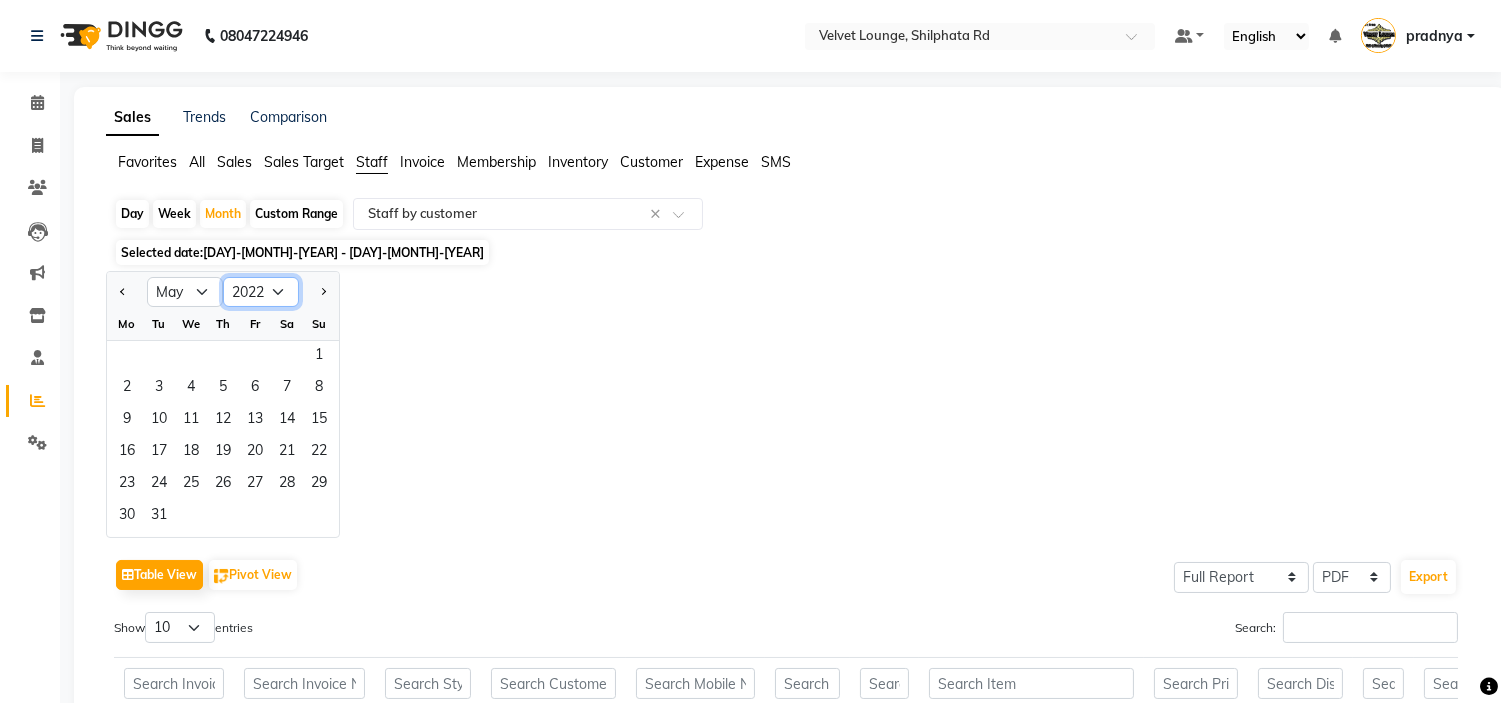 select on "2025" 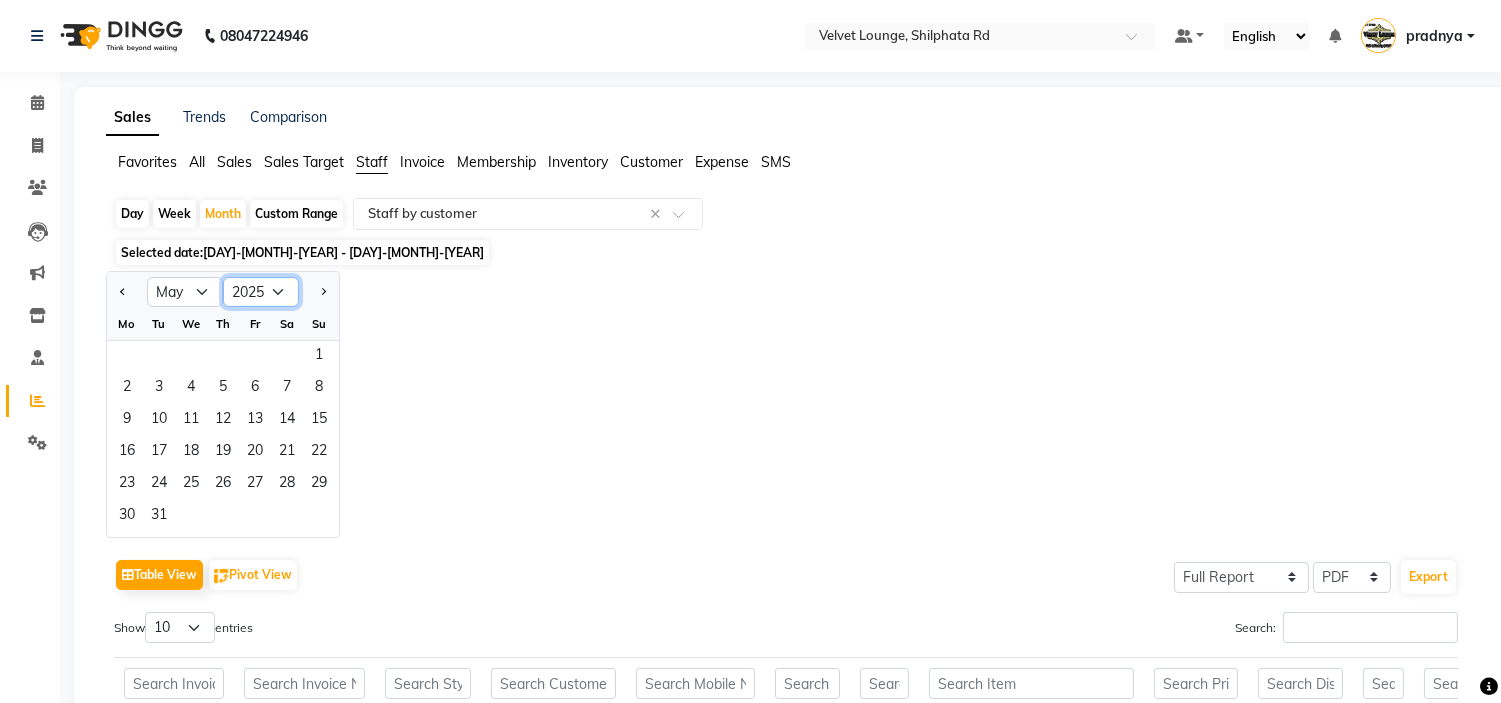 click on "[YEAR] [YEAR] [YEAR] [YEAR] [YEAR] [YEAR] [YEAR] [YEAR] [YEAR] [YEAR] [YEAR] [YEAR] [YEAR] [YEAR] [YEAR] [YEAR] [YEAR] [YEAR] [YEAR] [YEAR] [YEAR]" 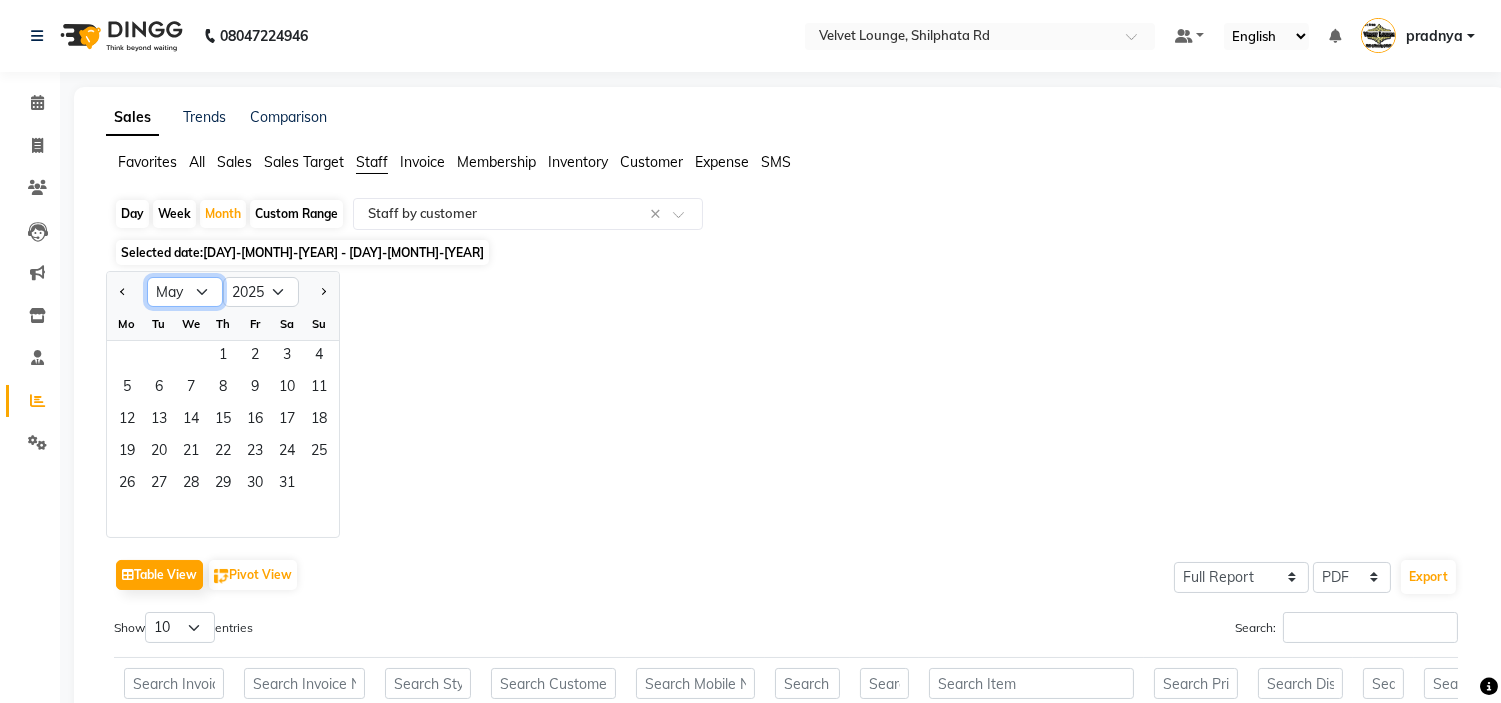 click on "Jan Feb Mar Apr May Jun Jul Aug Sep Oct Nov Dec" 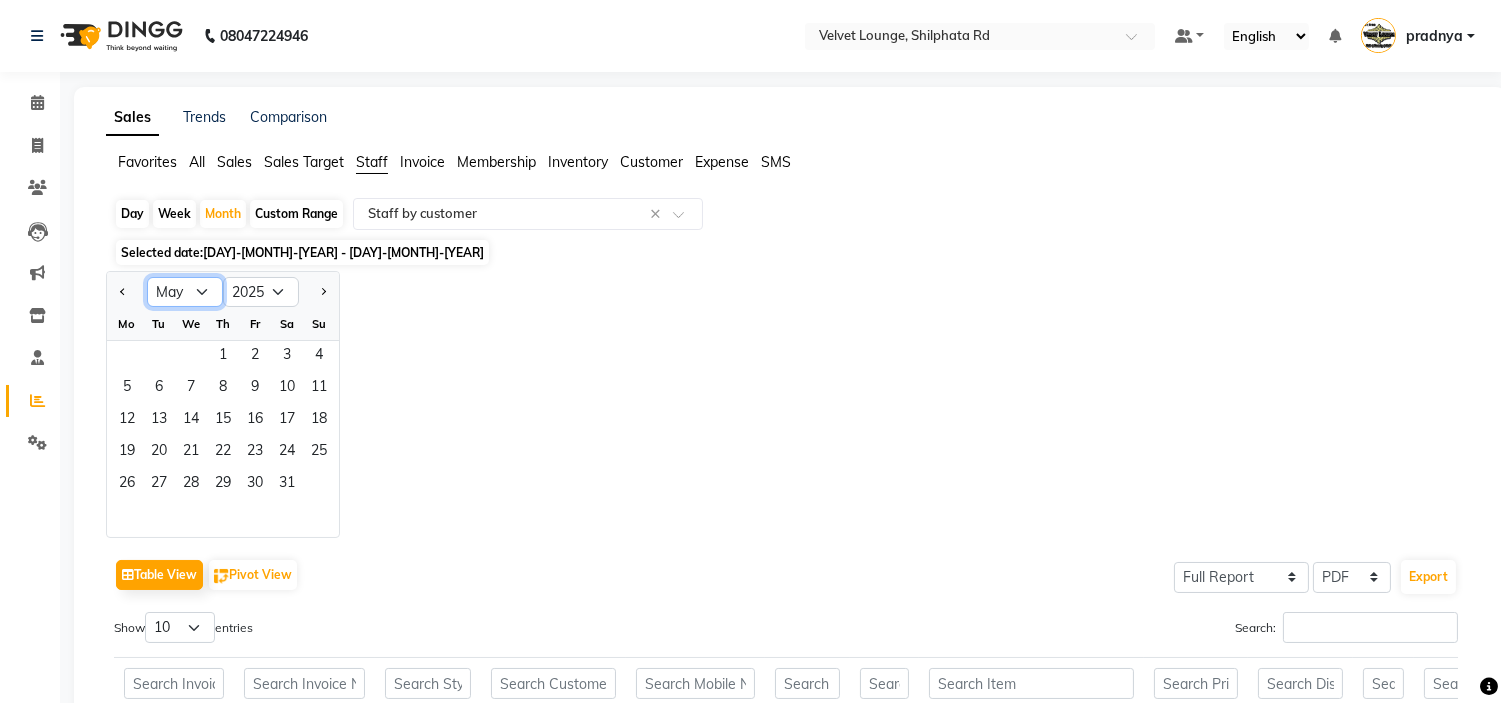 select on "2" 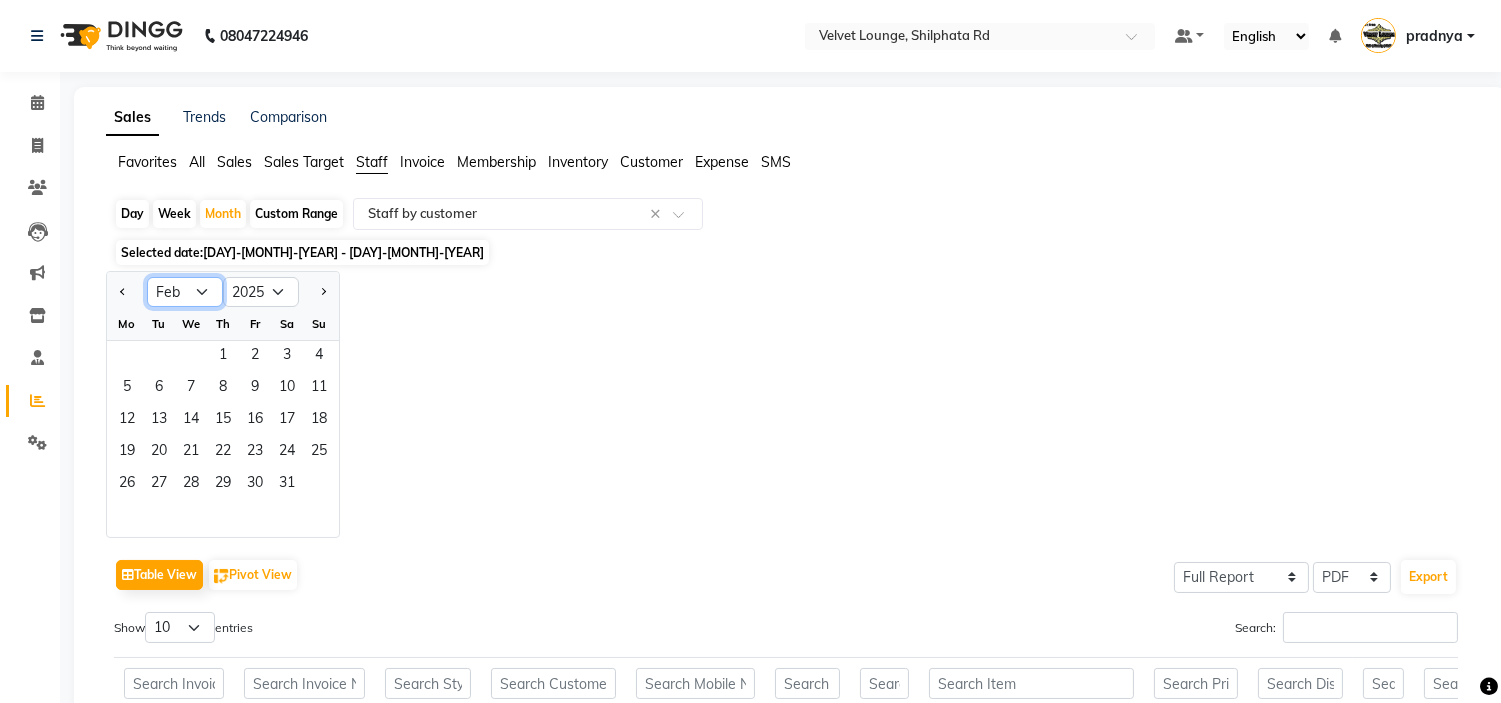 click on "Jan Feb Mar Apr May Jun Jul Aug Sep Oct Nov Dec" 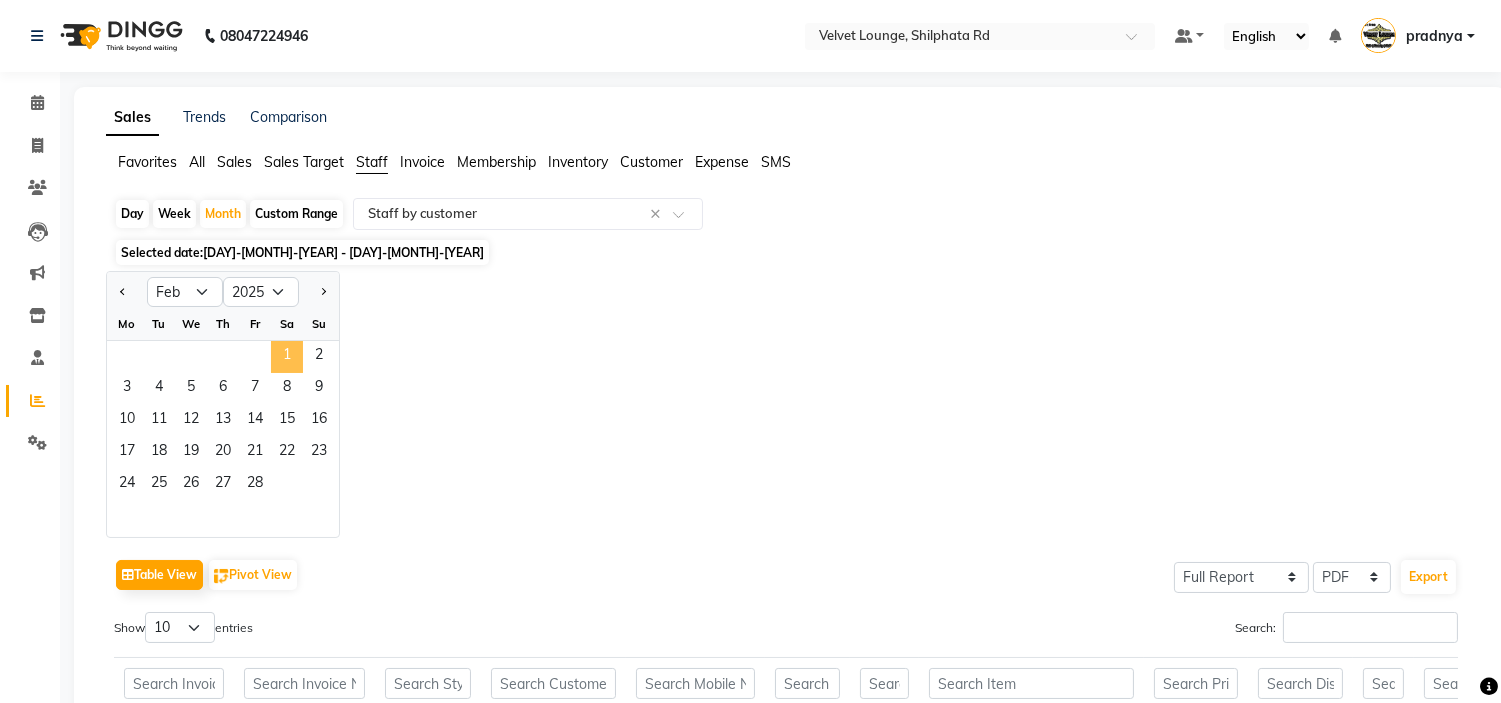 click on "1" 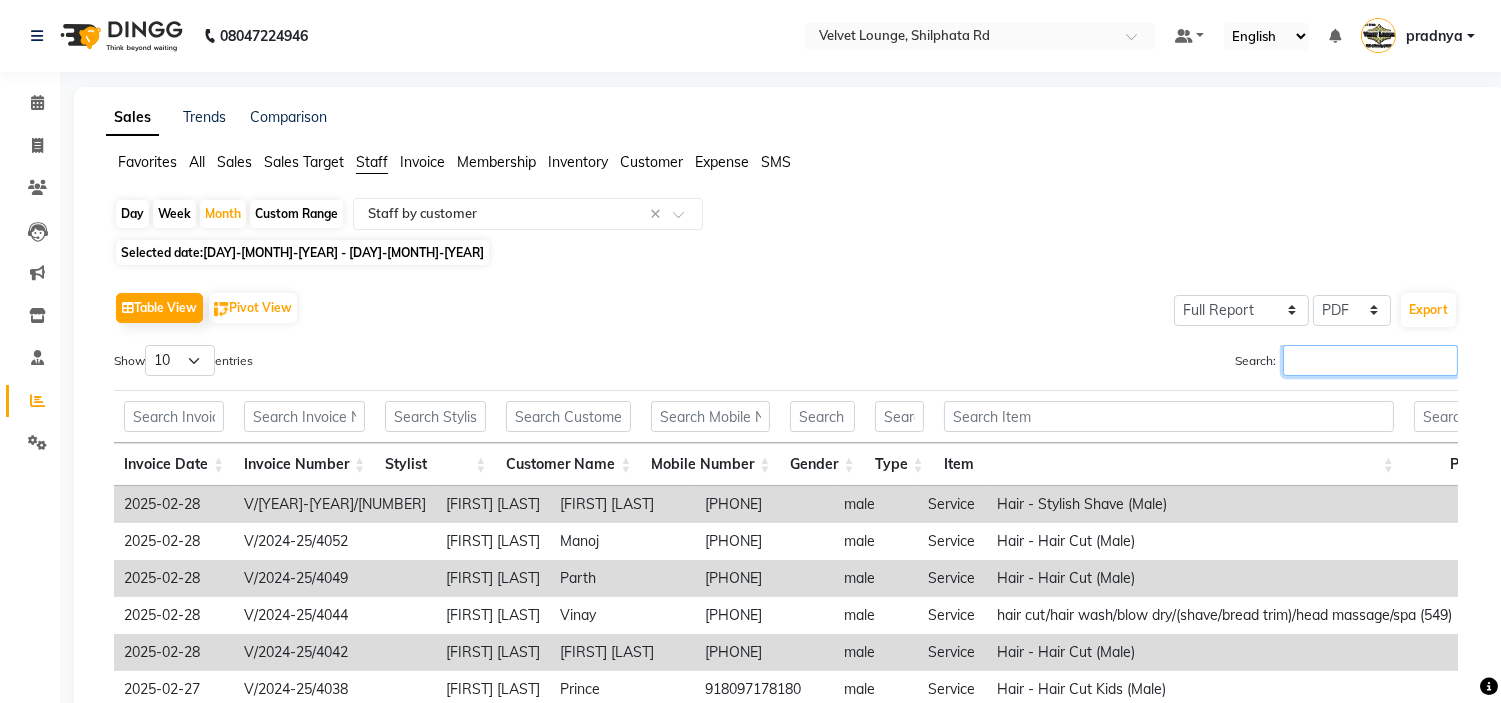 click on "Search:" at bounding box center (1370, 360) 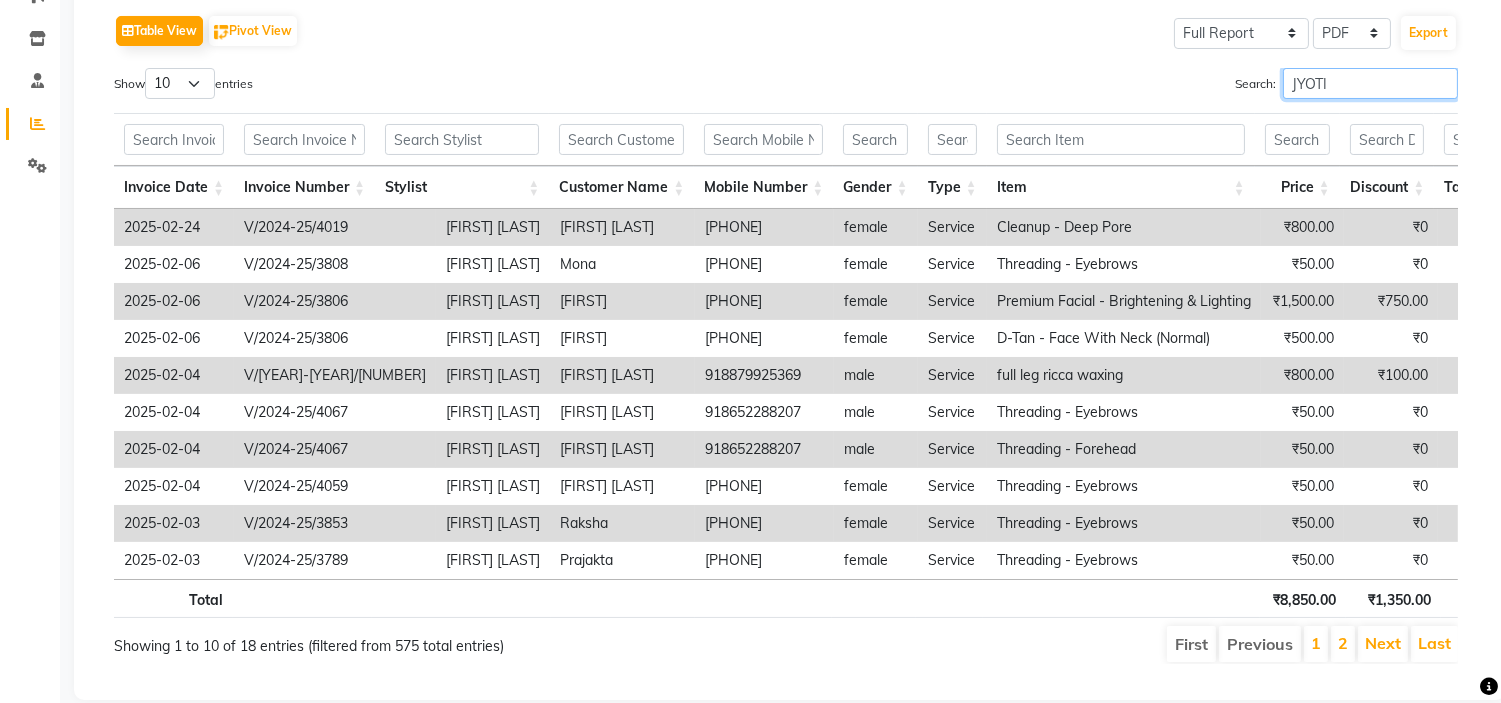 scroll, scrollTop: 338, scrollLeft: 0, axis: vertical 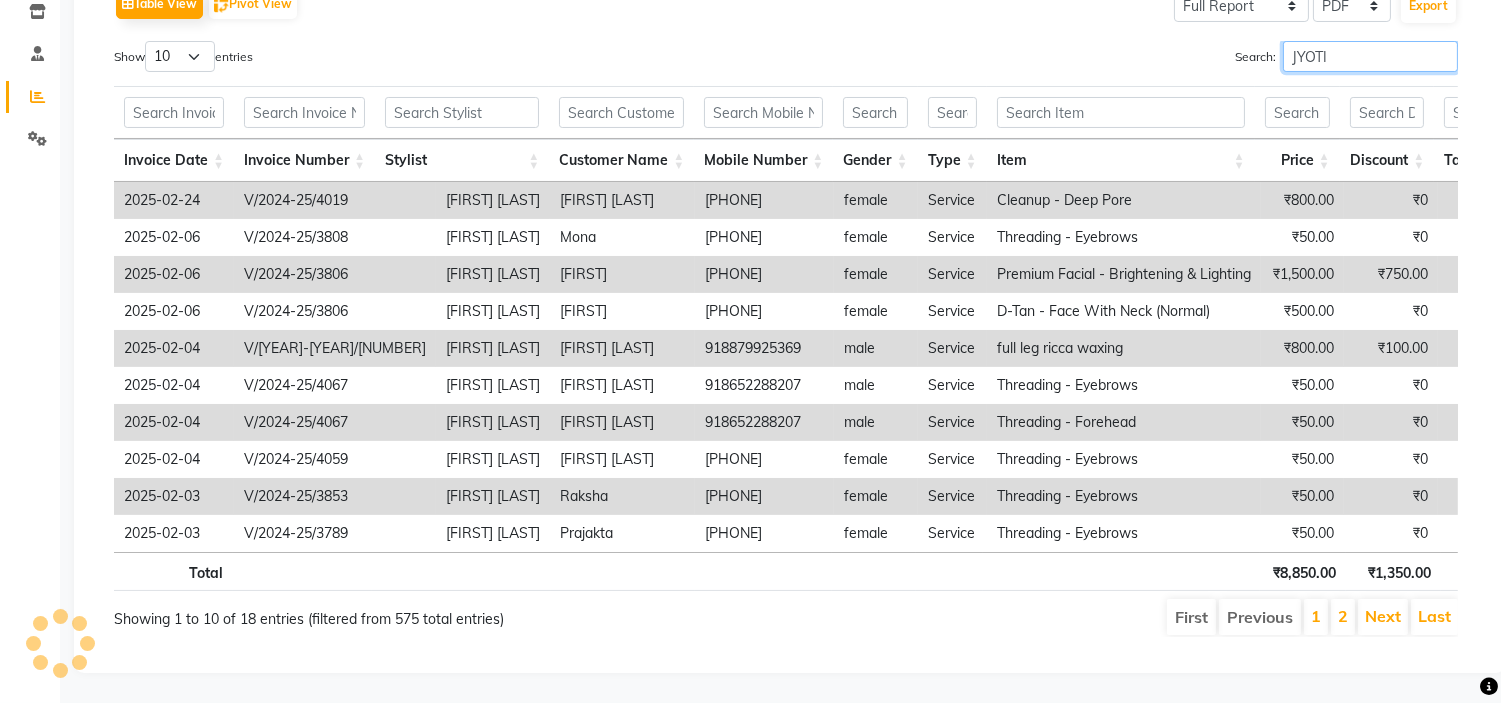 type on "JYOTI" 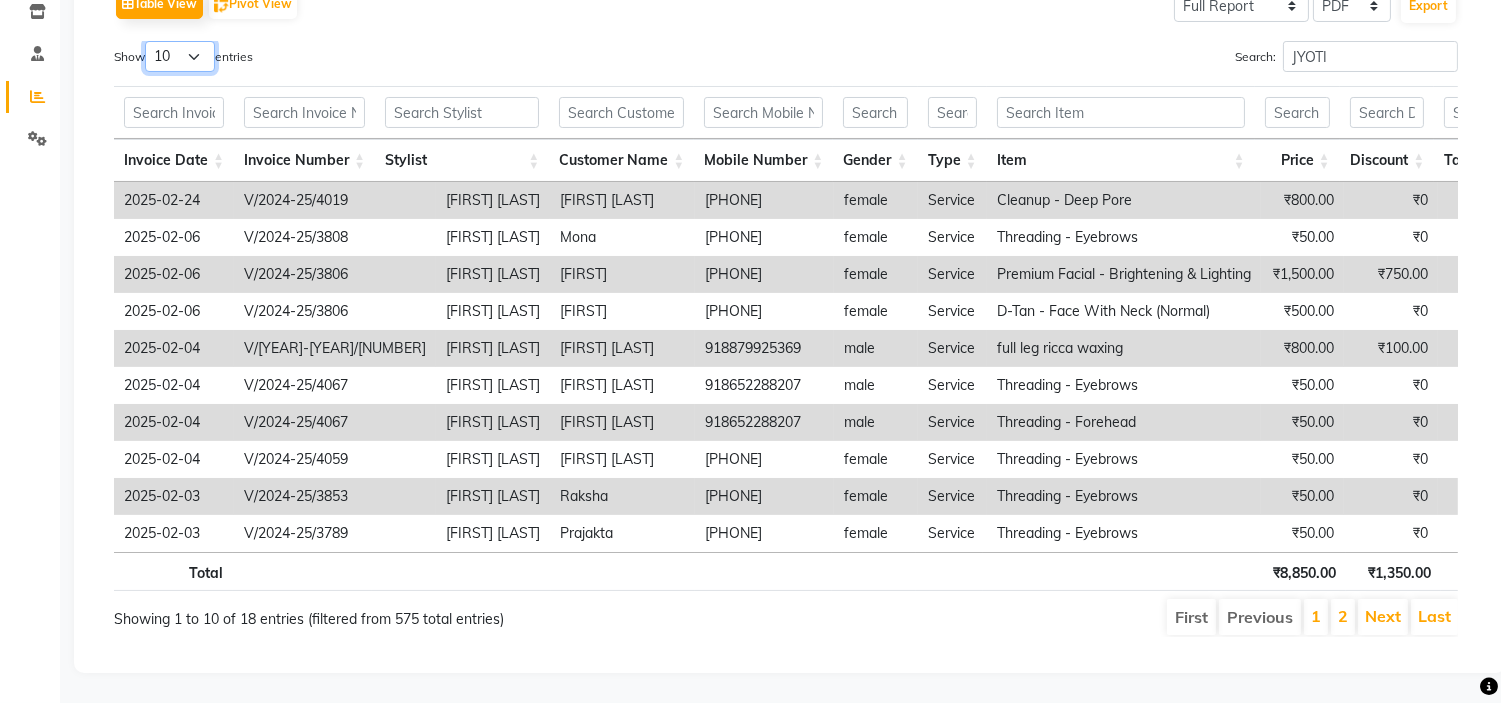 click on "10 25 50 100" at bounding box center [180, 56] 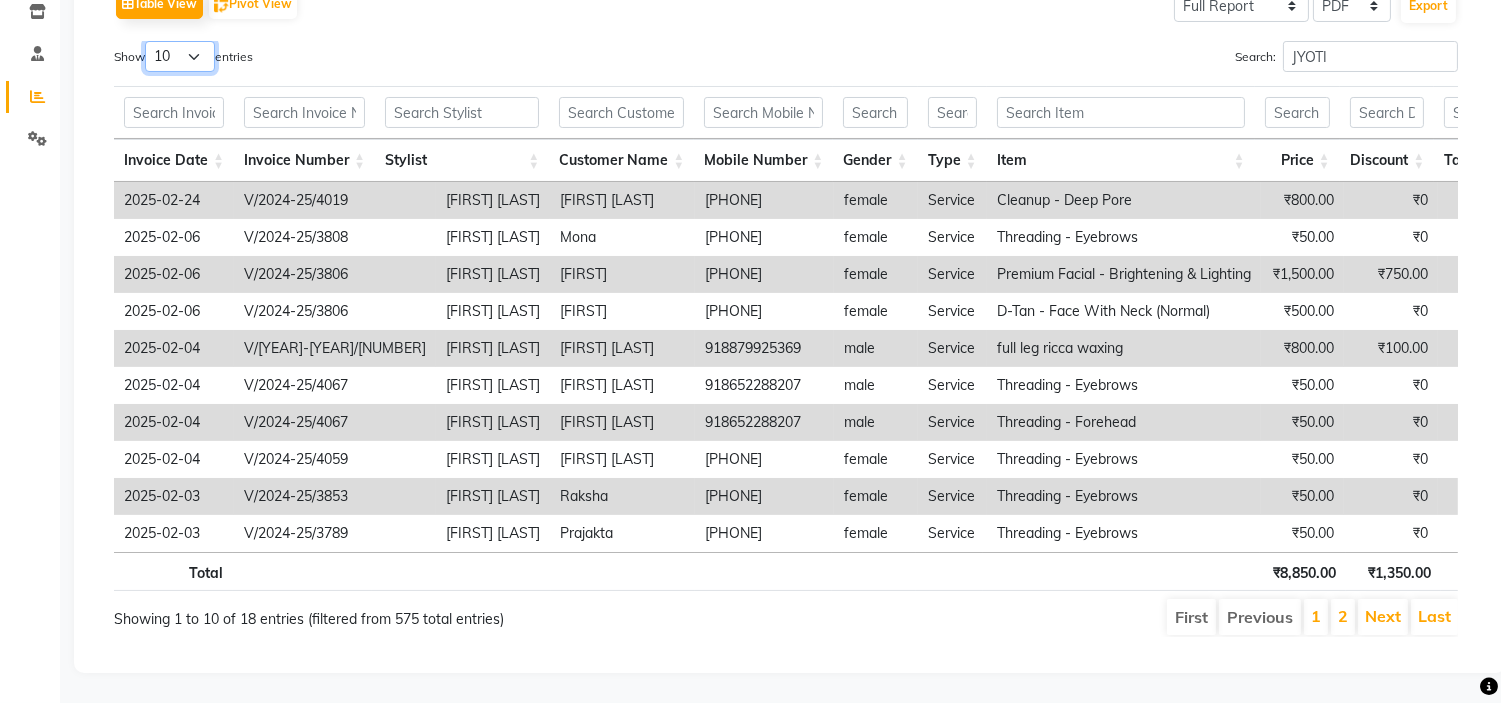 select on "100" 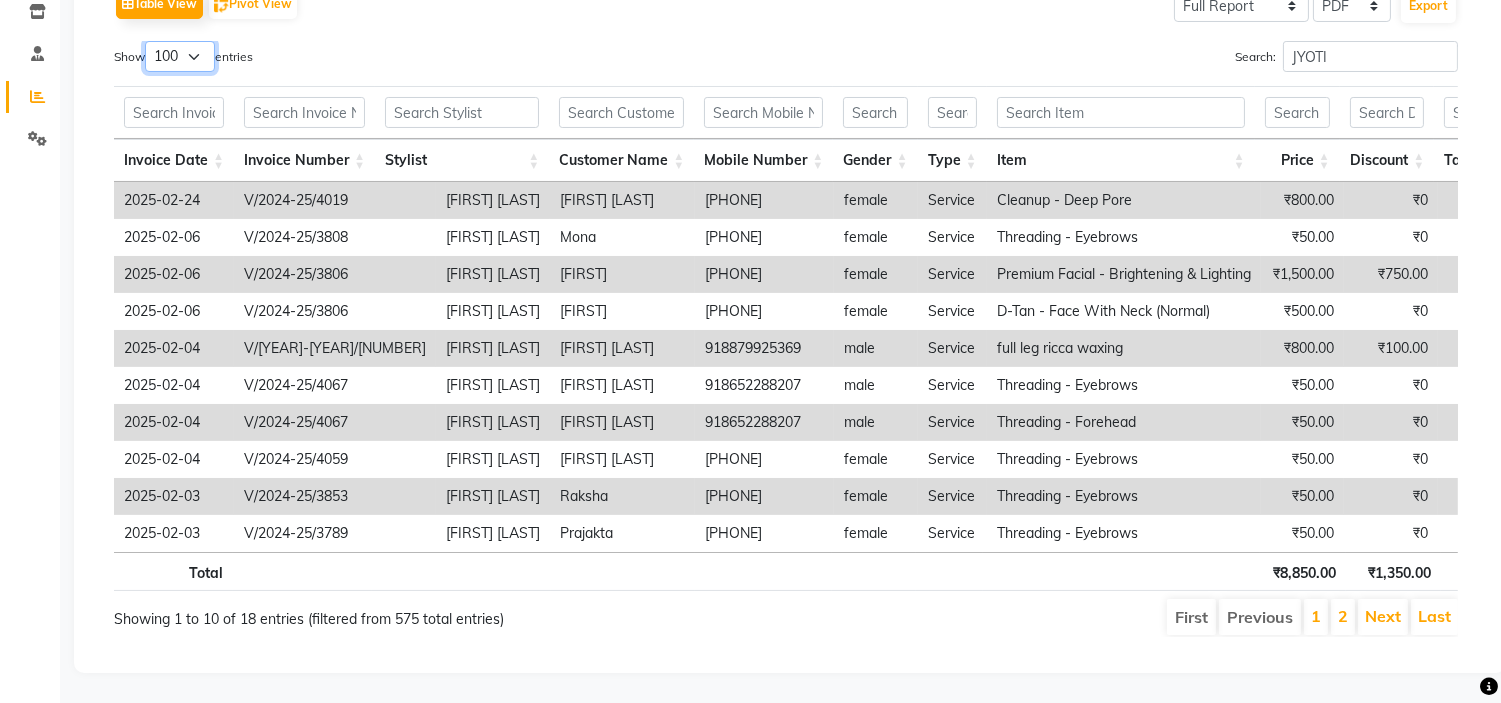 click on "10 25 50 100" at bounding box center [180, 56] 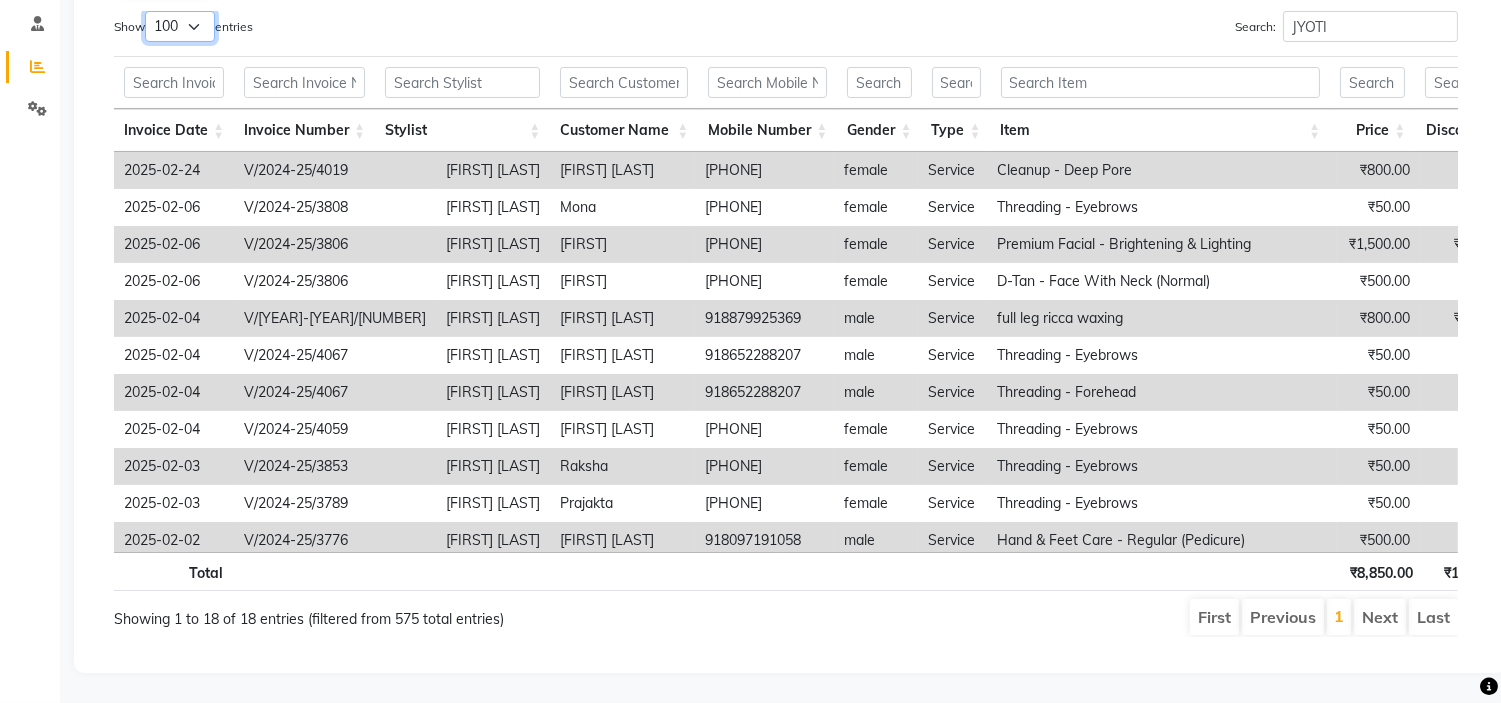 scroll, scrollTop: 282, scrollLeft: 0, axis: vertical 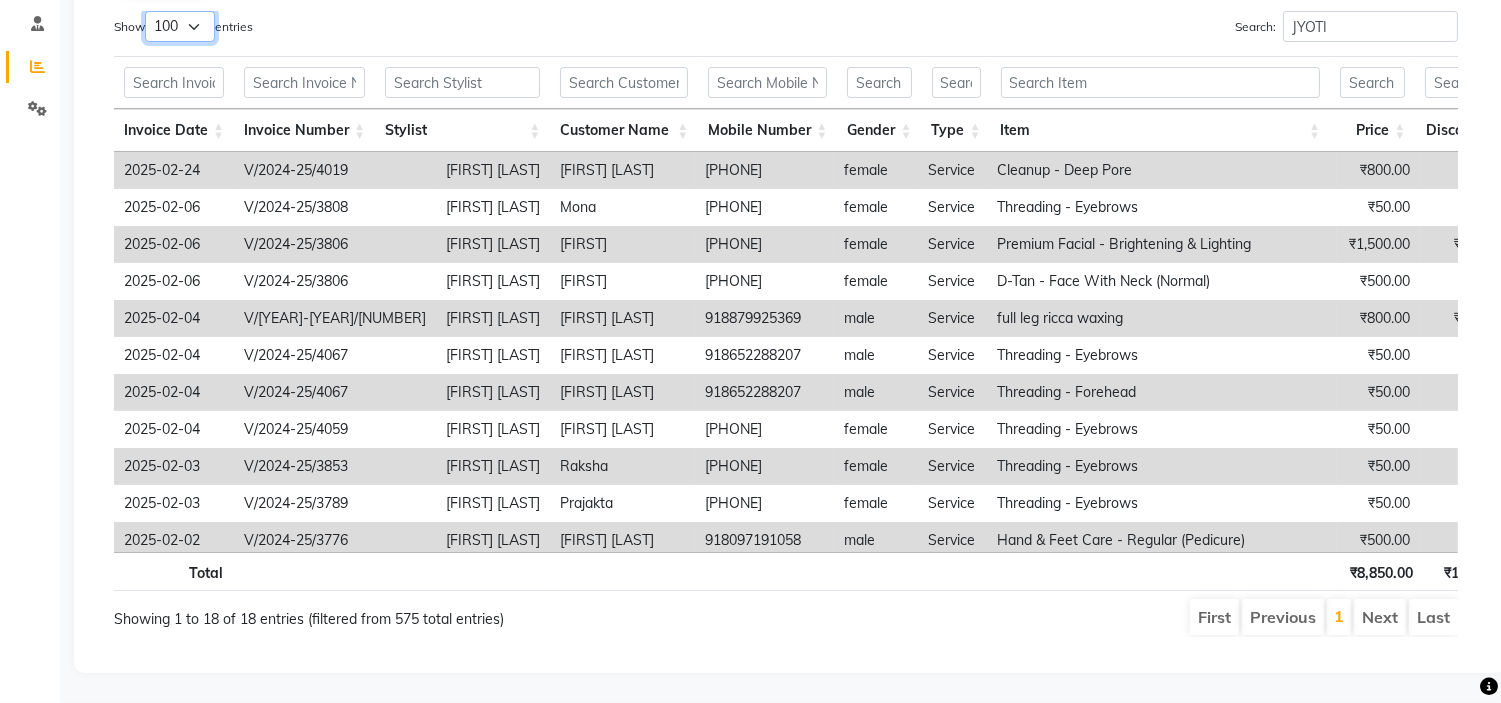 click on "10 25 50 100" at bounding box center [180, 26] 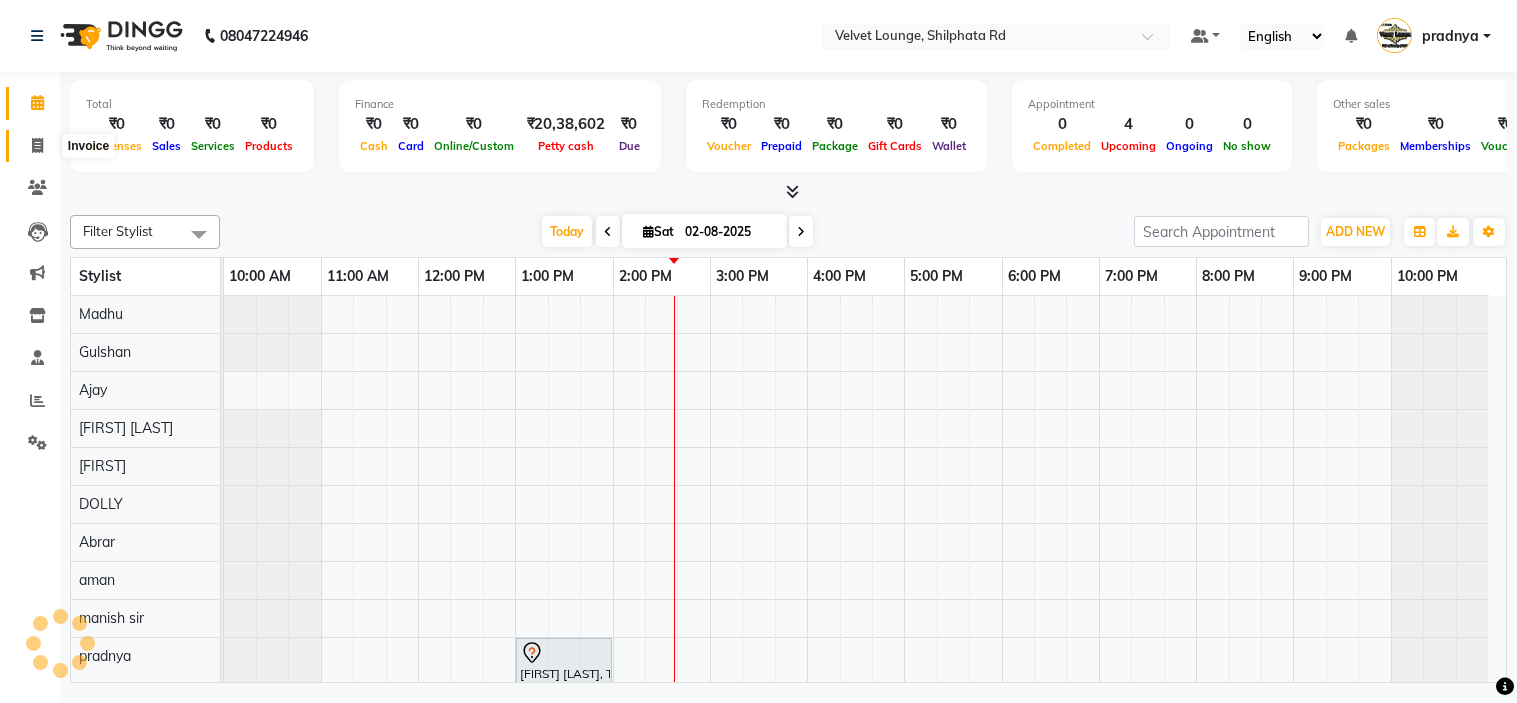 click 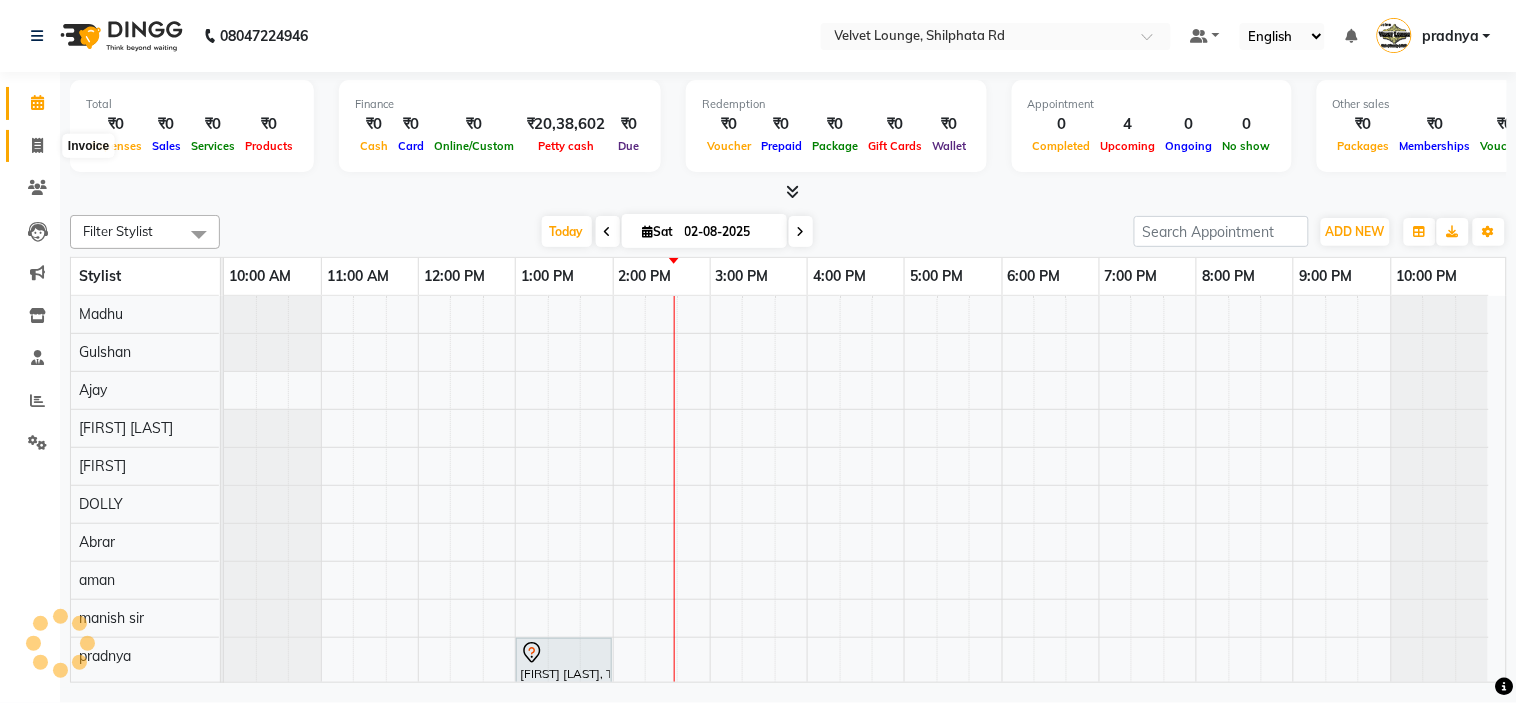 select on "122" 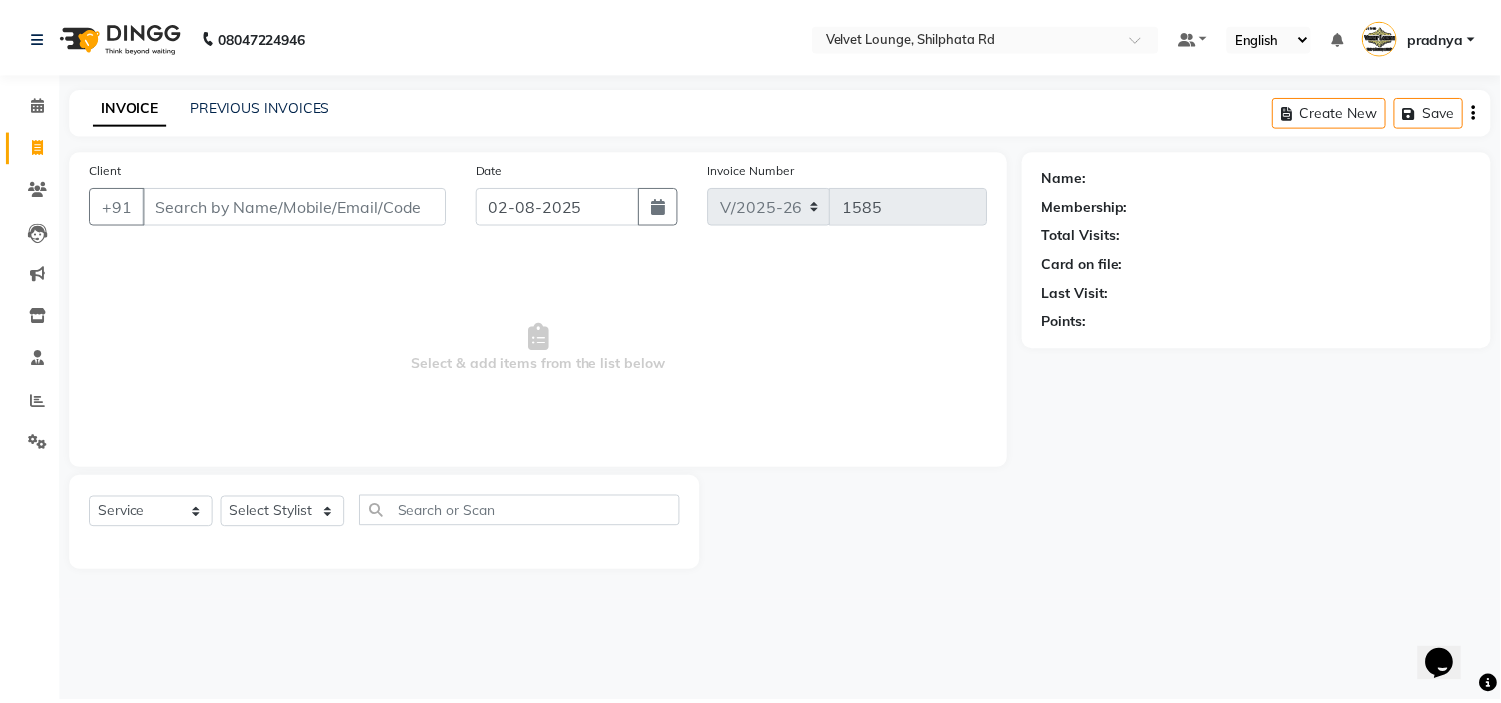 scroll, scrollTop: 0, scrollLeft: 0, axis: both 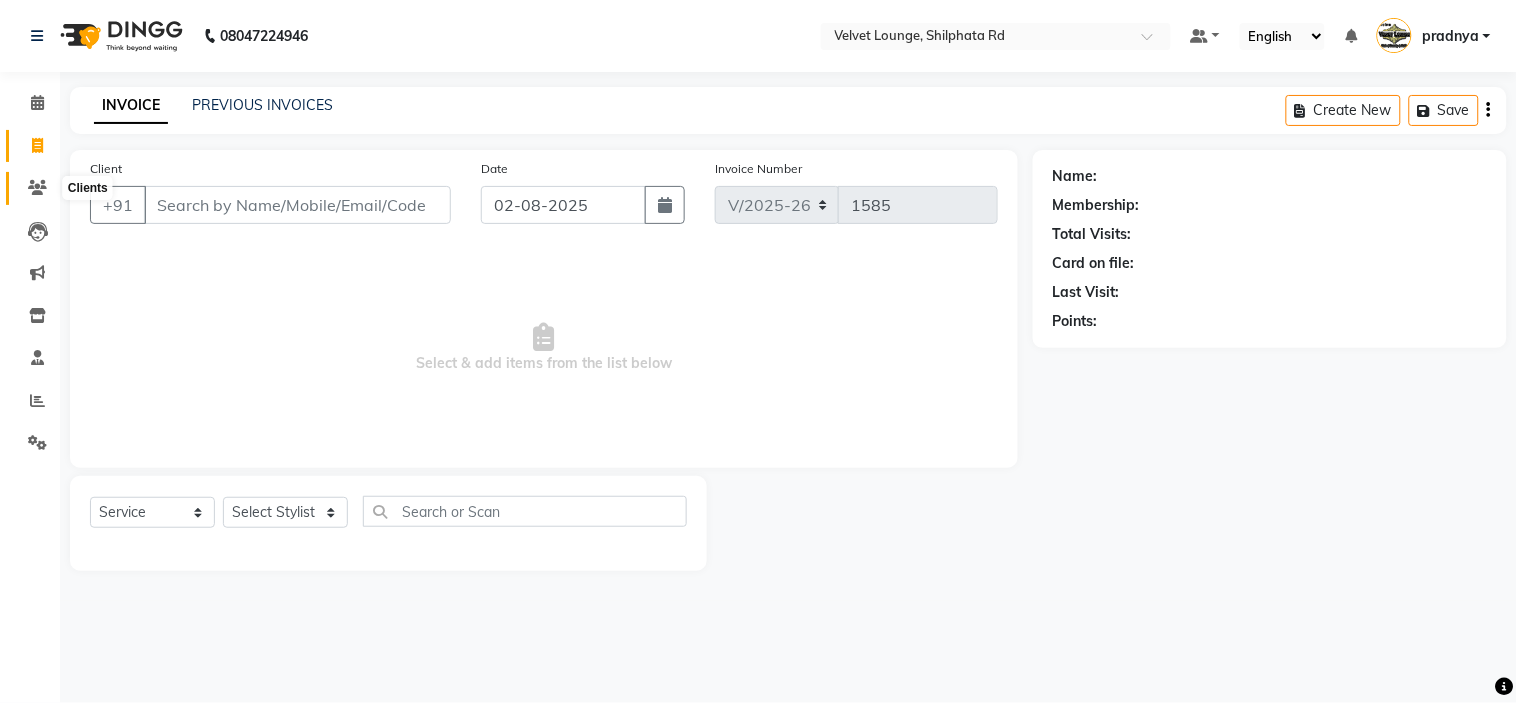 click 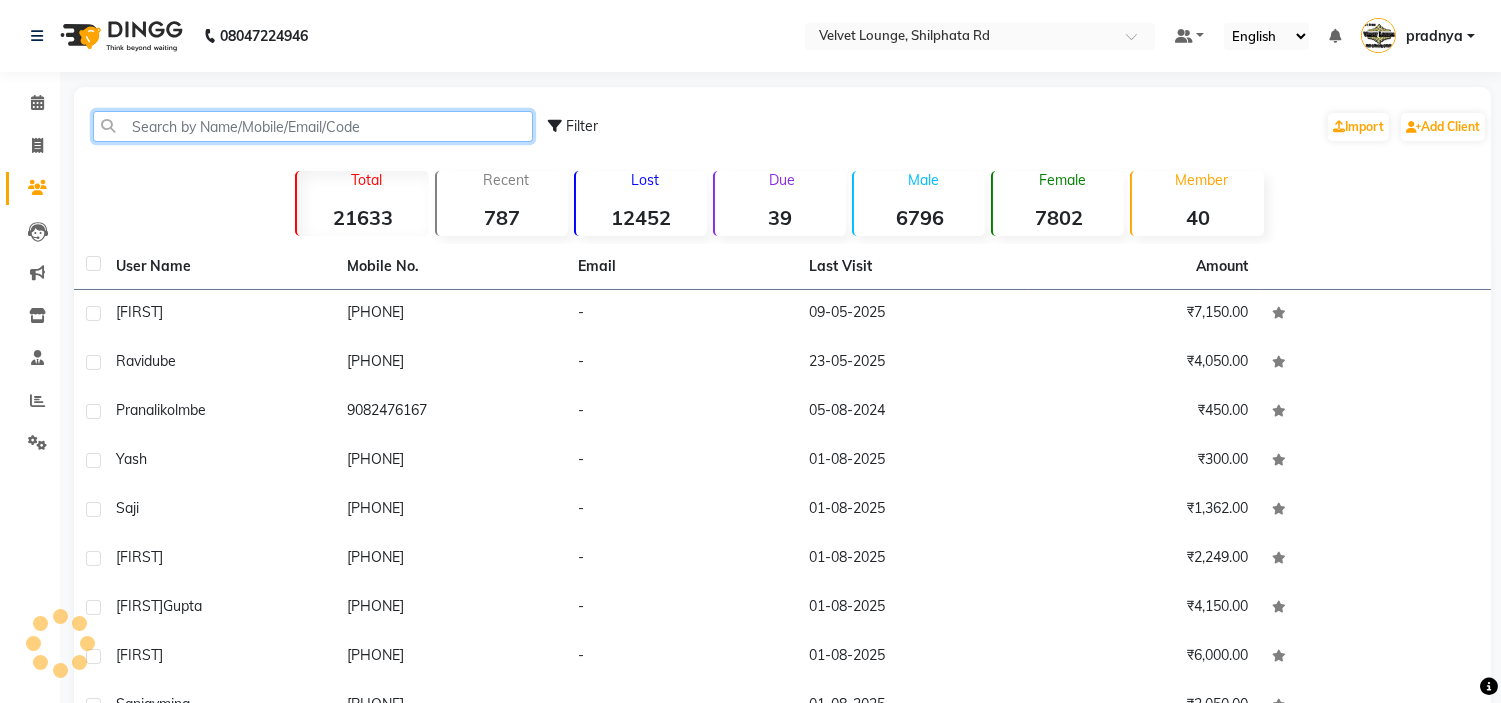 click 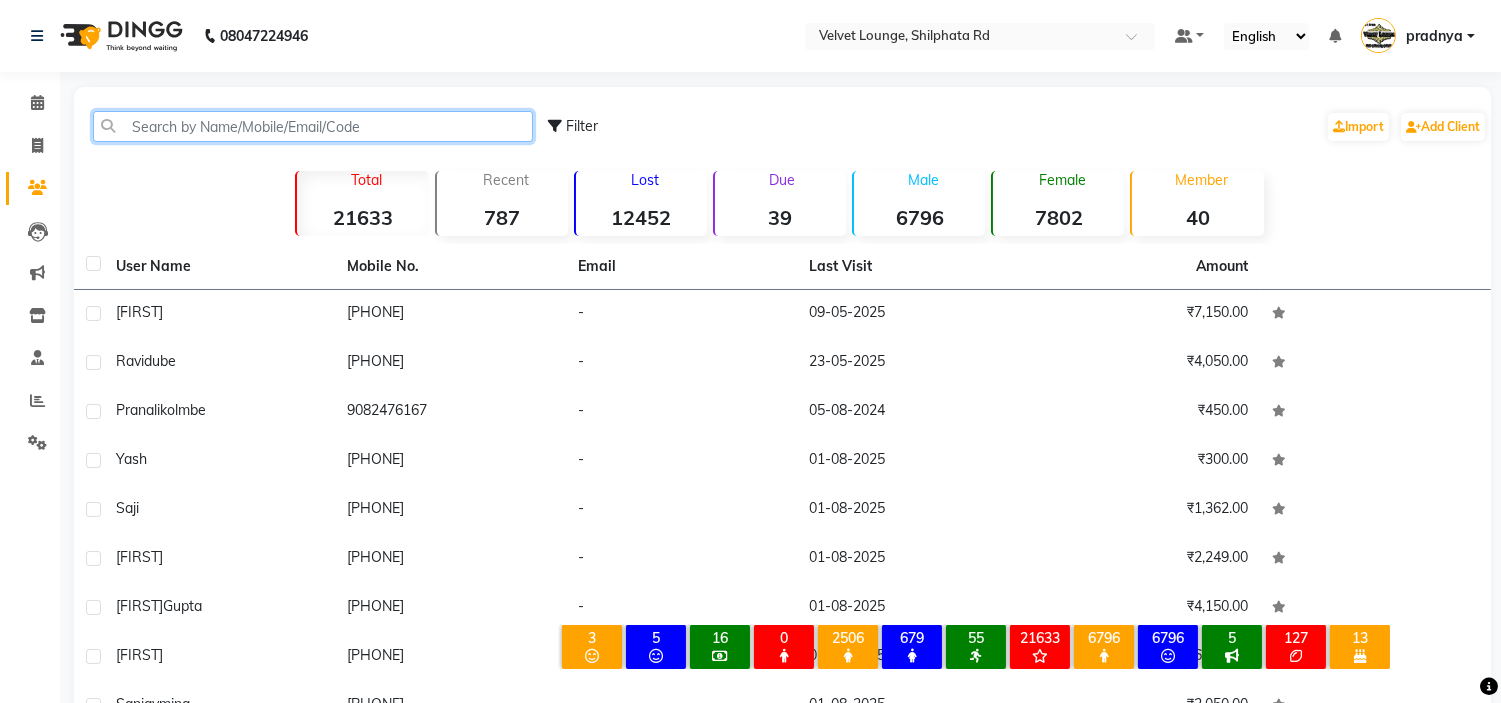 click 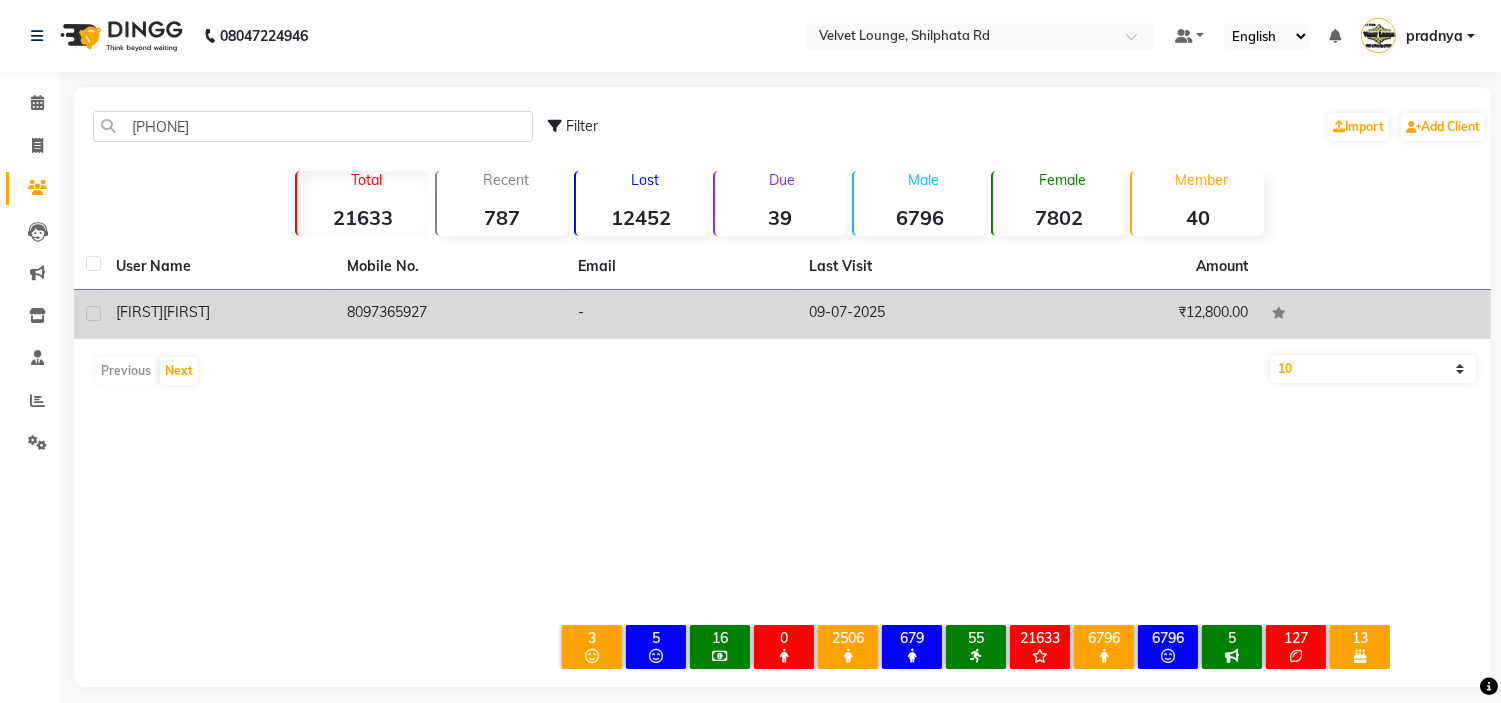 click on "[FIRST] [LAST]" 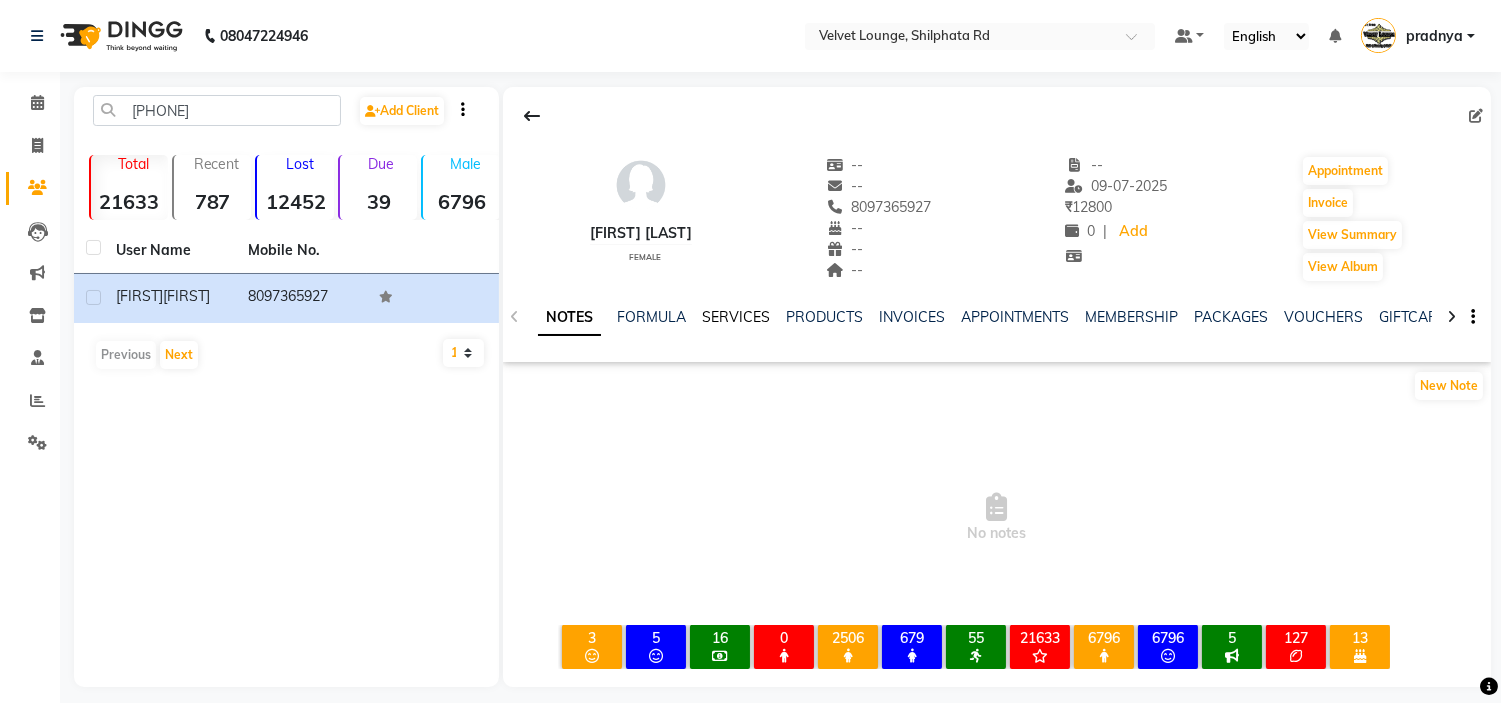 click on "SERVICES" 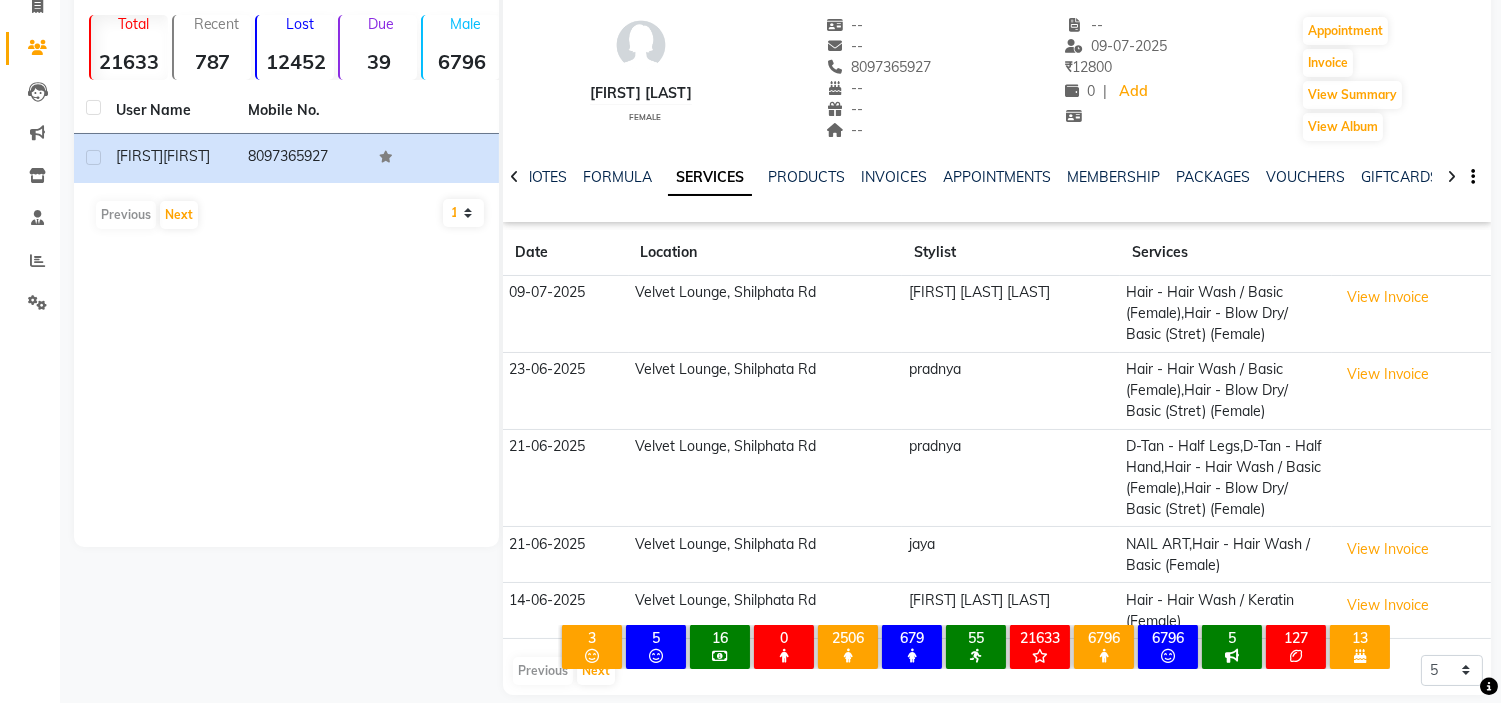scroll, scrollTop: 162, scrollLeft: 0, axis: vertical 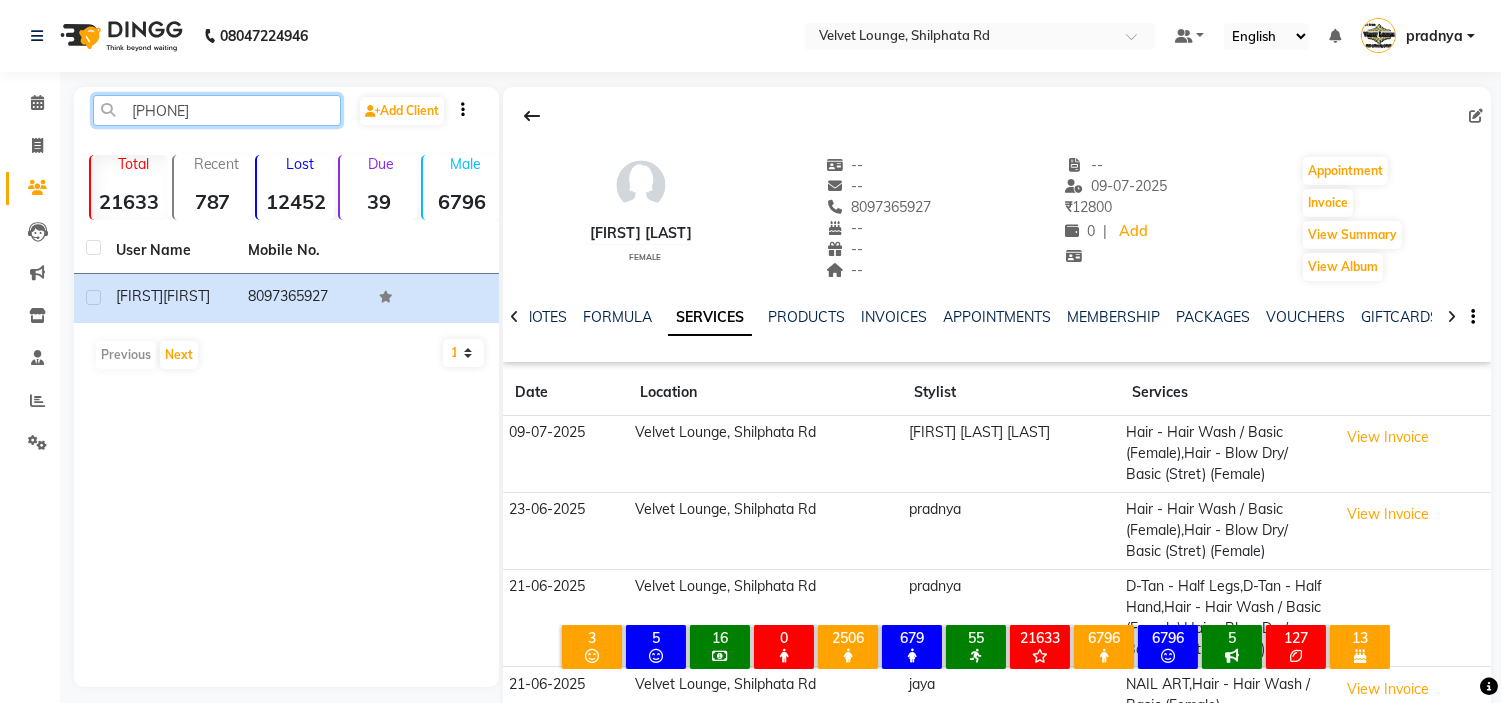 click on "8097365" 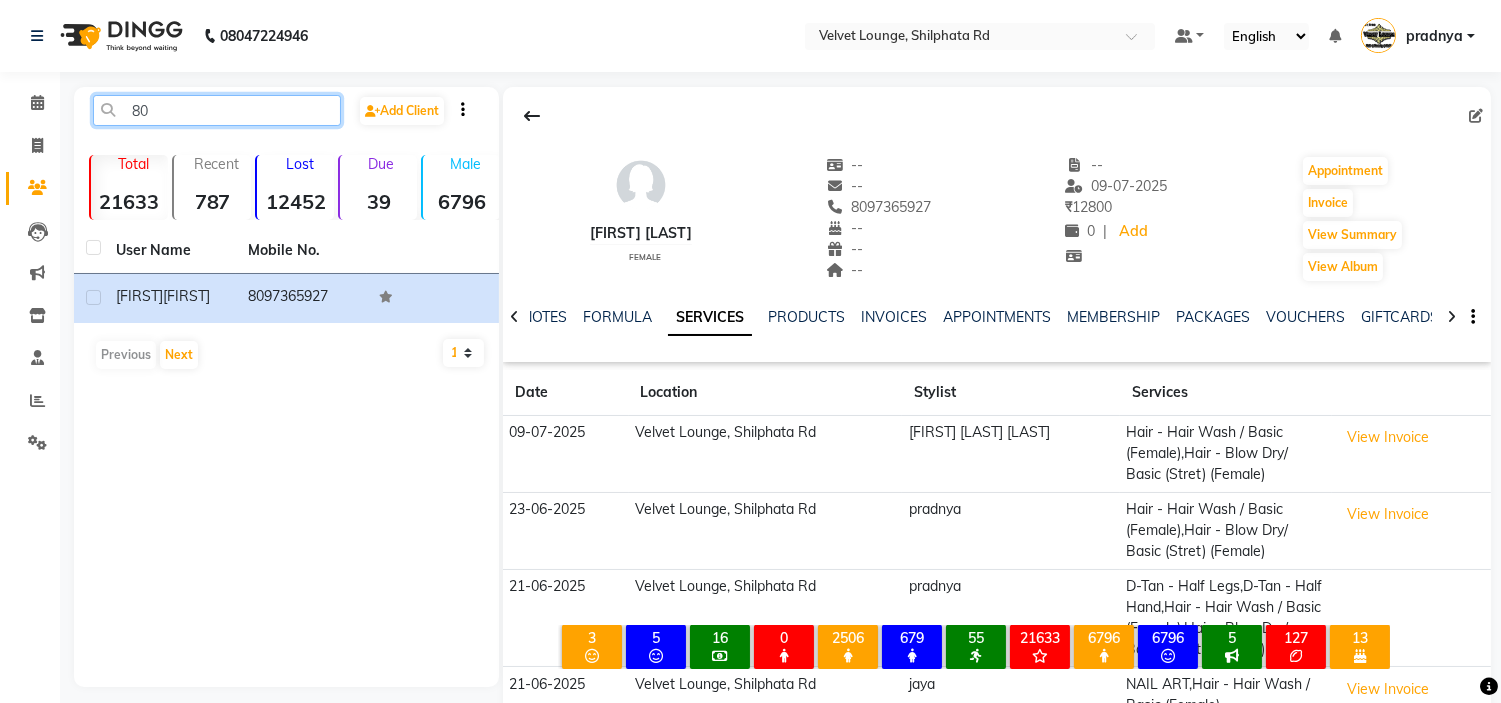 type on "8" 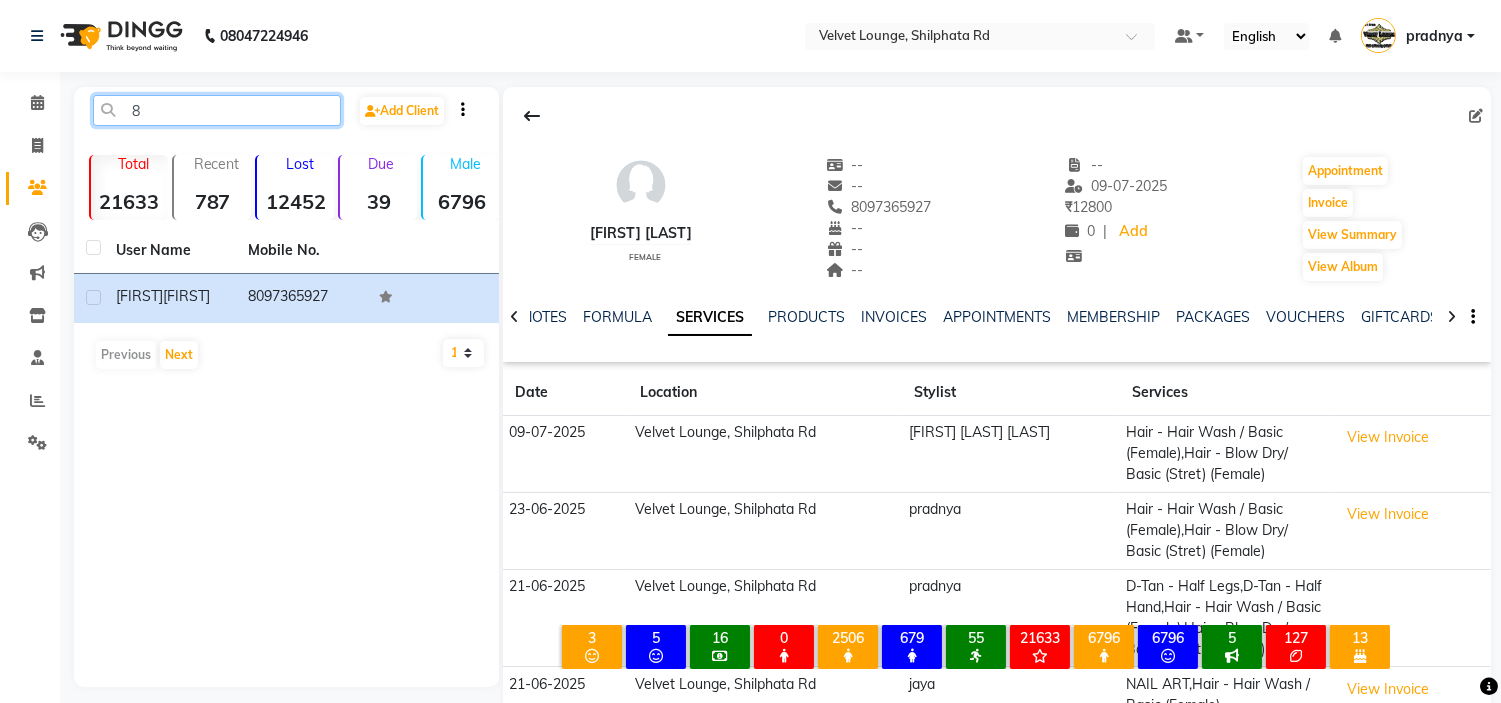 type 